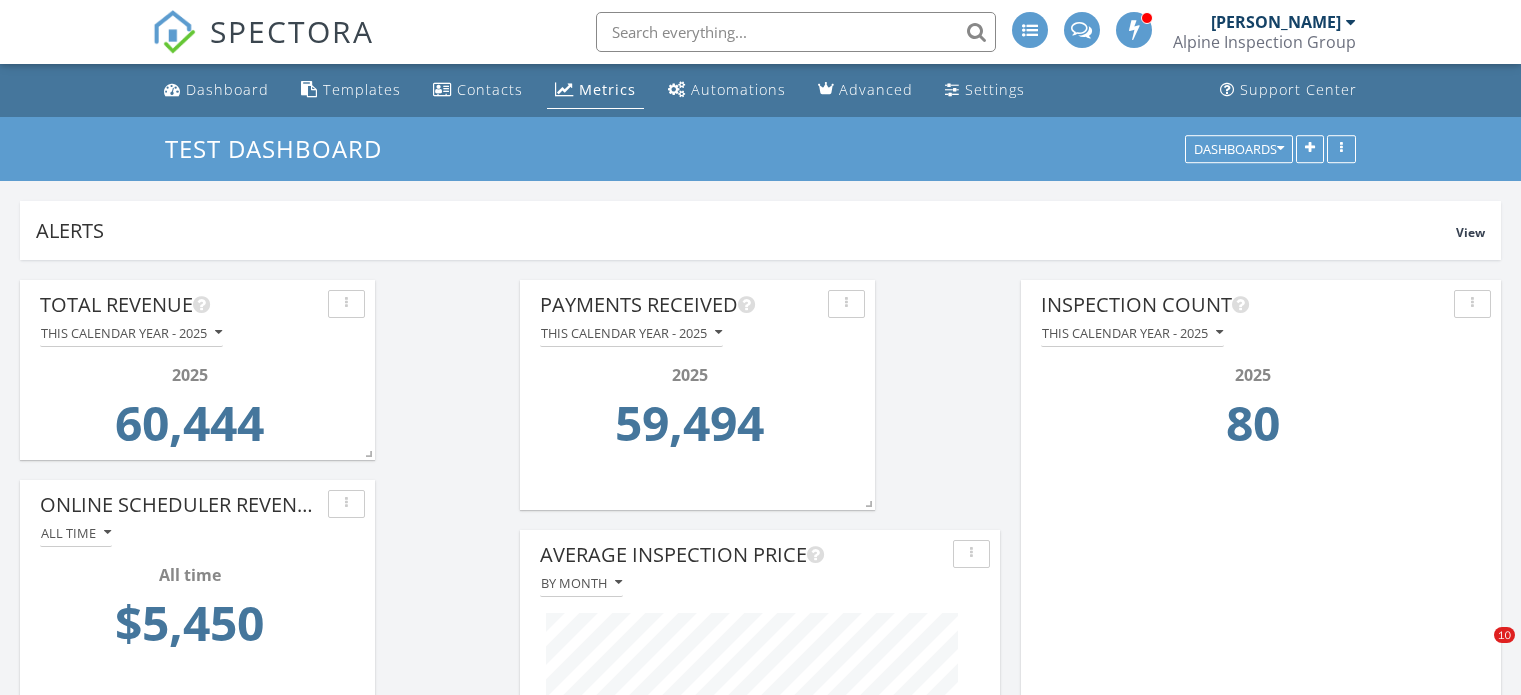 click on "SPECTORA" at bounding box center [292, 31] 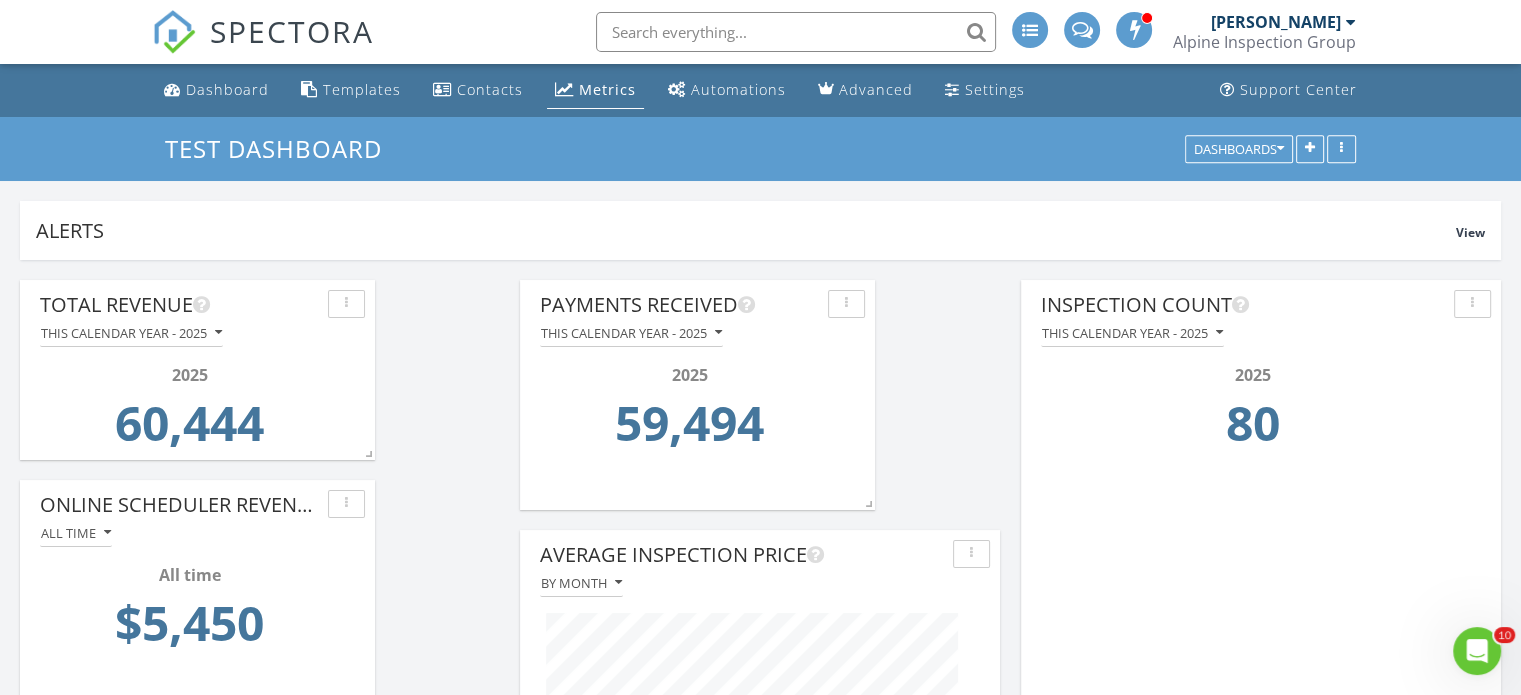 scroll, scrollTop: 0, scrollLeft: 0, axis: both 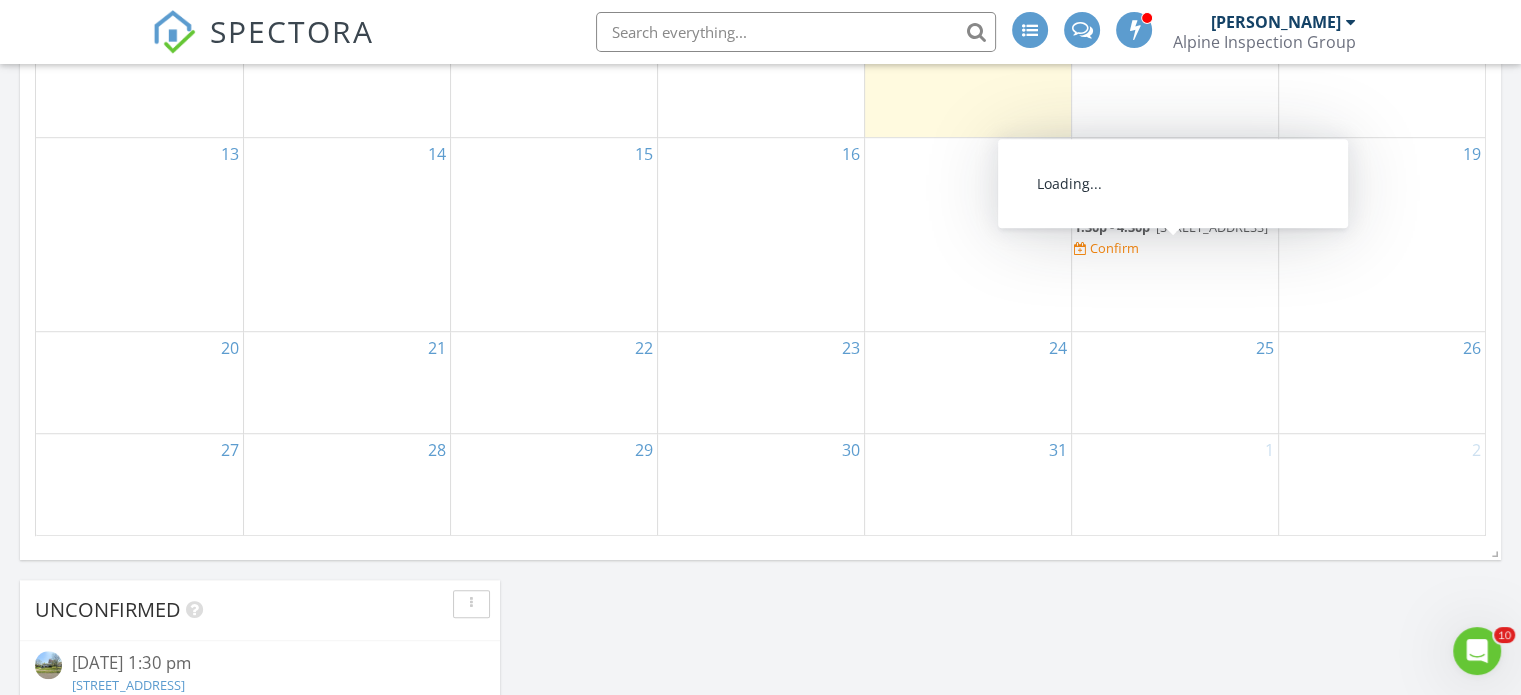 click on "1:30p - 4:30p" at bounding box center (1112, 227) 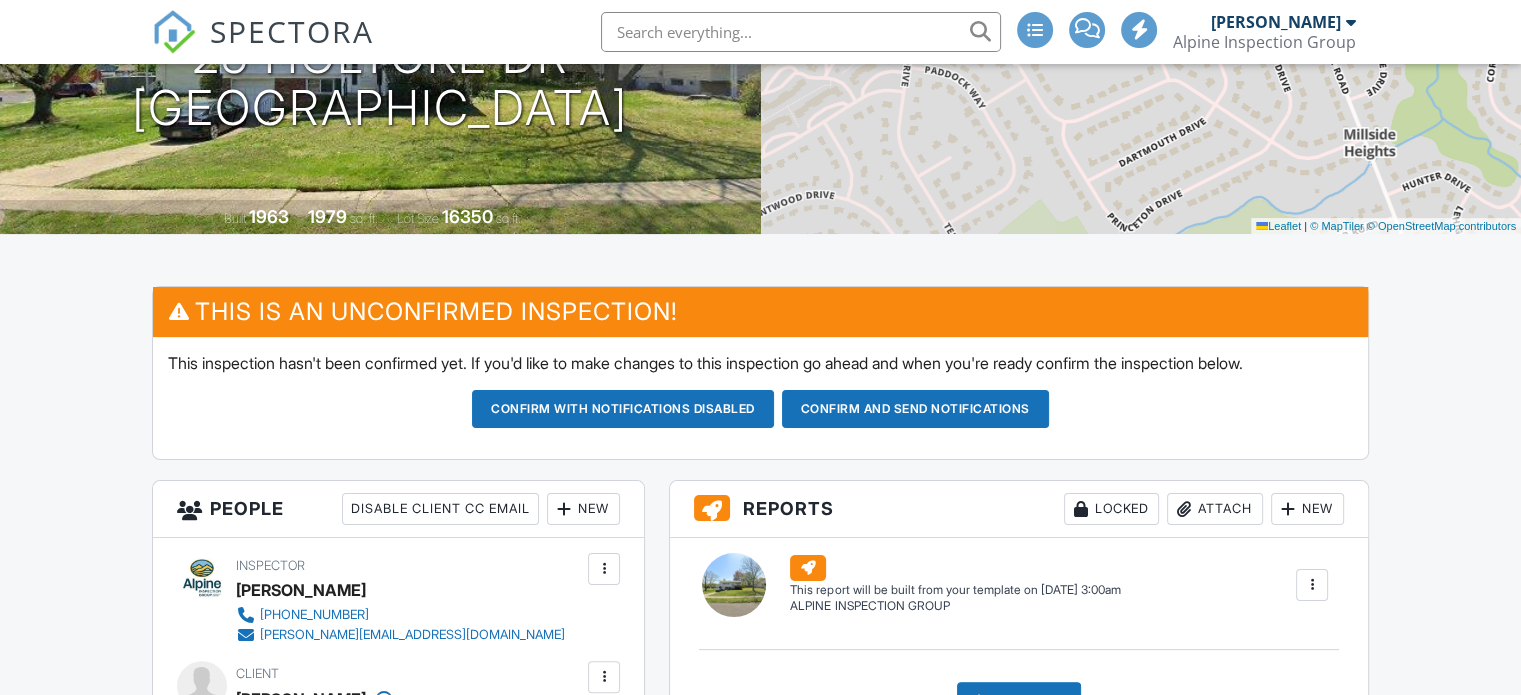 scroll, scrollTop: 300, scrollLeft: 0, axis: vertical 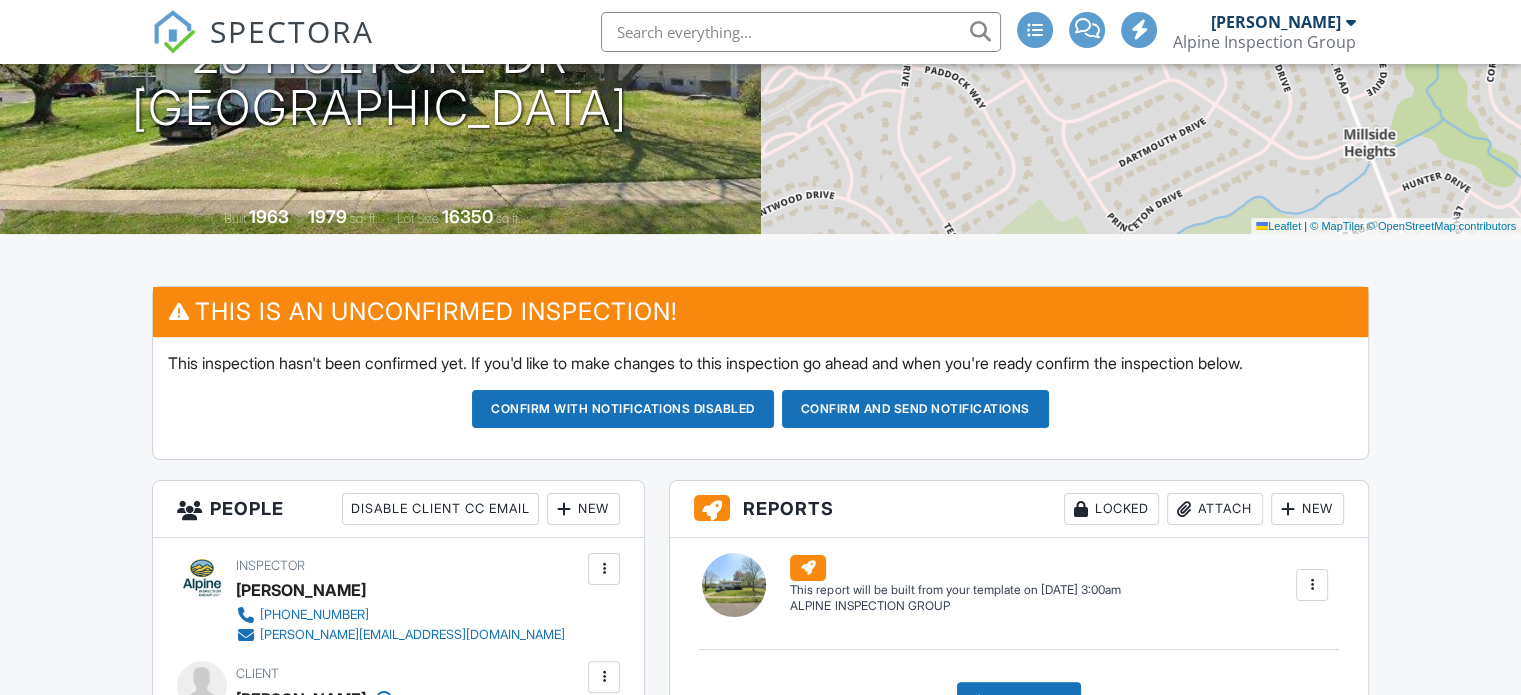 click on "Confirm and send notifications" at bounding box center (623, 409) 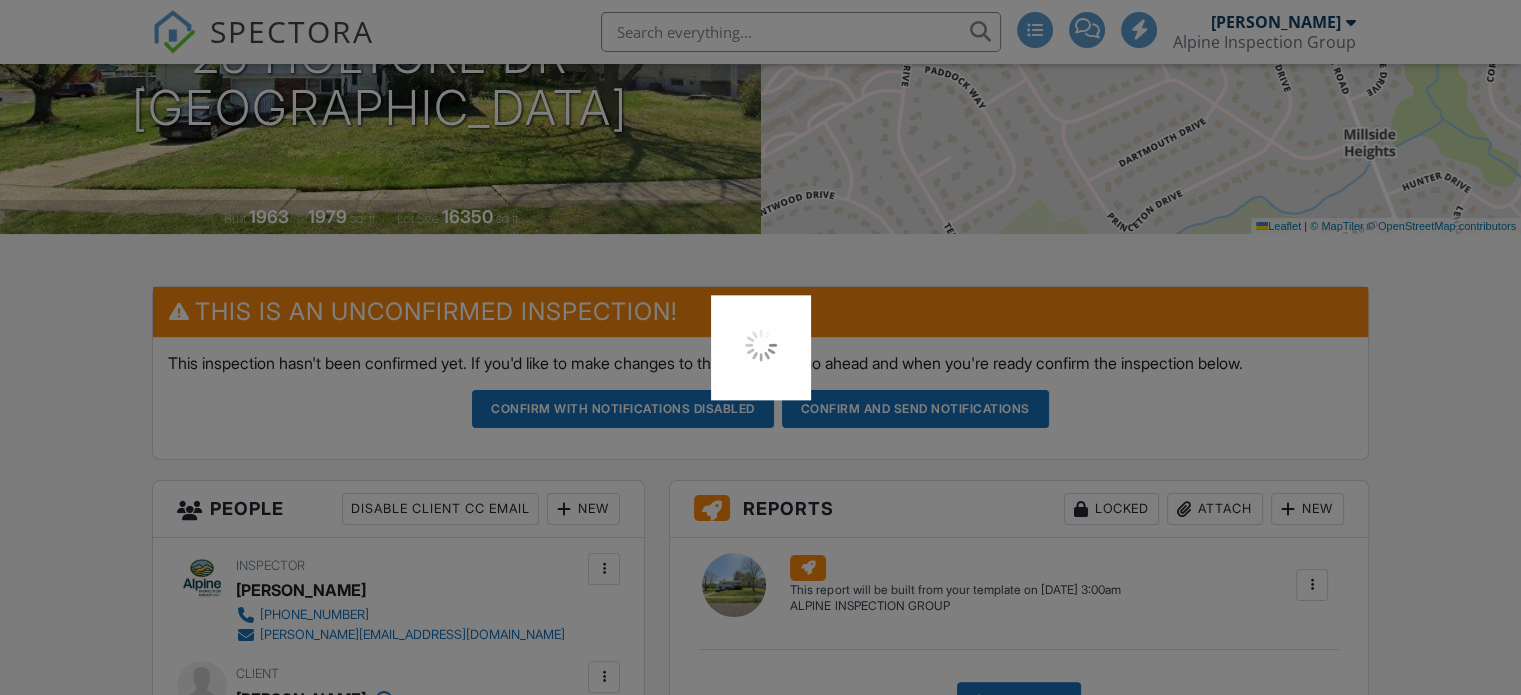 scroll, scrollTop: 0, scrollLeft: 0, axis: both 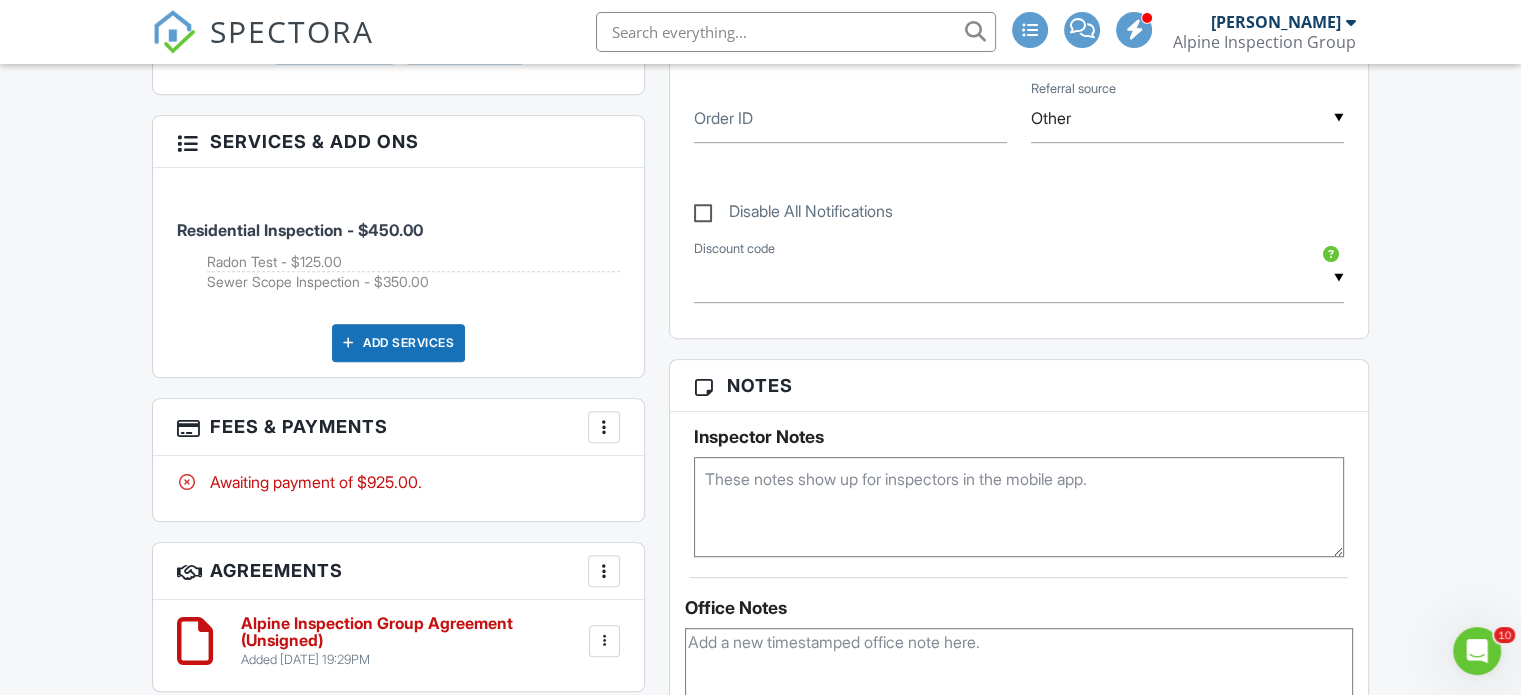 click on "SPECTORA" at bounding box center (292, 31) 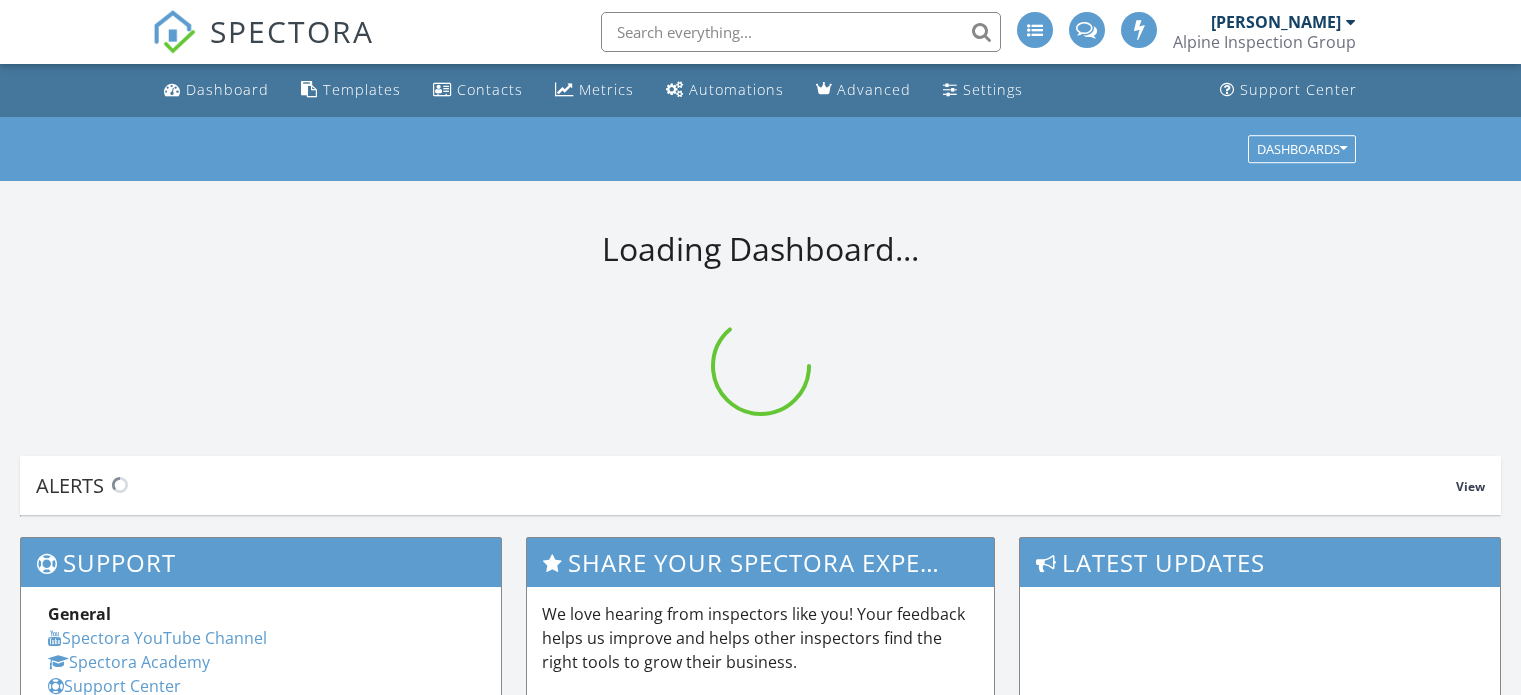 scroll, scrollTop: 0, scrollLeft: 0, axis: both 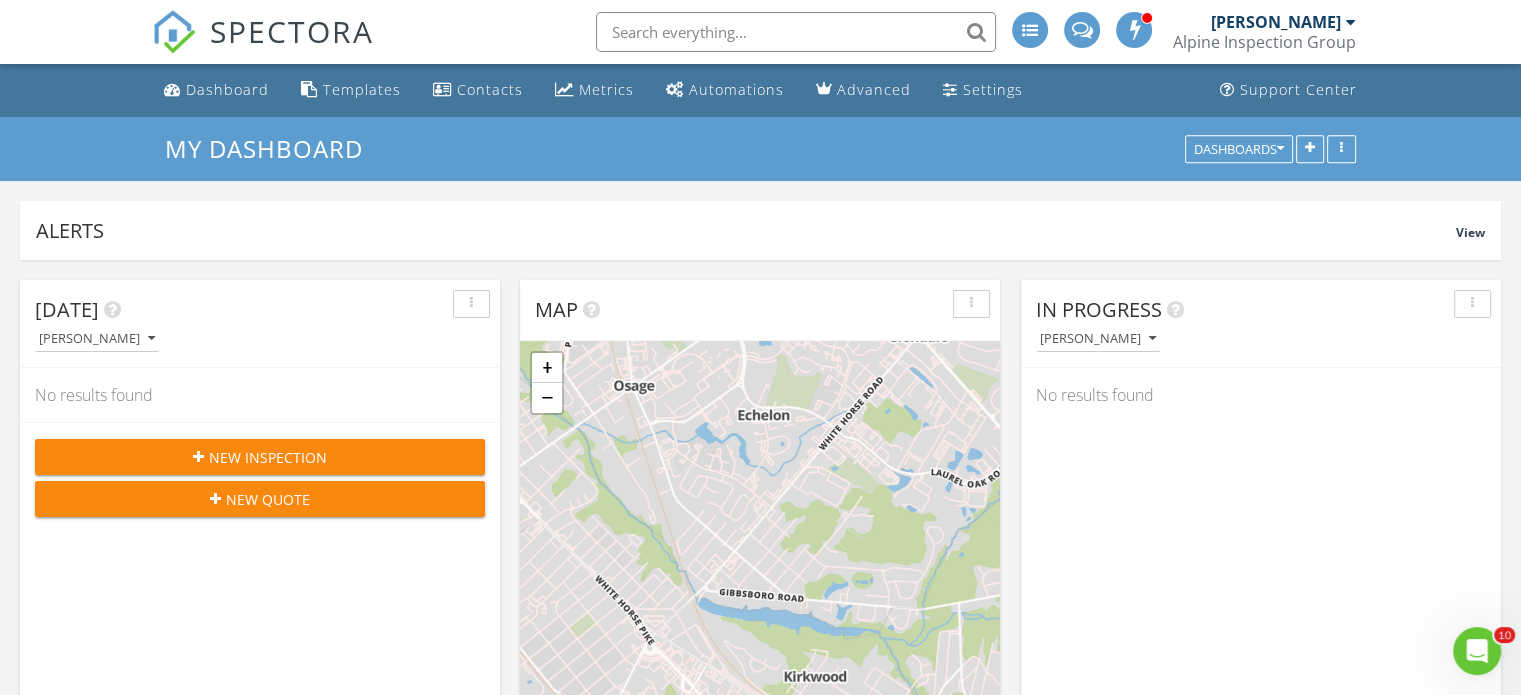 click at bounding box center (796, 32) 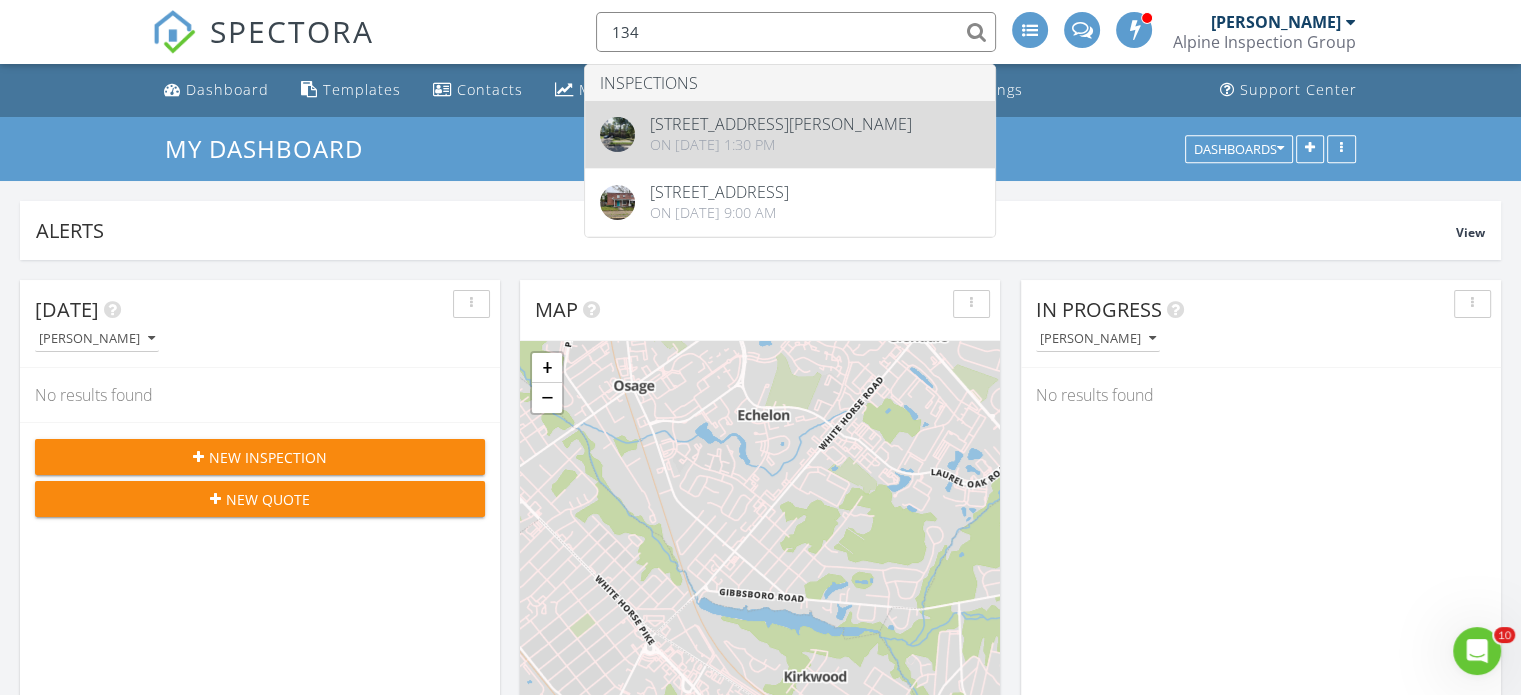 type on "134" 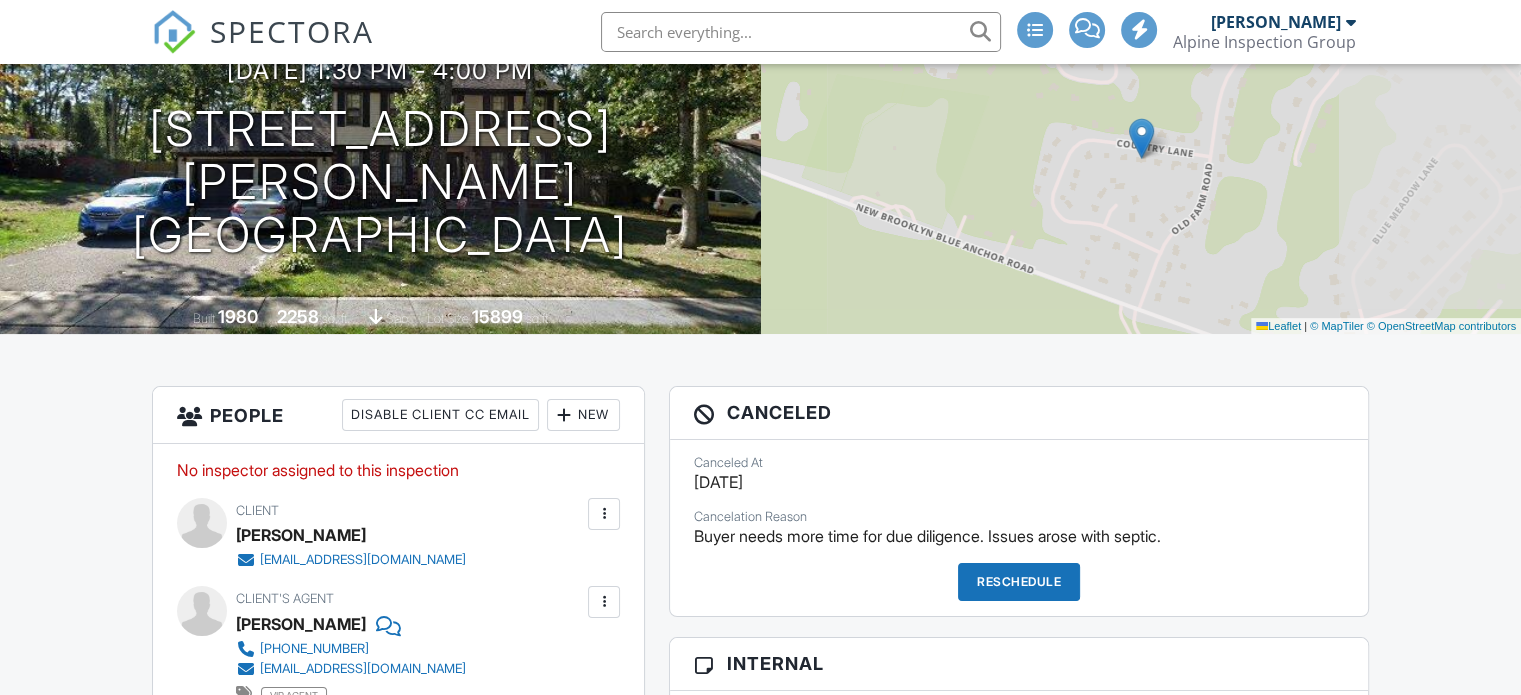 scroll, scrollTop: 200, scrollLeft: 0, axis: vertical 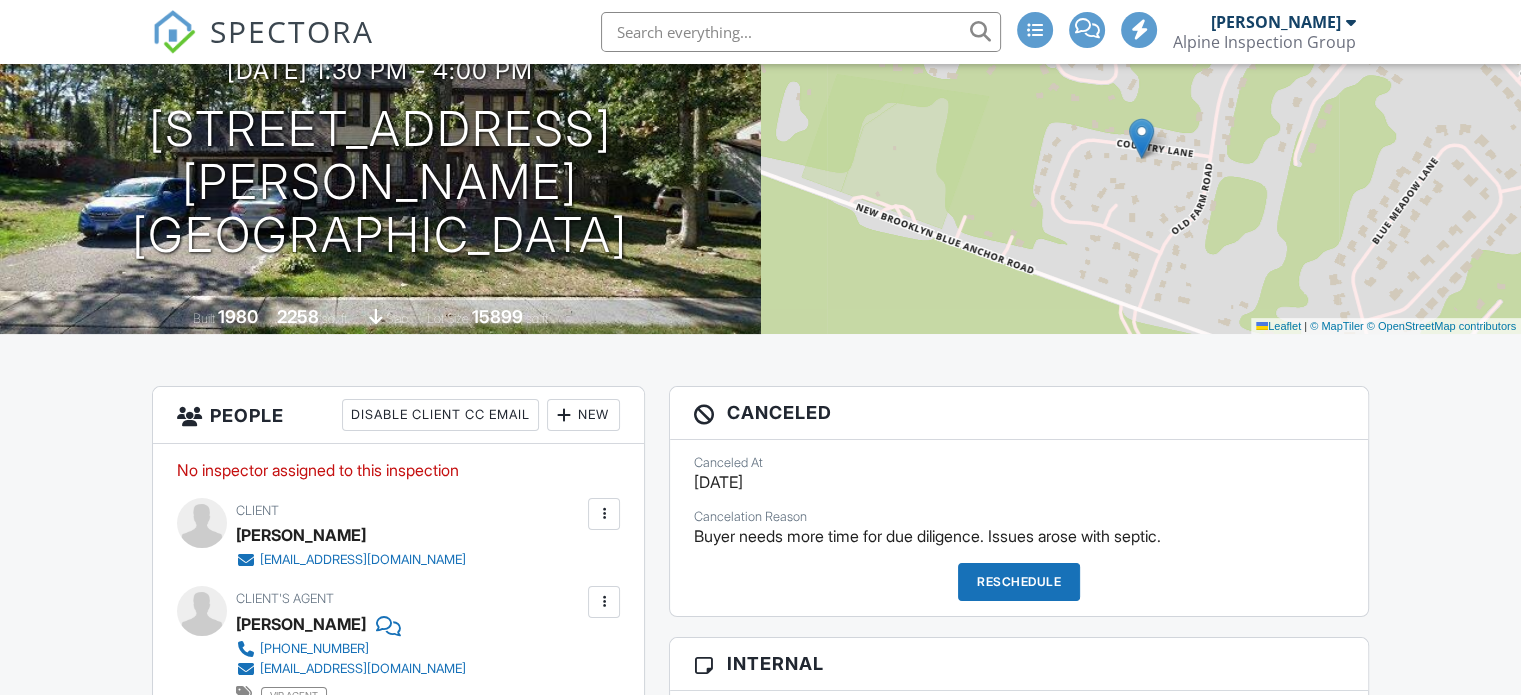 click on "Reschedule" at bounding box center [1019, 582] 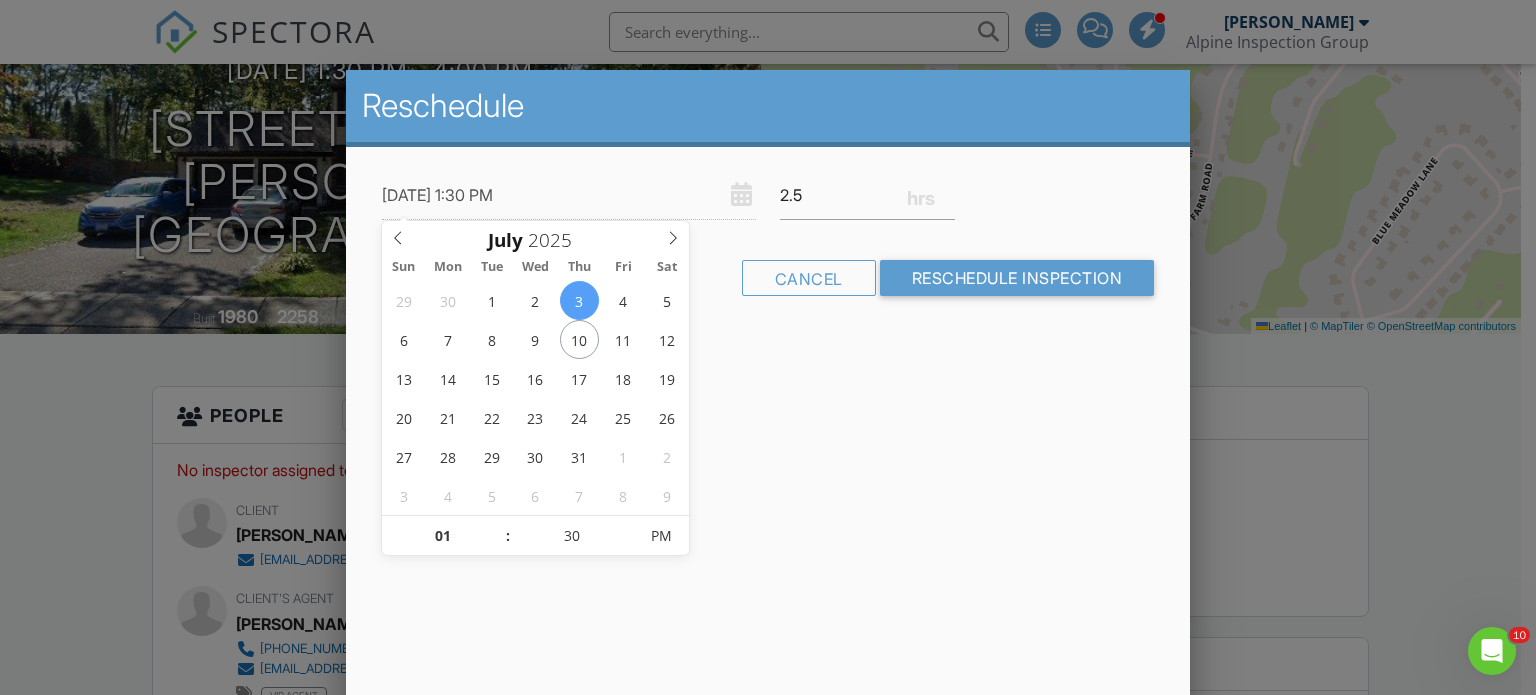 scroll, scrollTop: 0, scrollLeft: 0, axis: both 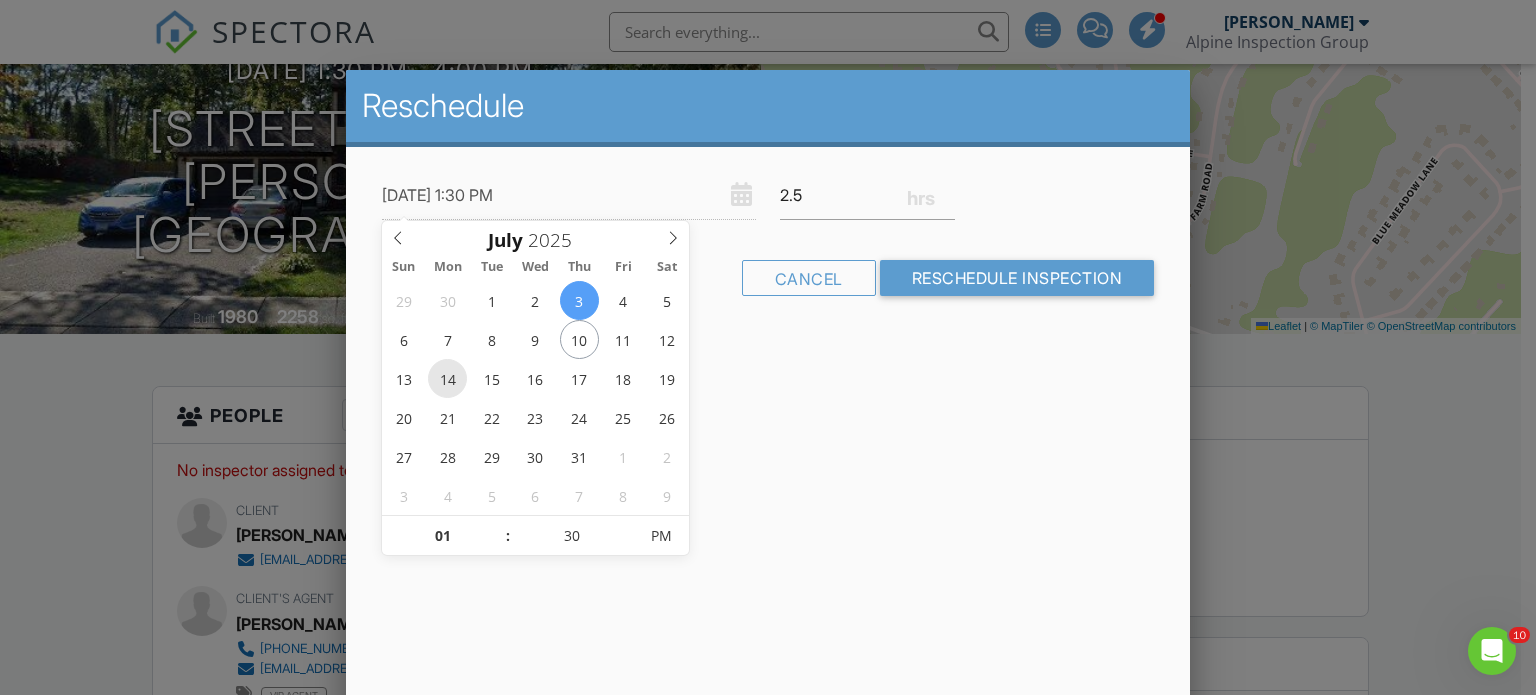 type on "[DATE] 1:30 PM" 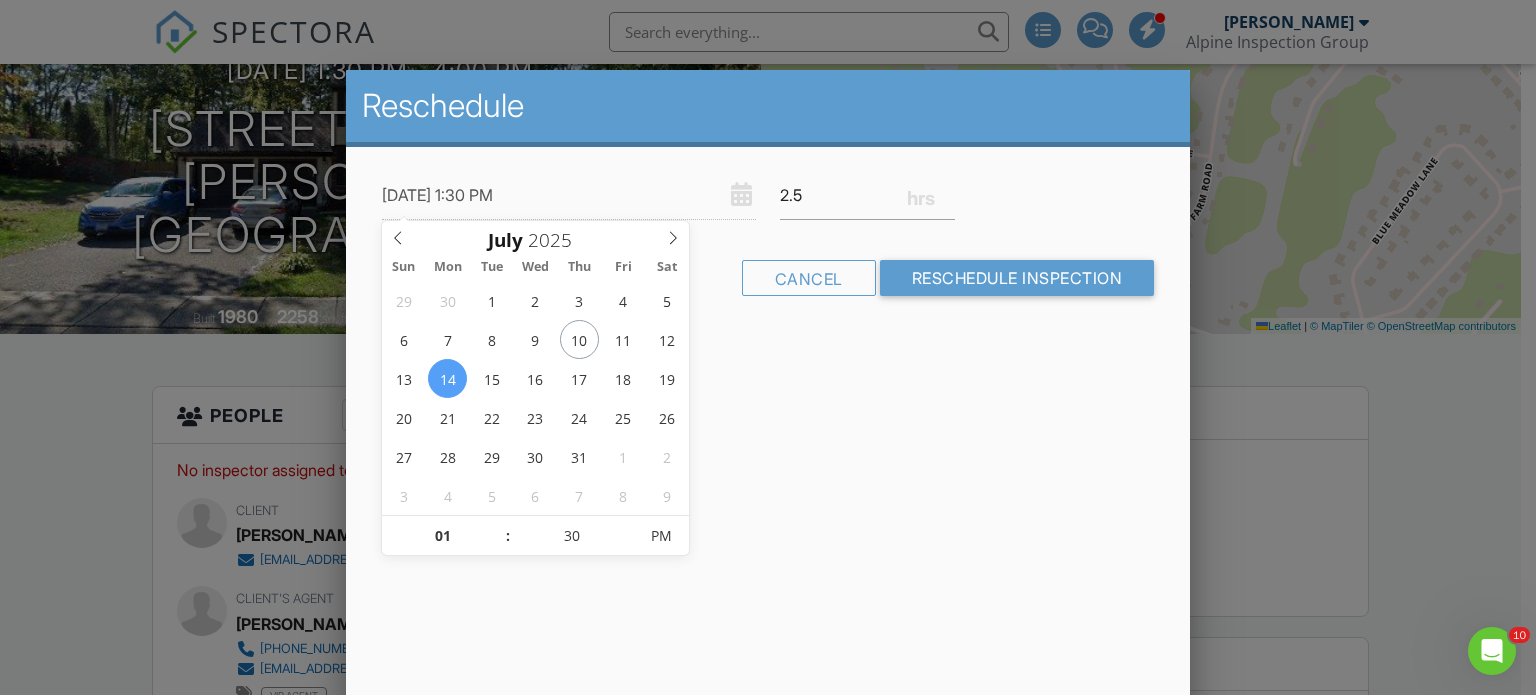 click on "Reschedule
07/14/2025 1:30 PM
2.5
Warning: this date/time is in the past.
Cancel
Reschedule Inspection" at bounding box center (768, 420) 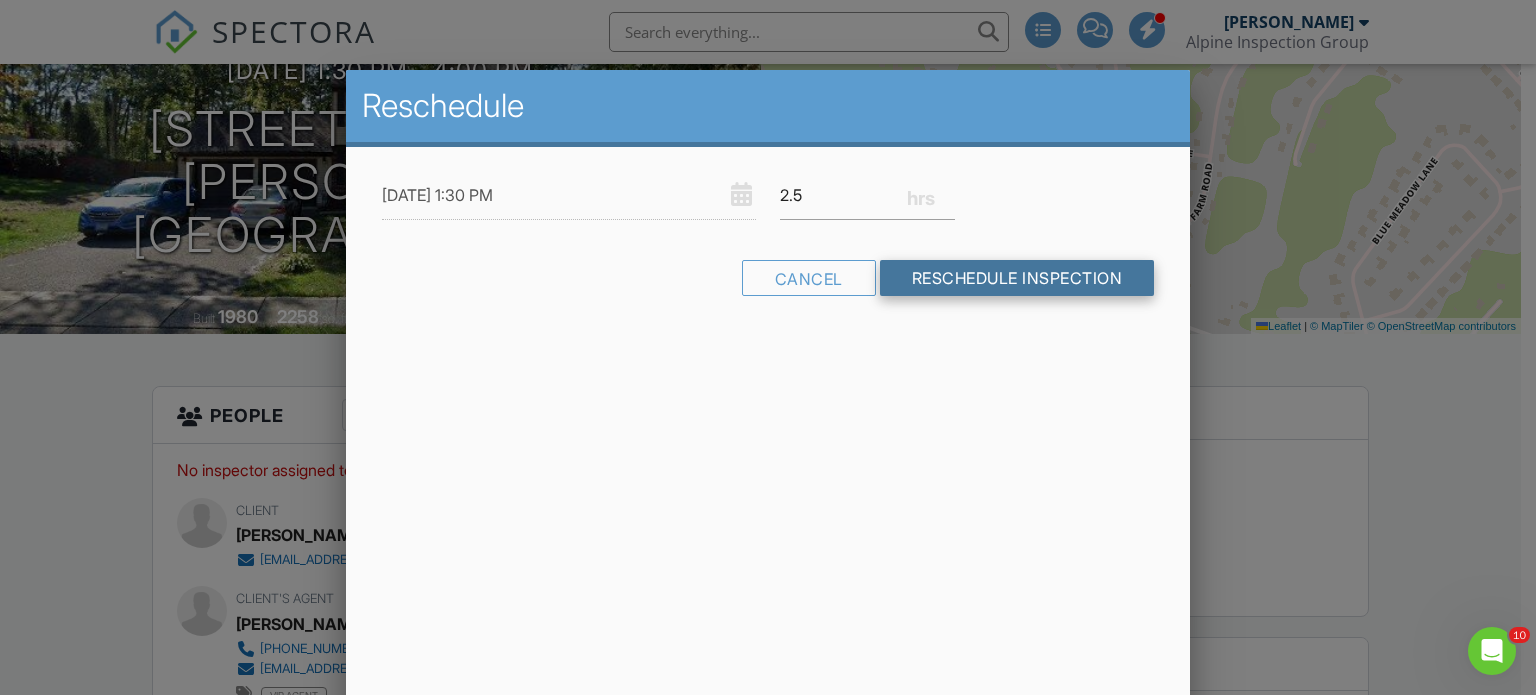 click on "Reschedule Inspection" at bounding box center [1017, 278] 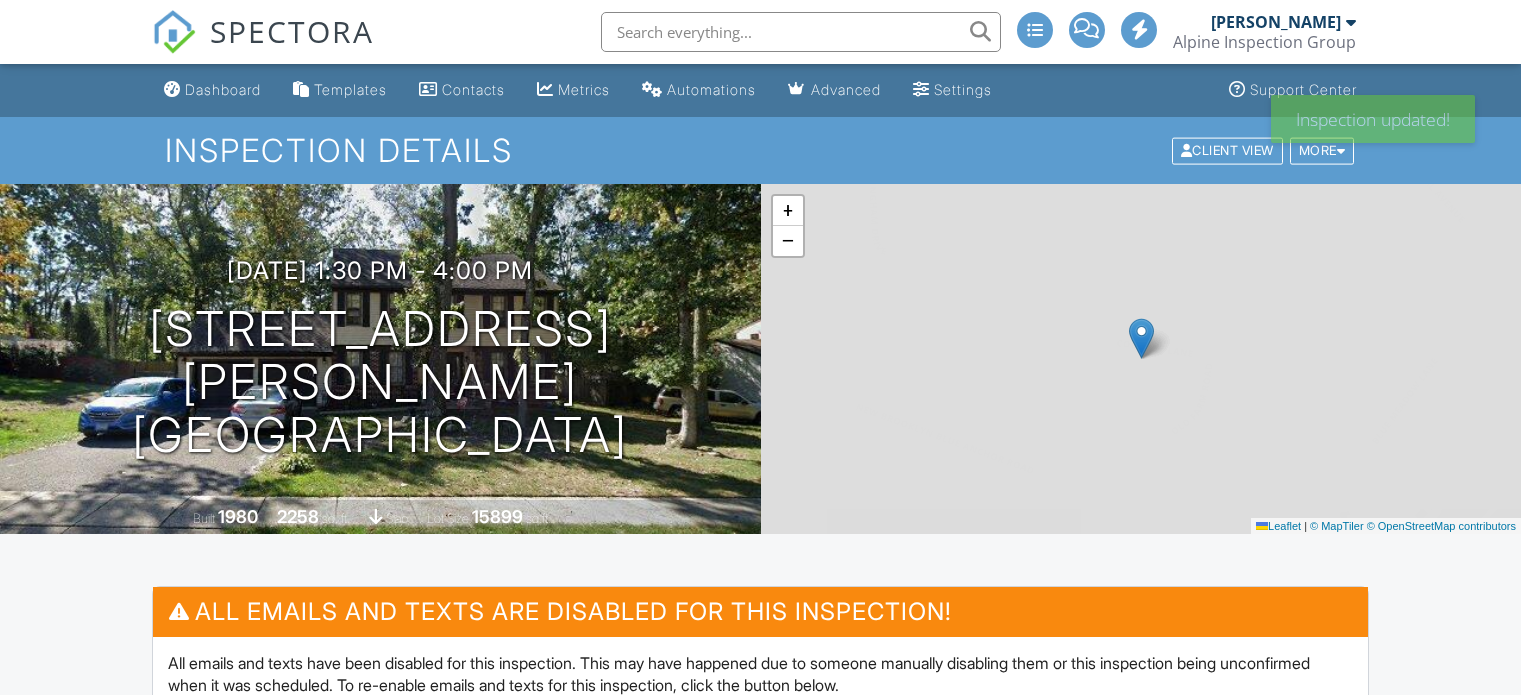 scroll, scrollTop: 290, scrollLeft: 0, axis: vertical 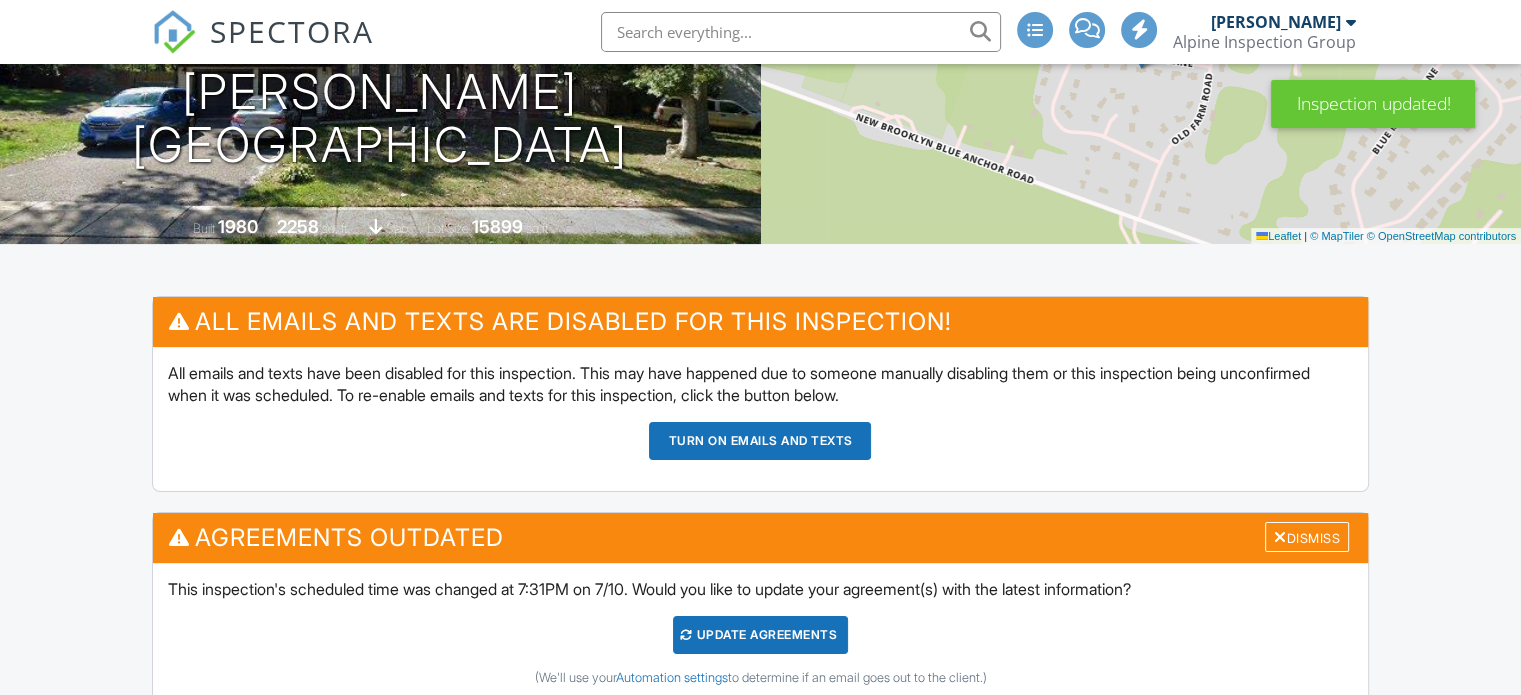 click on "Turn on emails and texts" at bounding box center (760, 441) 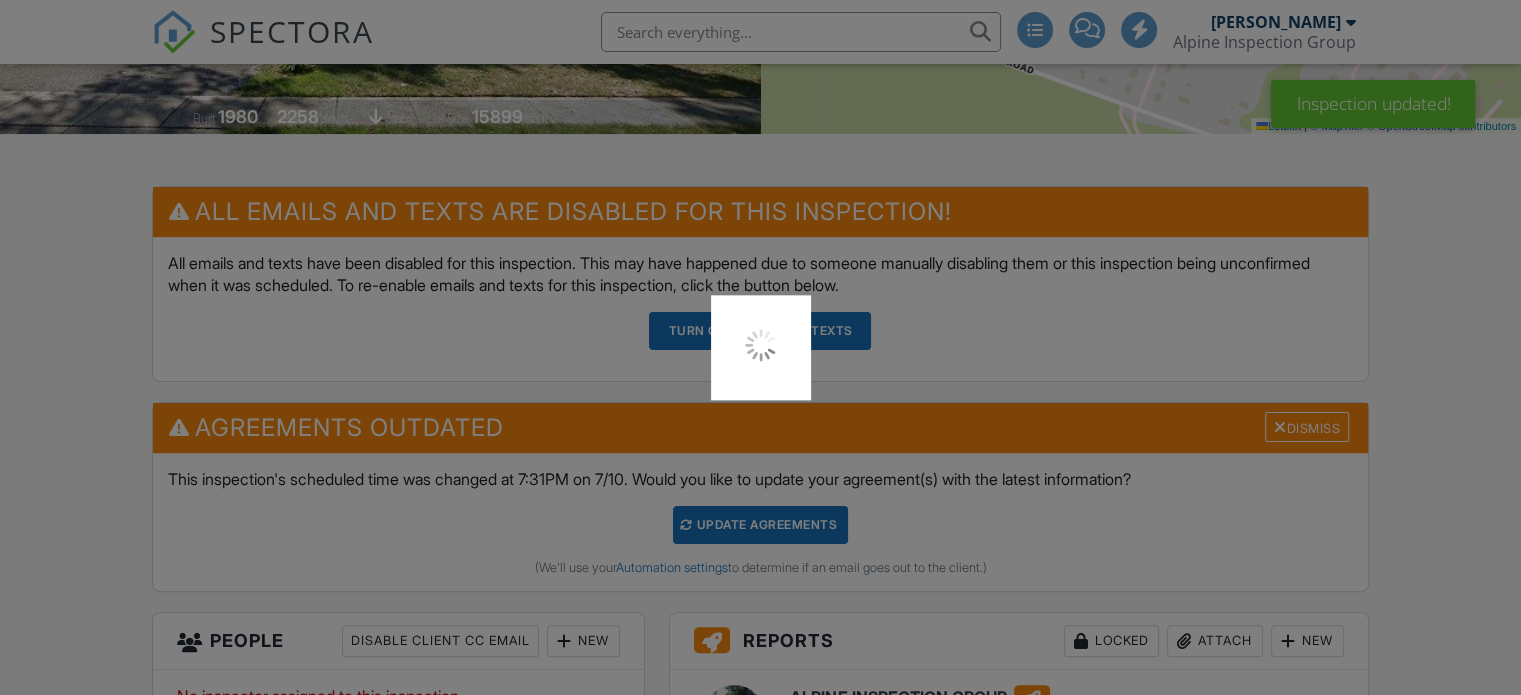 scroll, scrollTop: 0, scrollLeft: 0, axis: both 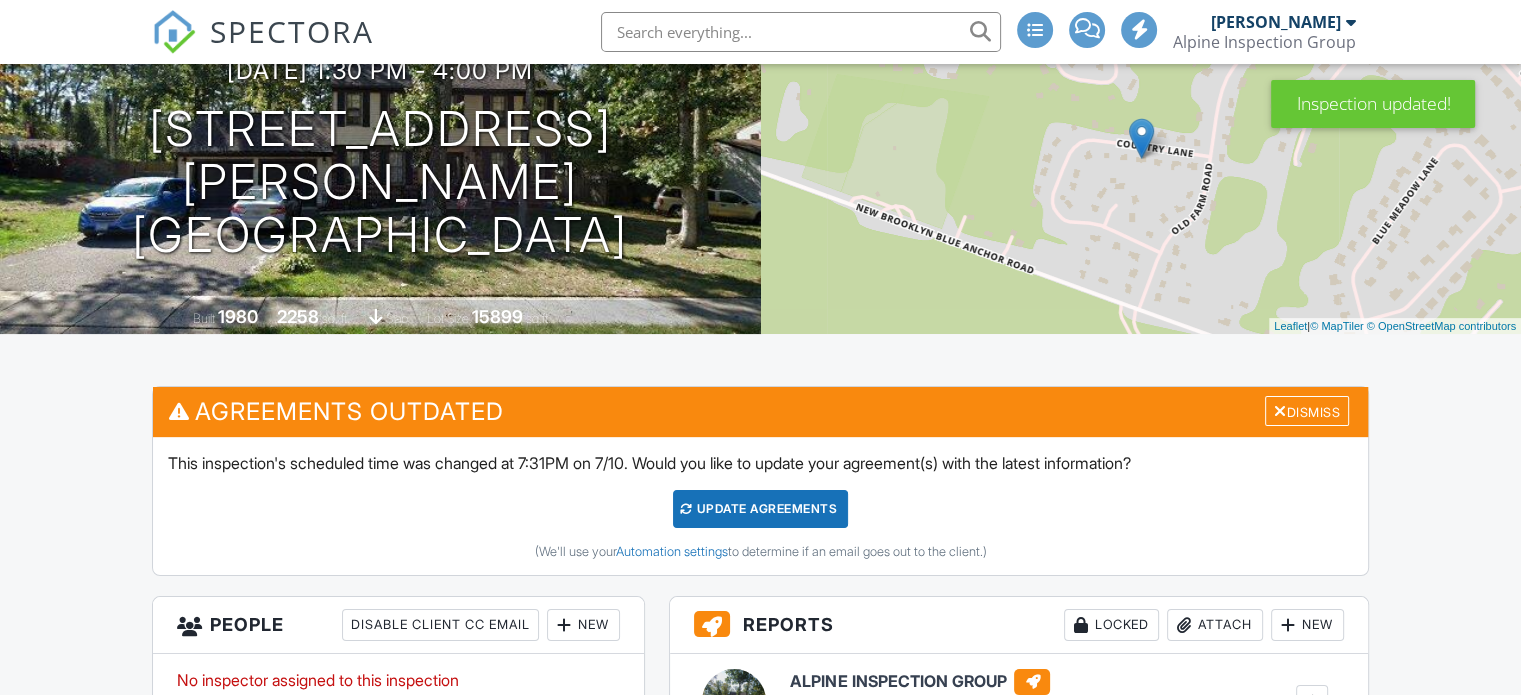 click on "Update Agreements" at bounding box center [760, 509] 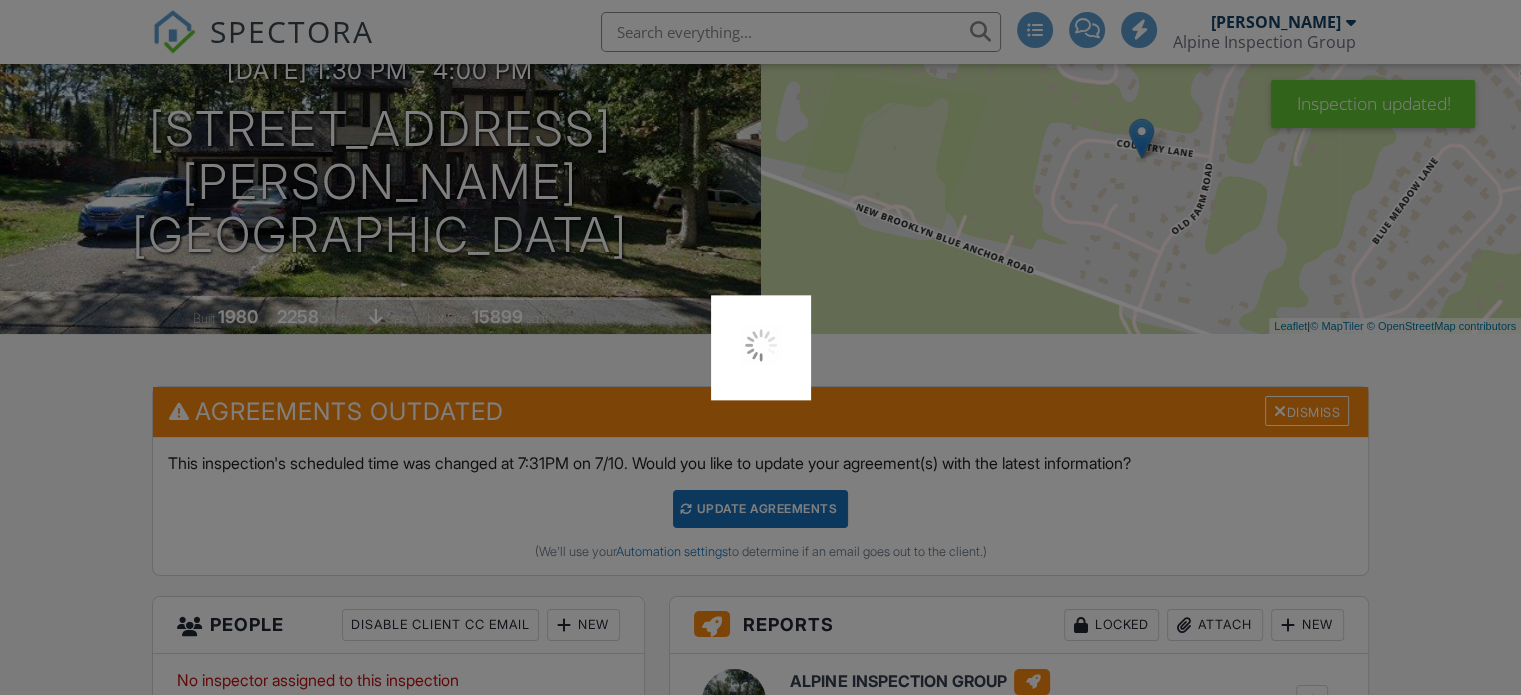 scroll, scrollTop: 0, scrollLeft: 0, axis: both 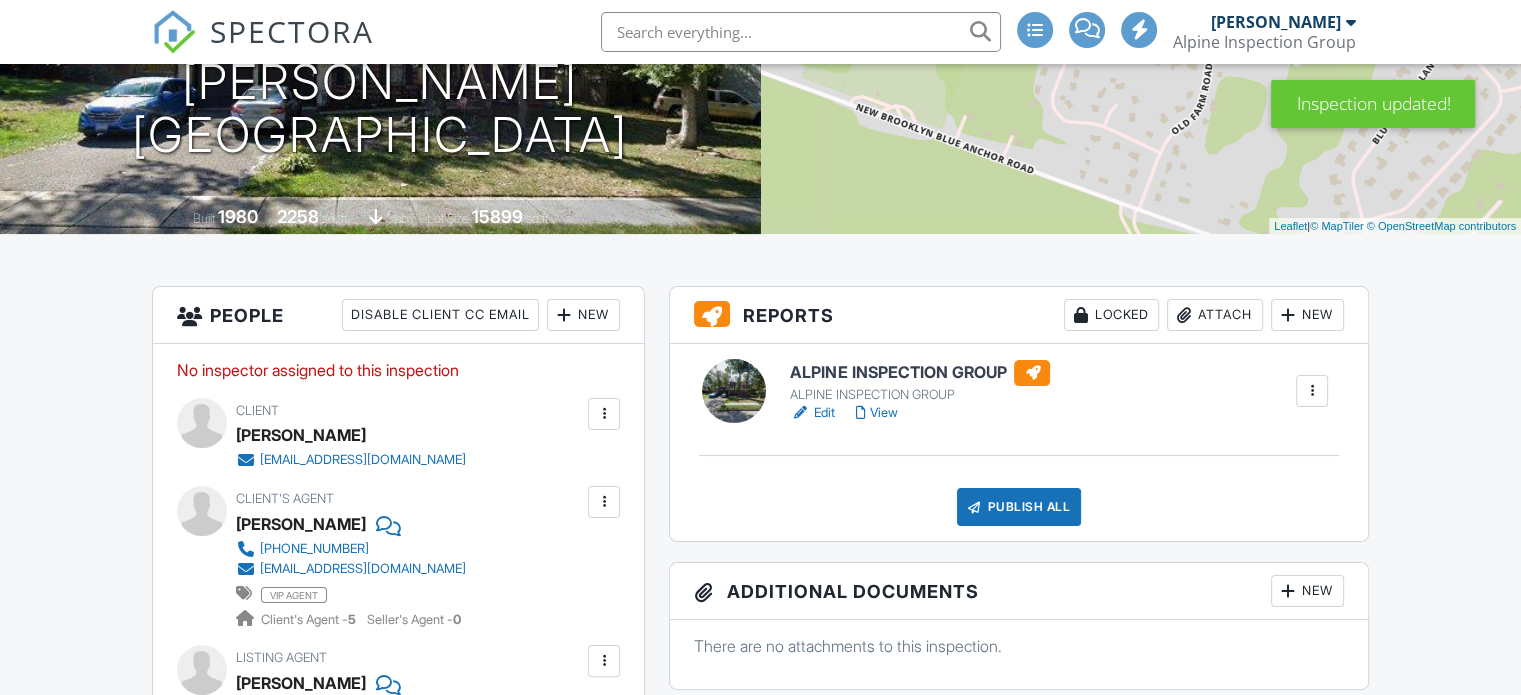 click on "New" at bounding box center [583, 315] 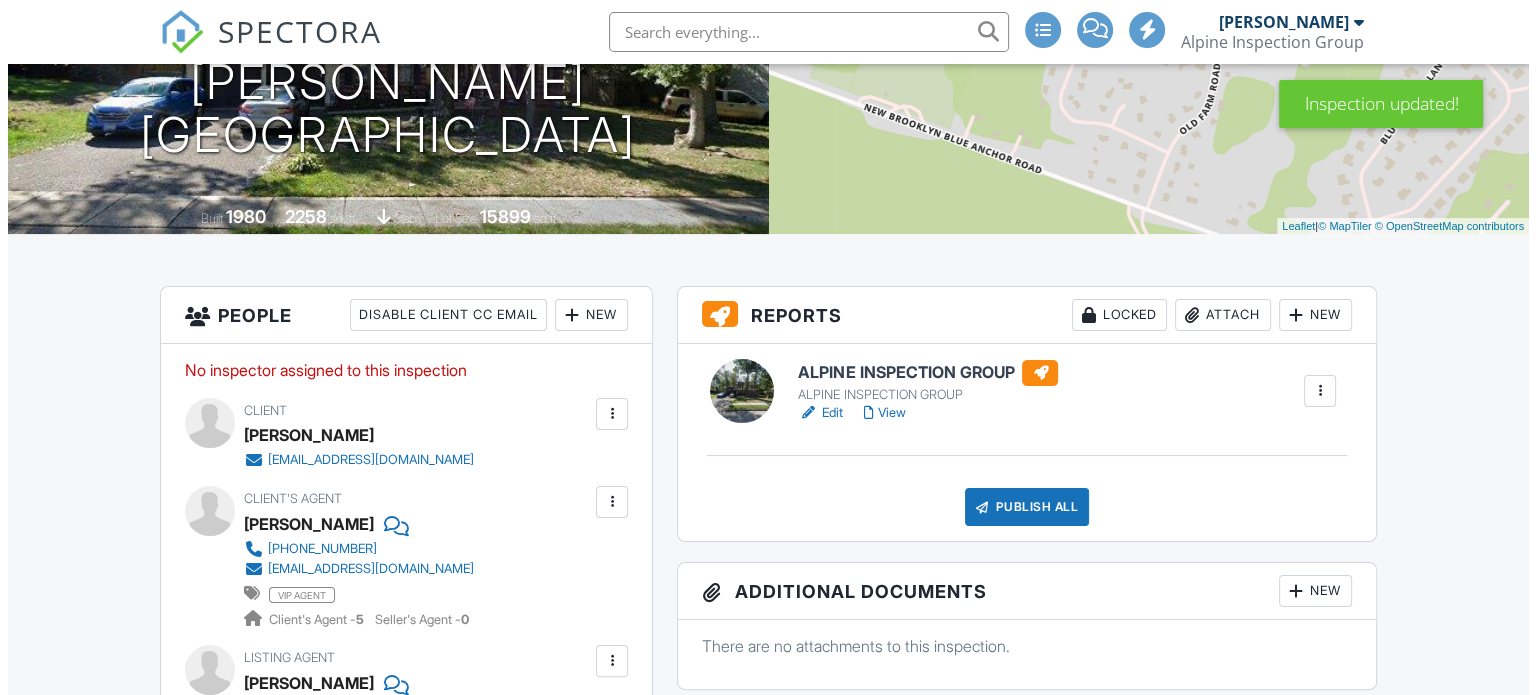 scroll, scrollTop: 0, scrollLeft: 0, axis: both 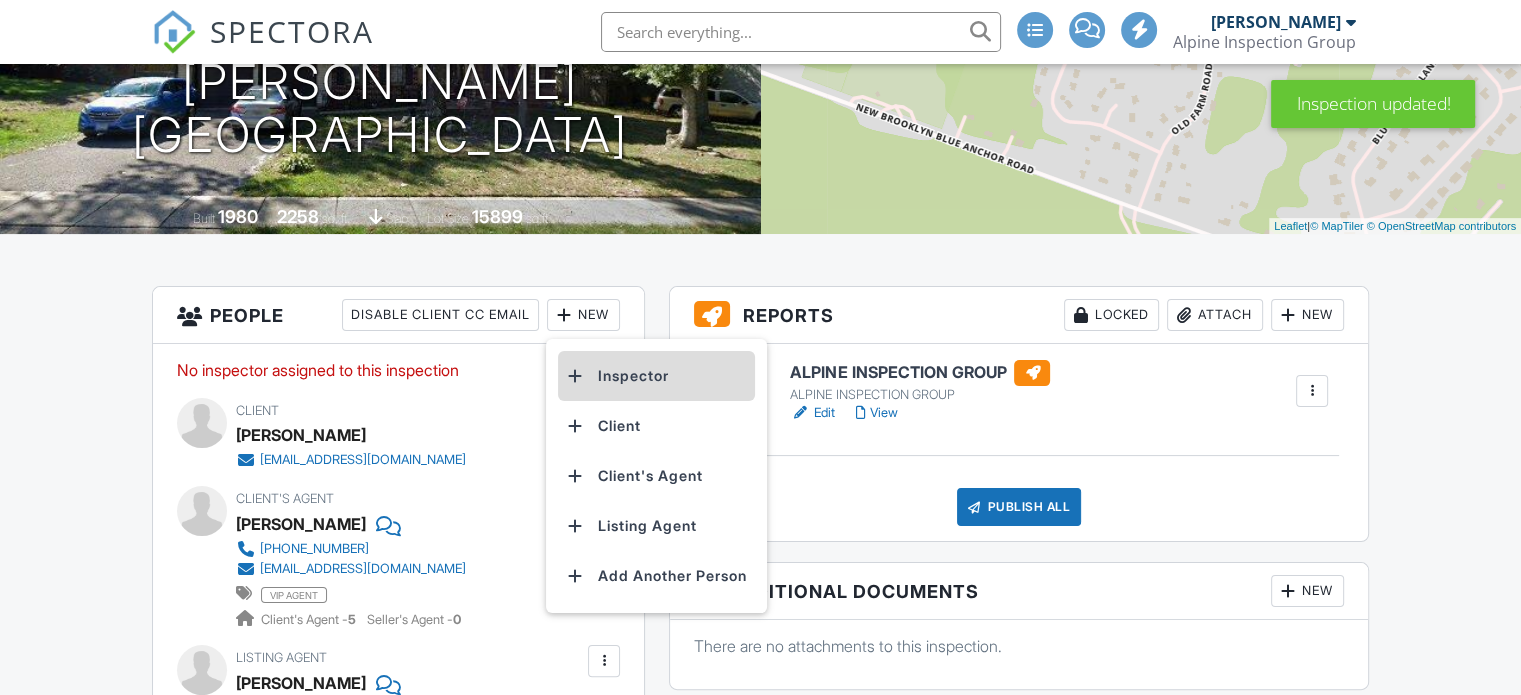 click on "Inspector" at bounding box center (656, 376) 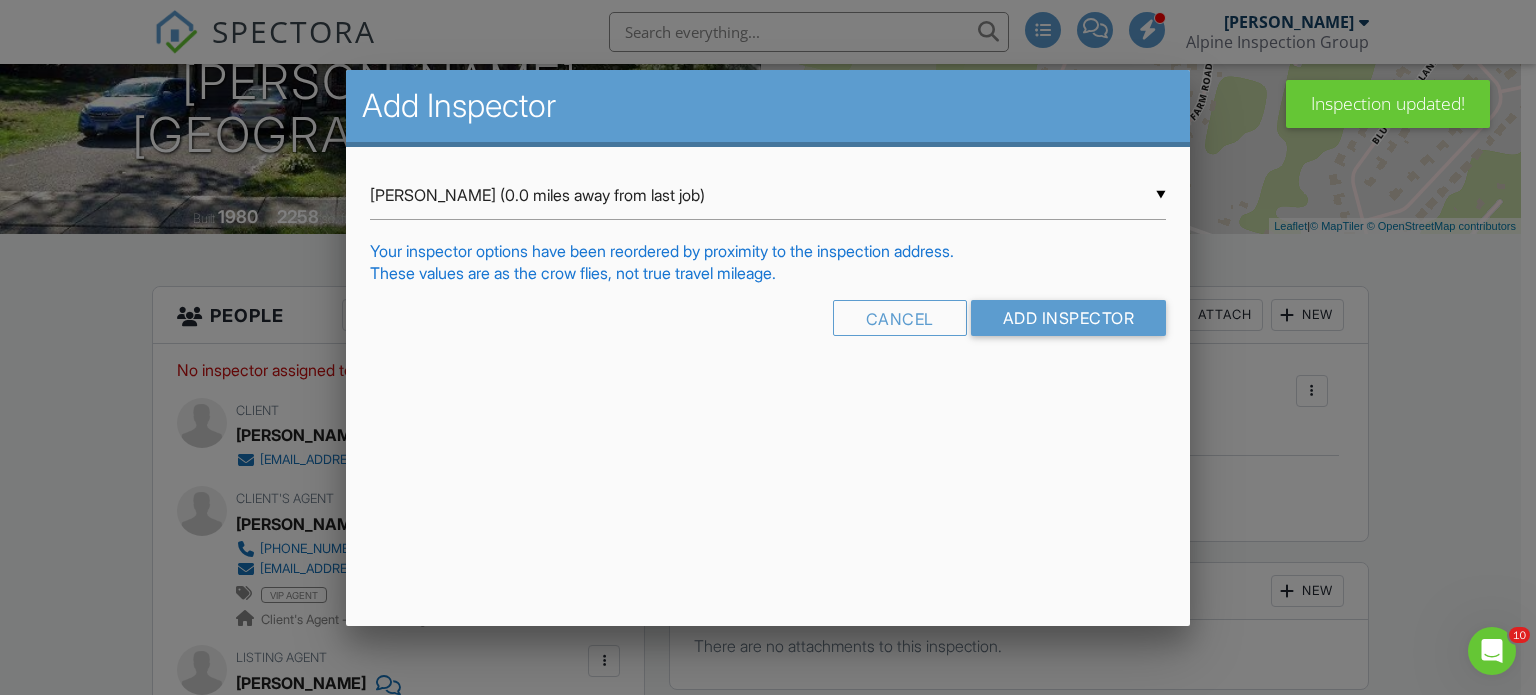 scroll, scrollTop: 0, scrollLeft: 0, axis: both 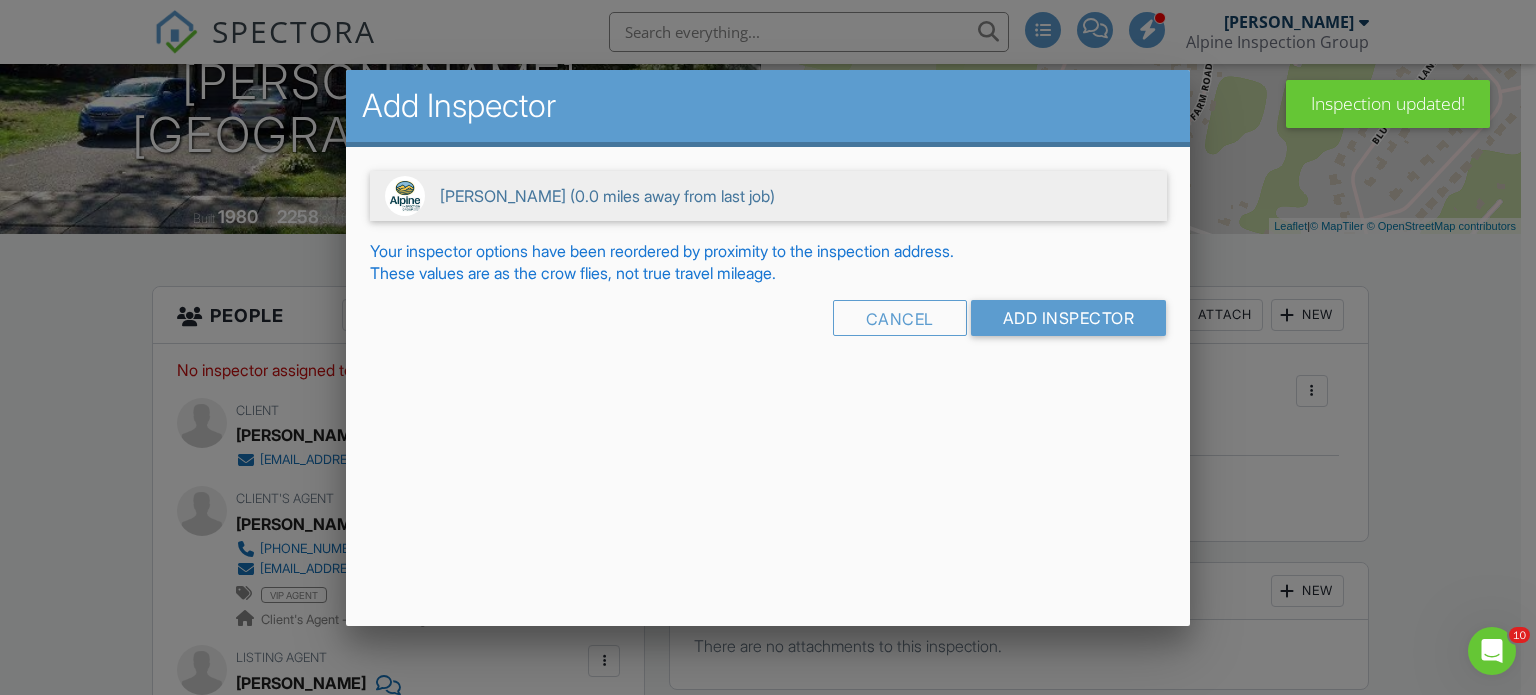 click on "David Vitarelli (0.0 miles away from last job)" at bounding box center (768, 196) 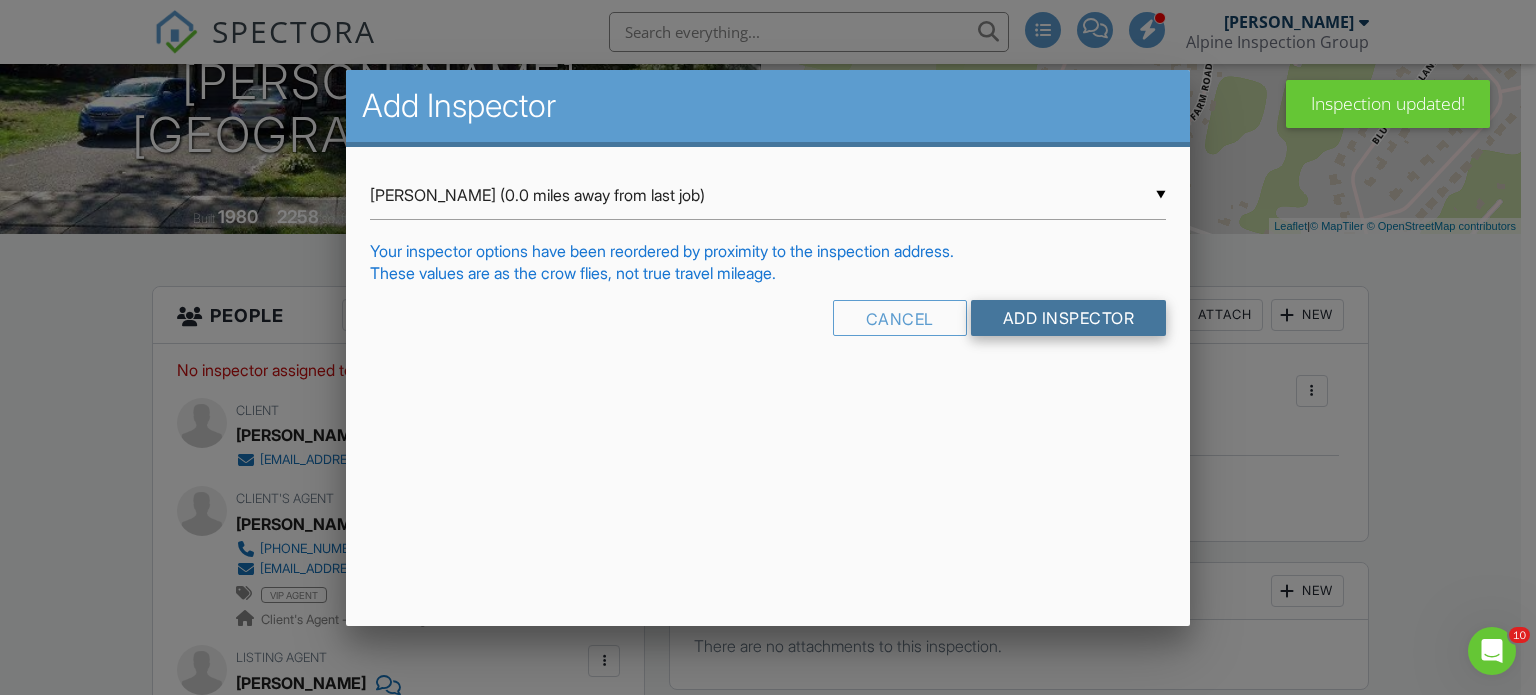 click on "Add Inspector" at bounding box center [1069, 318] 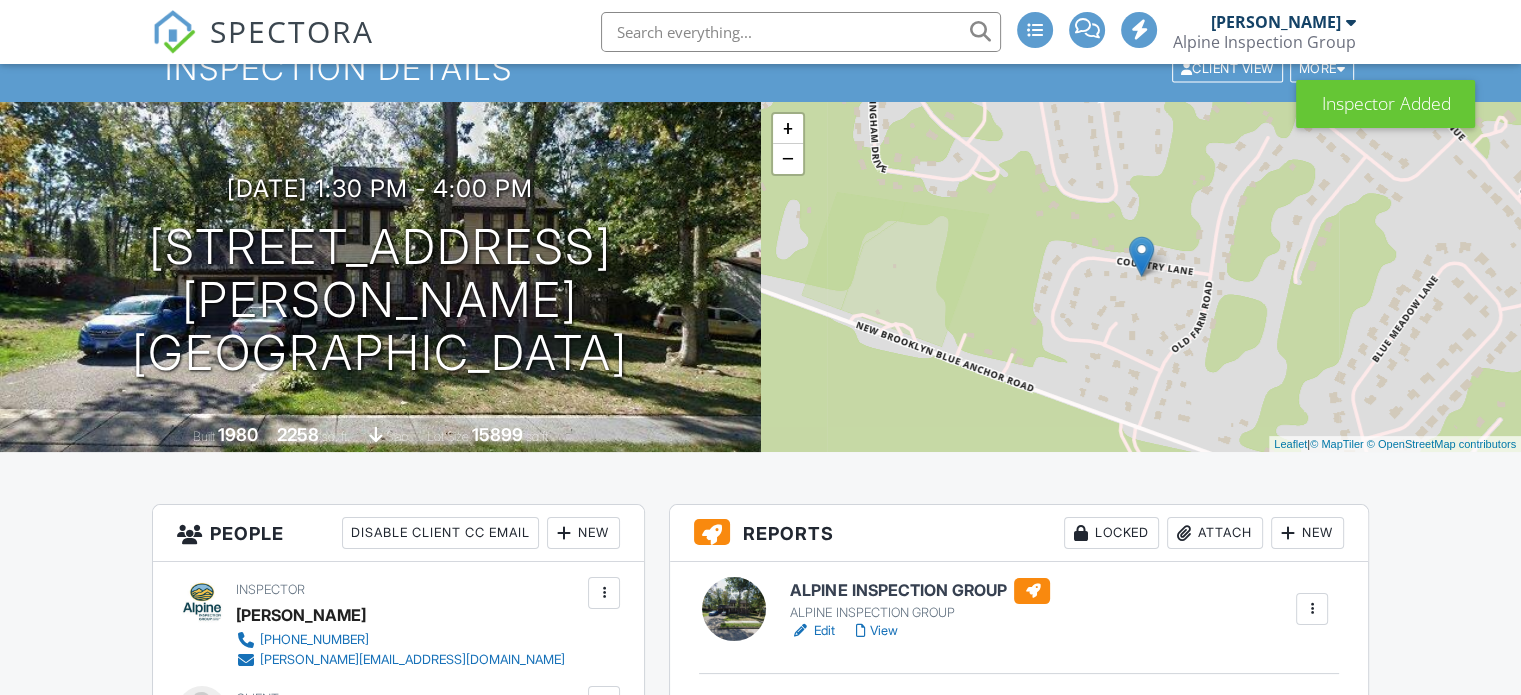 scroll, scrollTop: 500, scrollLeft: 0, axis: vertical 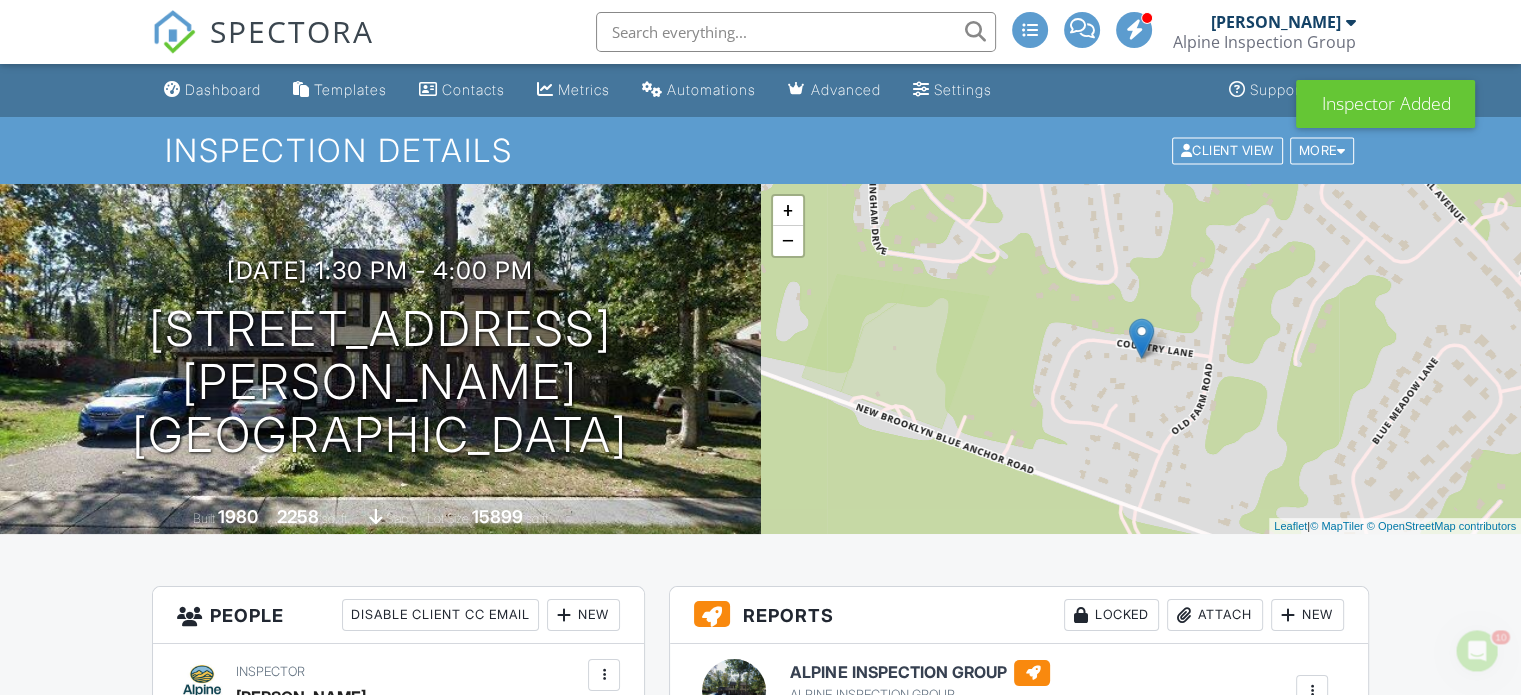 click on "SPECTORA" at bounding box center [292, 31] 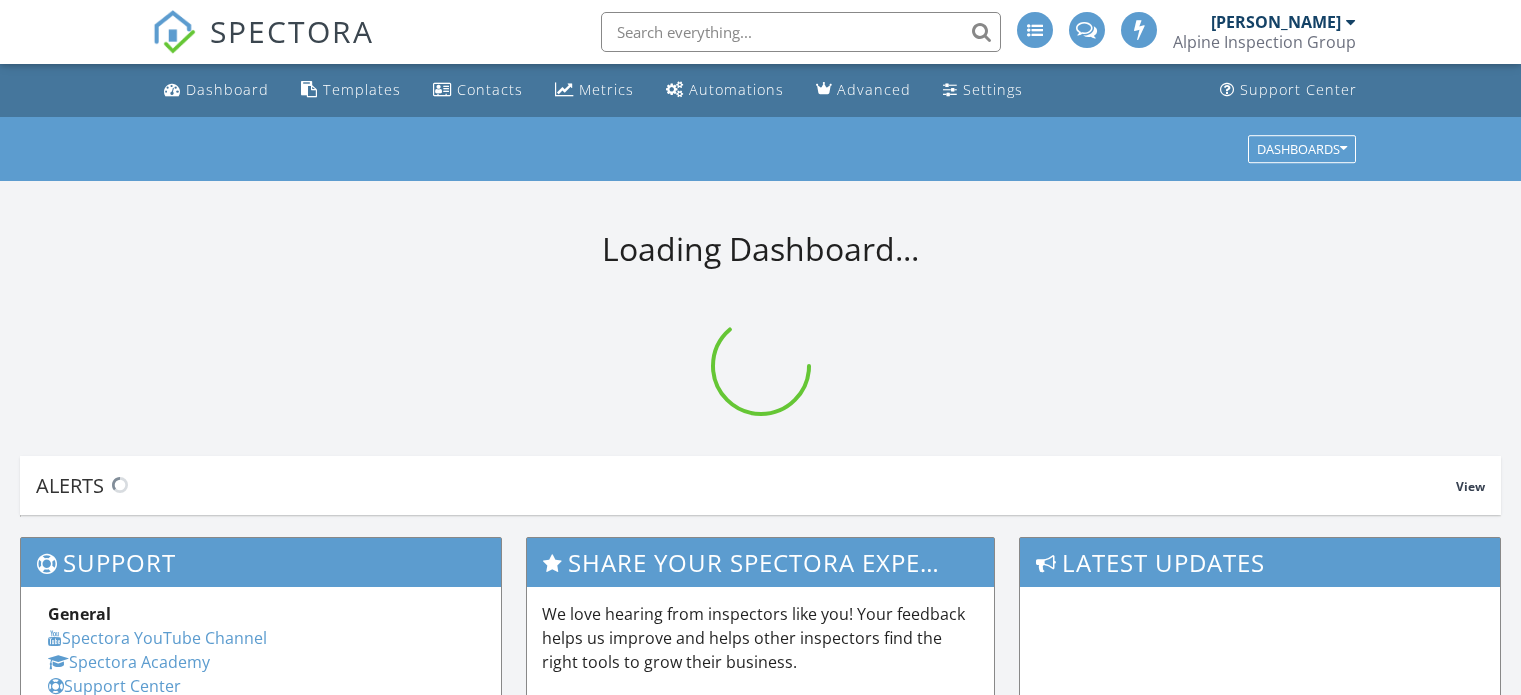 scroll, scrollTop: 0, scrollLeft: 0, axis: both 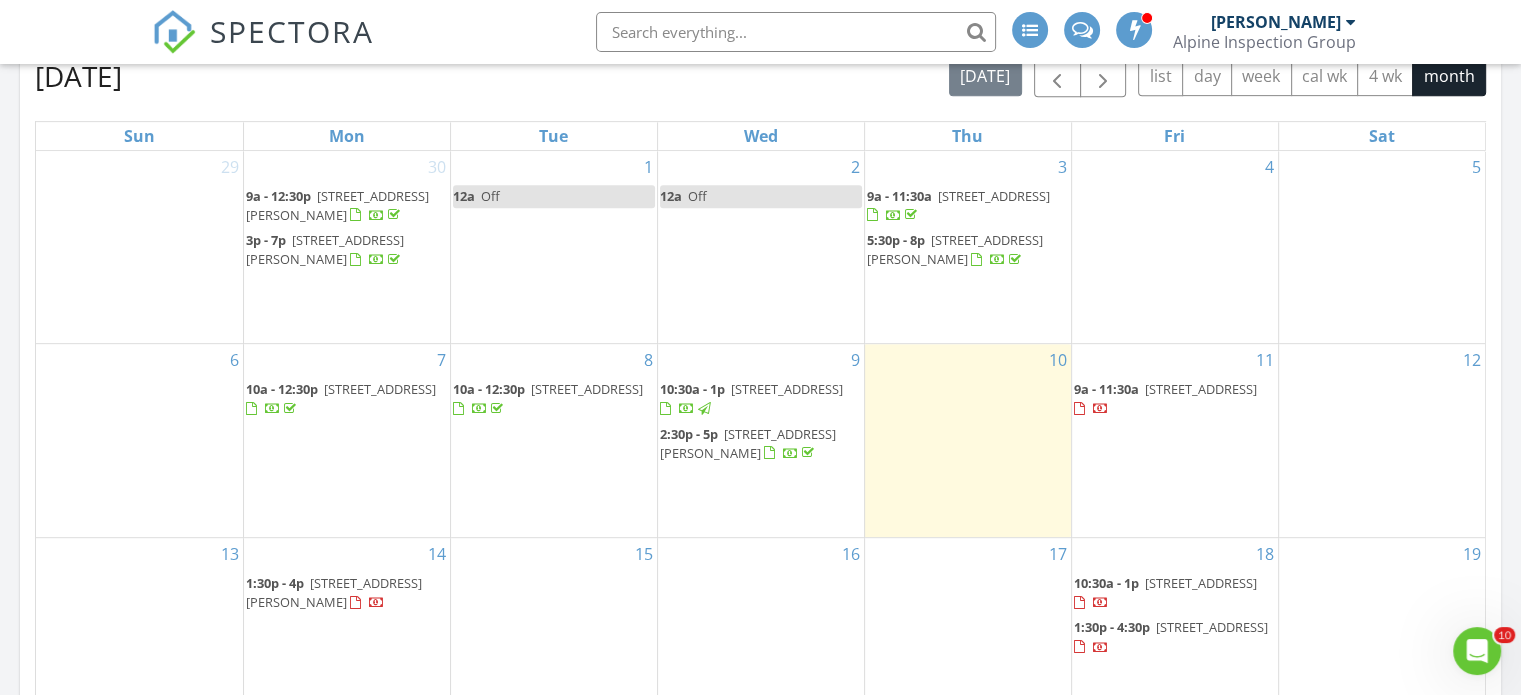 click on "SPECTORA" at bounding box center (292, 31) 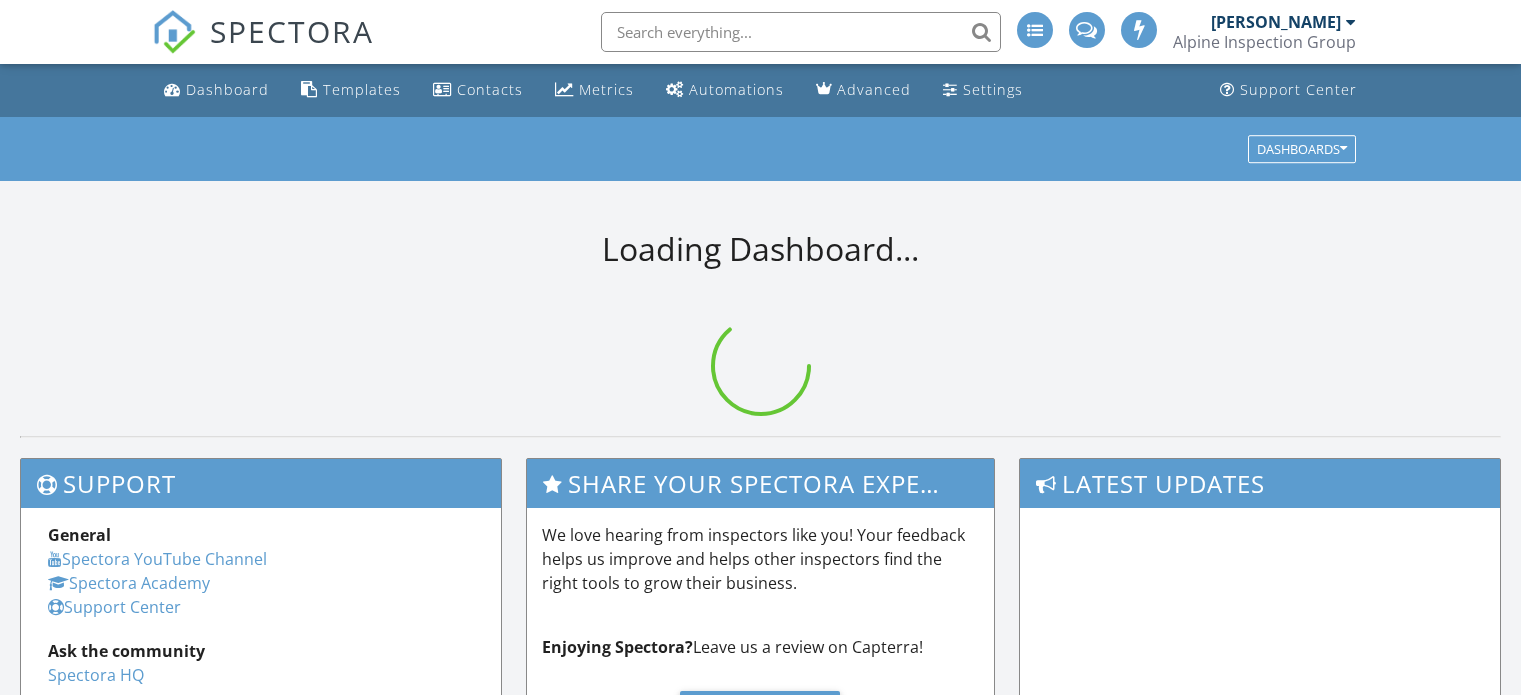 scroll, scrollTop: 0, scrollLeft: 0, axis: both 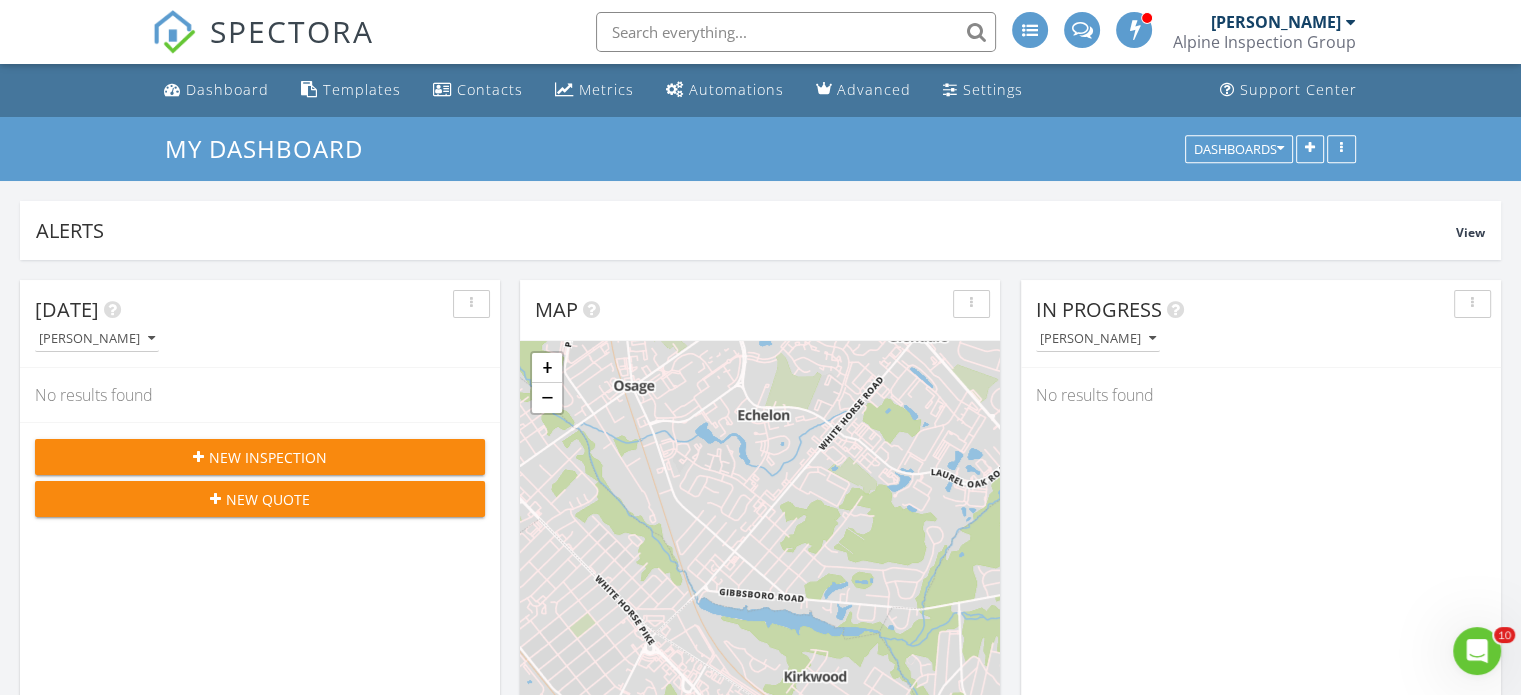 click on "New Inspection" at bounding box center (268, 457) 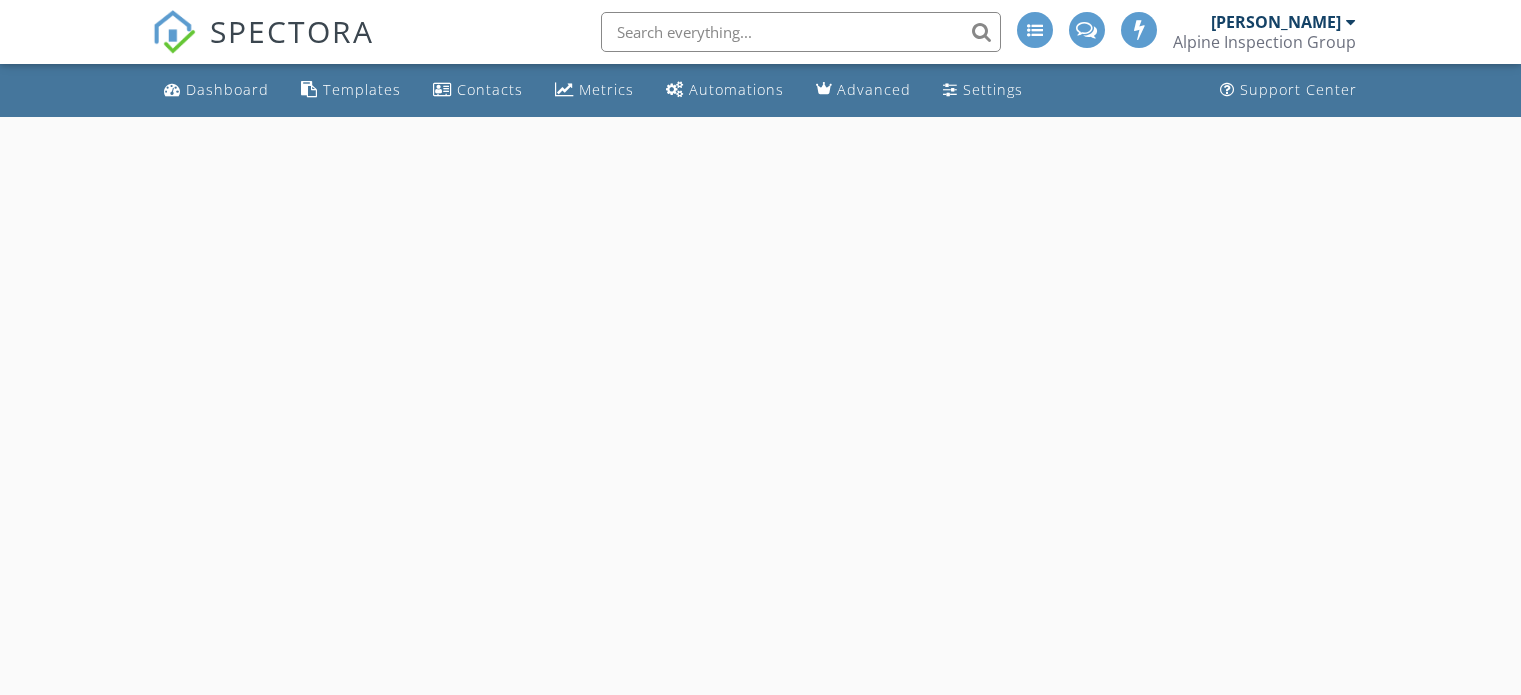 scroll, scrollTop: 0, scrollLeft: 0, axis: both 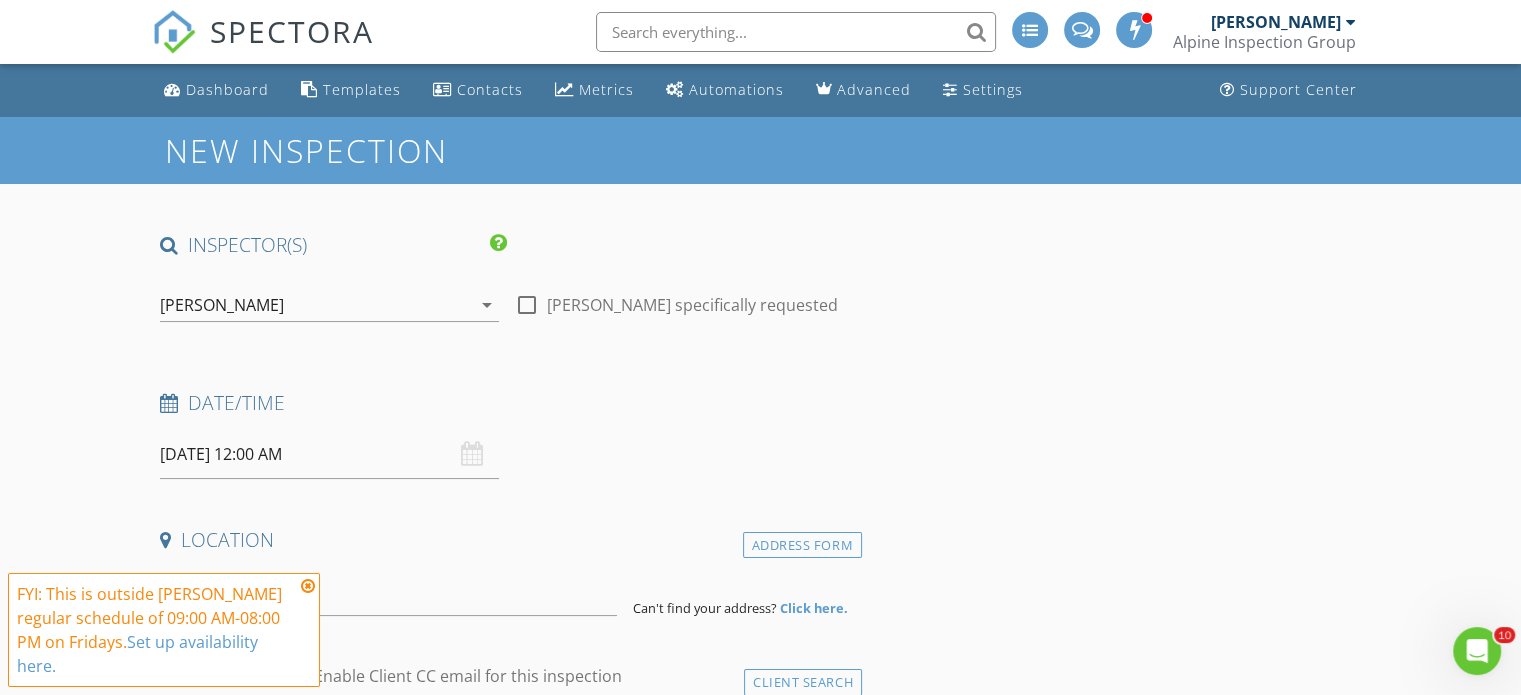 click on "07/11/2025 12:00 AM" at bounding box center [329, 454] 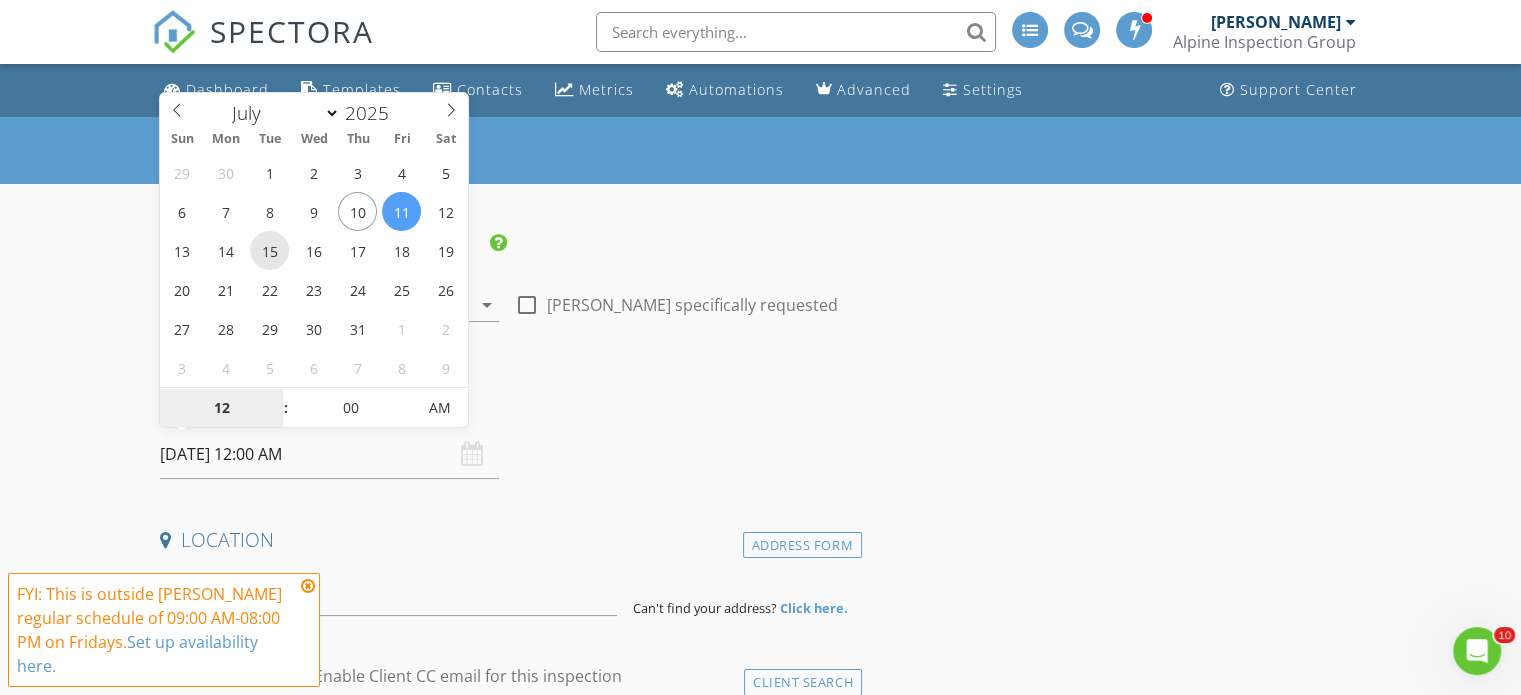 type on "07/15/2025 12:00 AM" 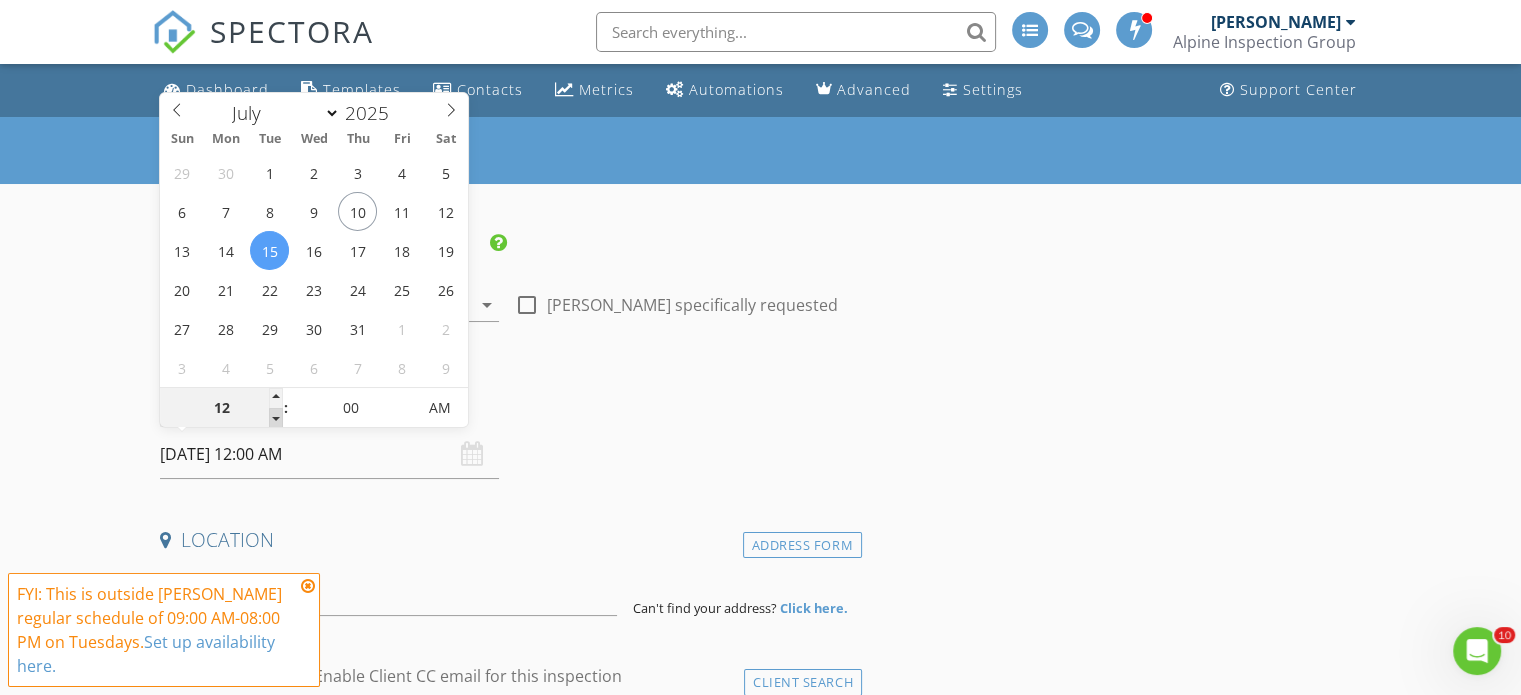 type on "11" 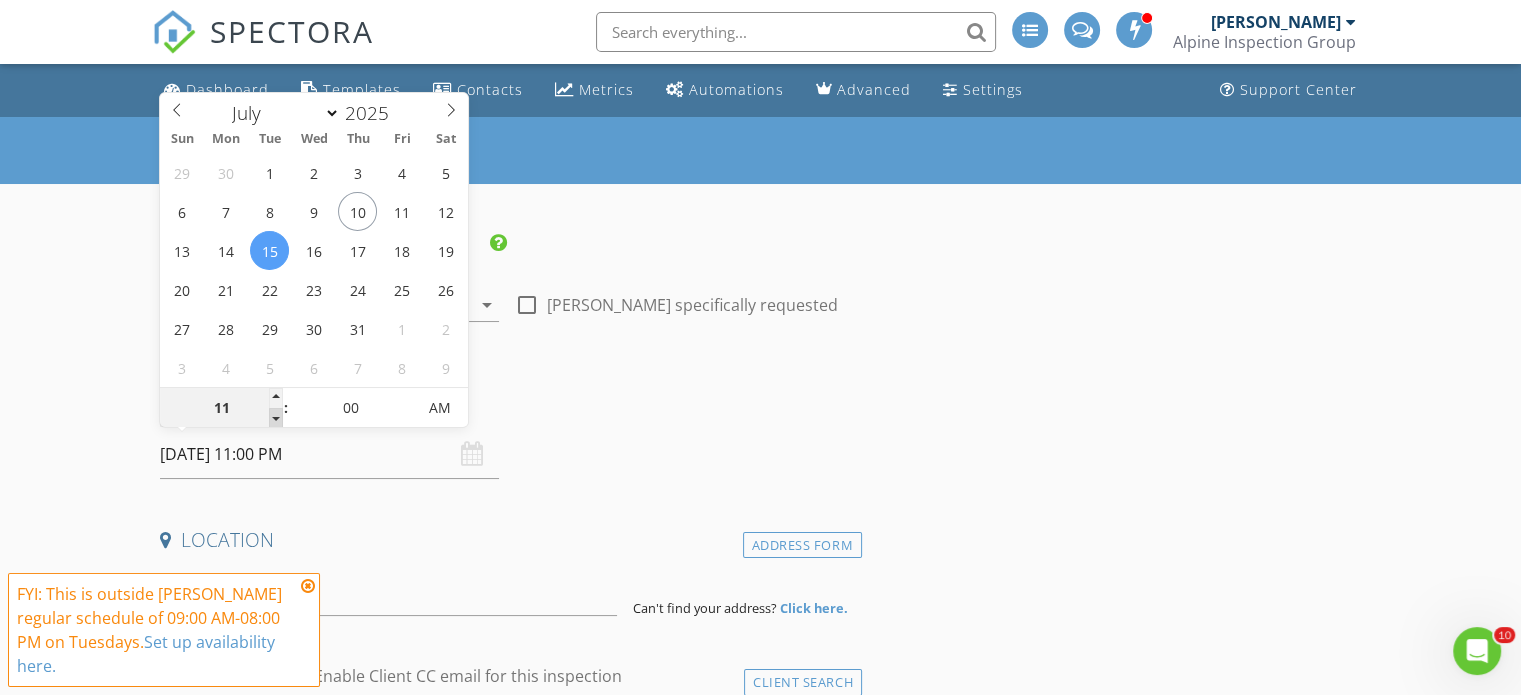 click at bounding box center (276, 418) 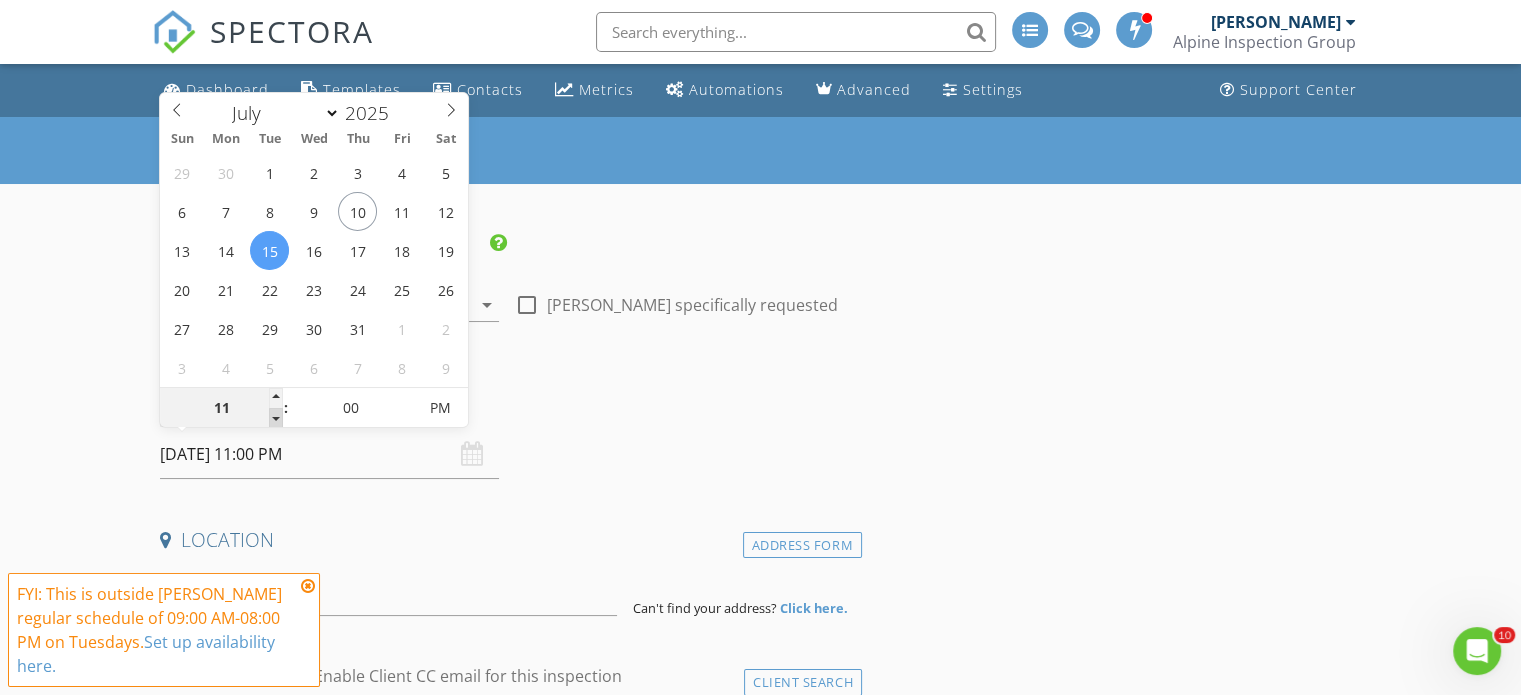 type on "10" 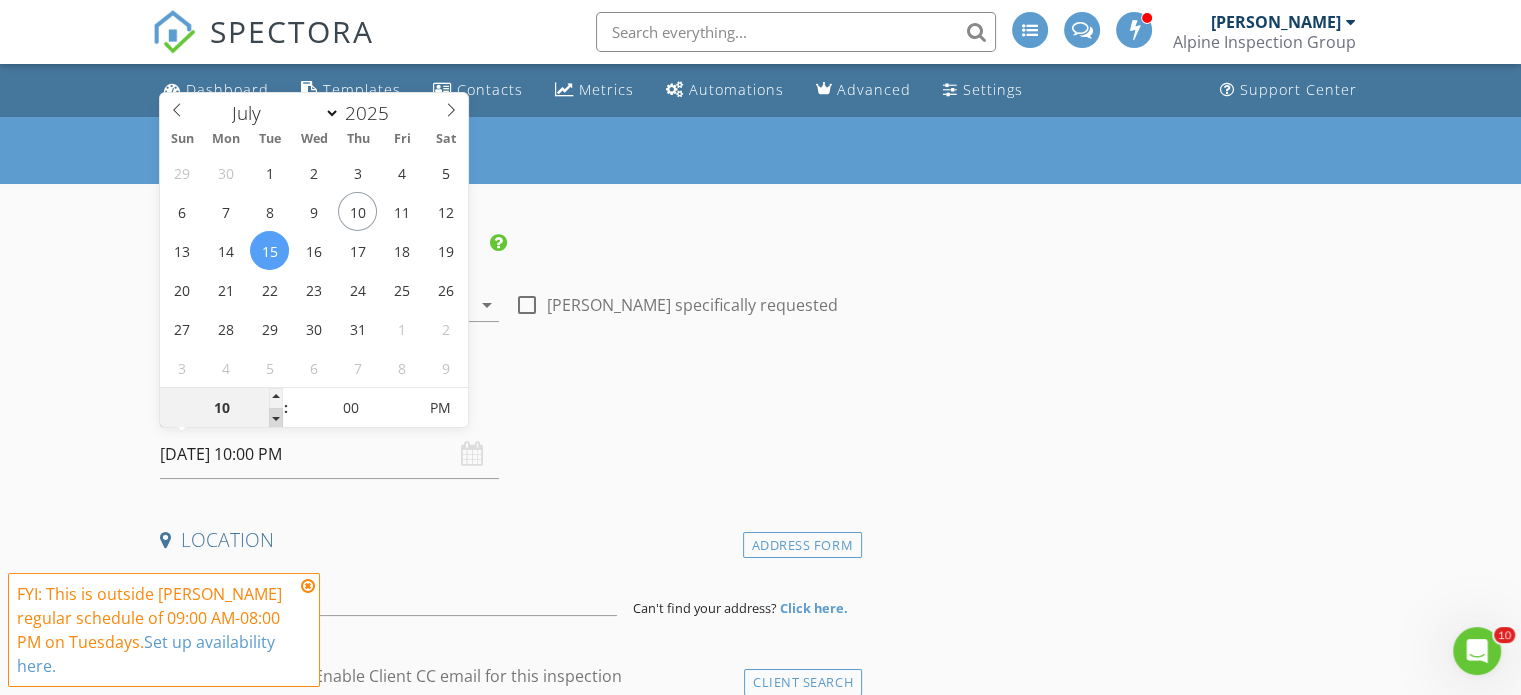 click at bounding box center [276, 418] 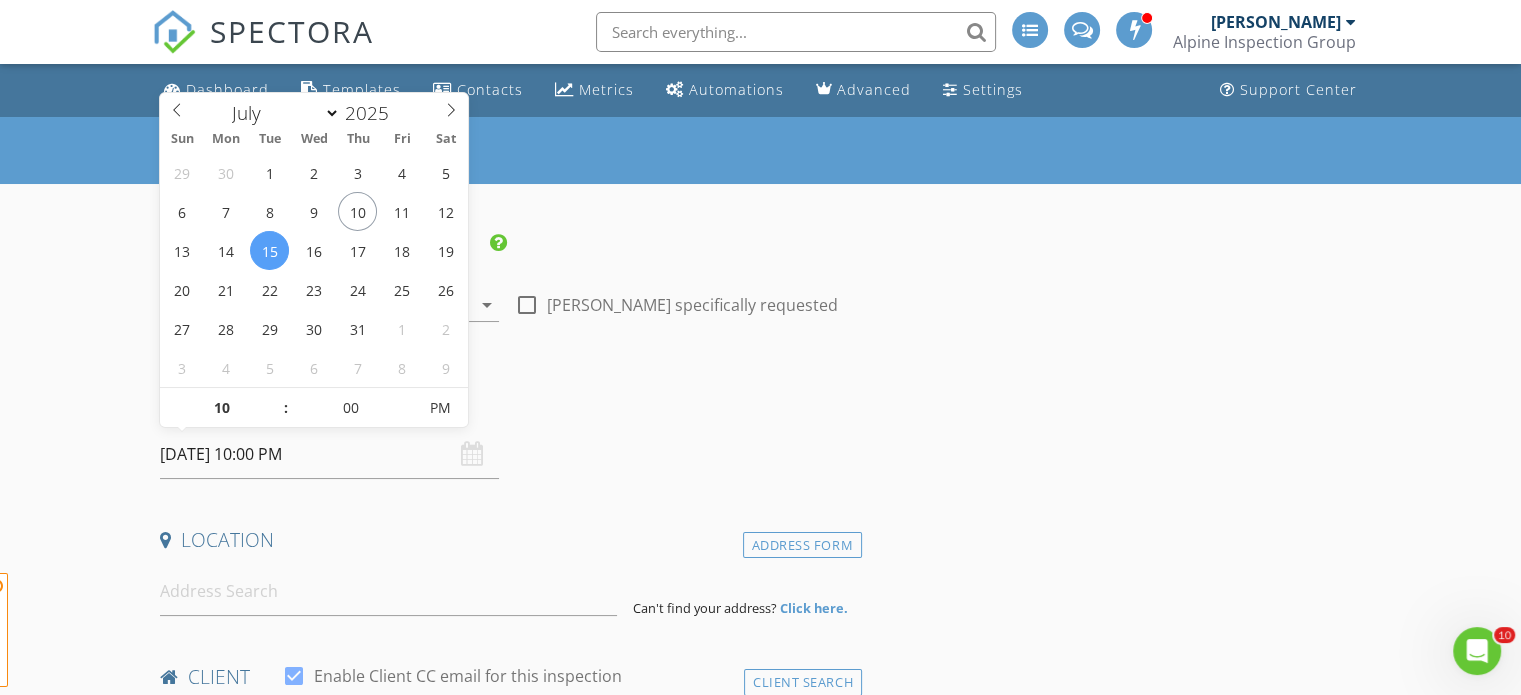 click on "Date/Time" at bounding box center (507, 403) 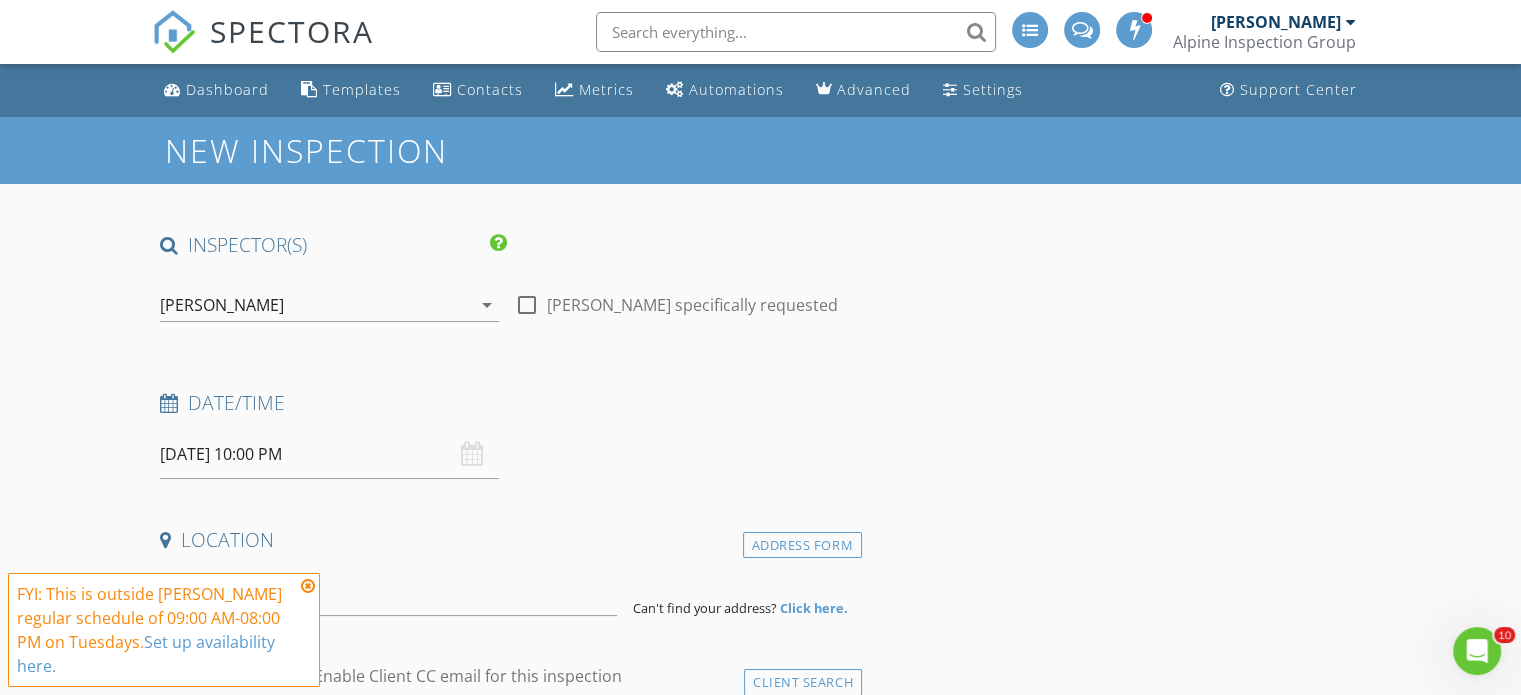 click on "07/15/2025 10:00 PM" at bounding box center (329, 454) 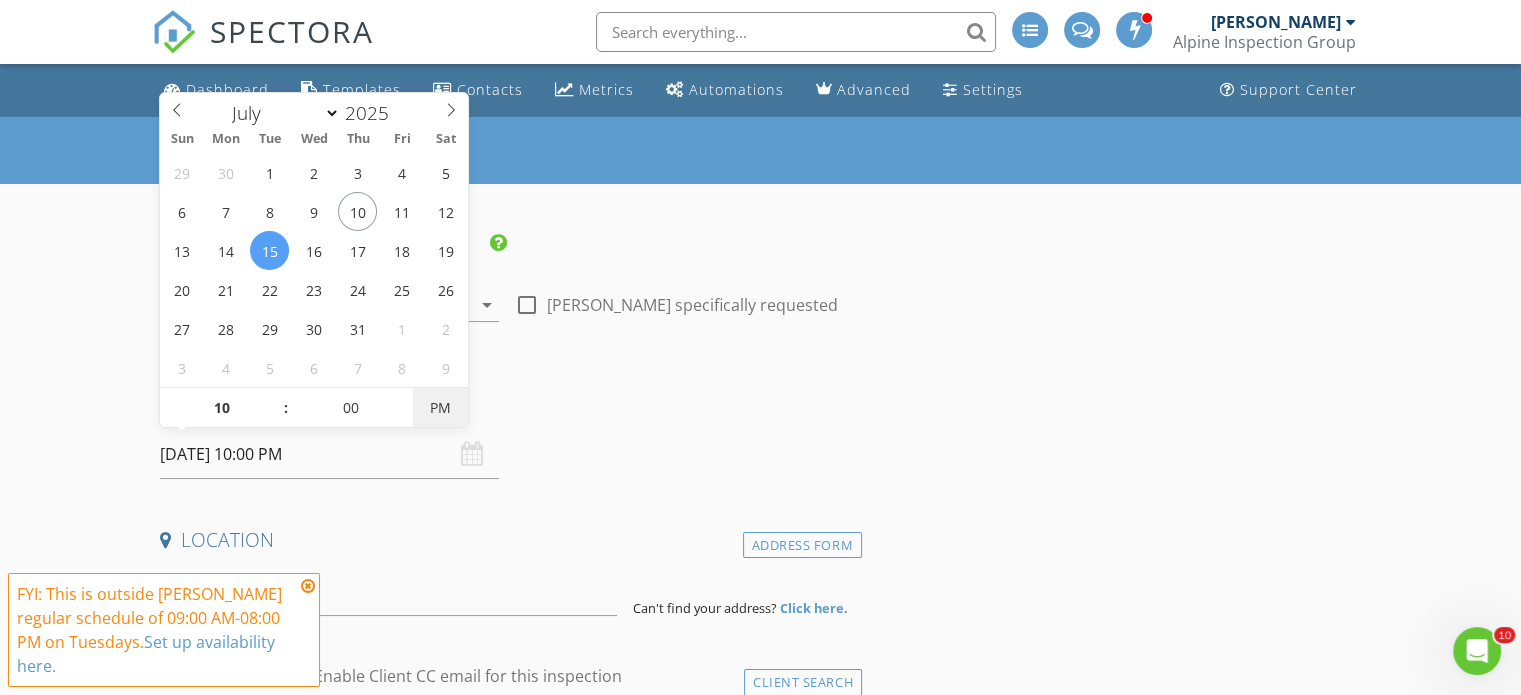 type on "07/15/2025 10:00 AM" 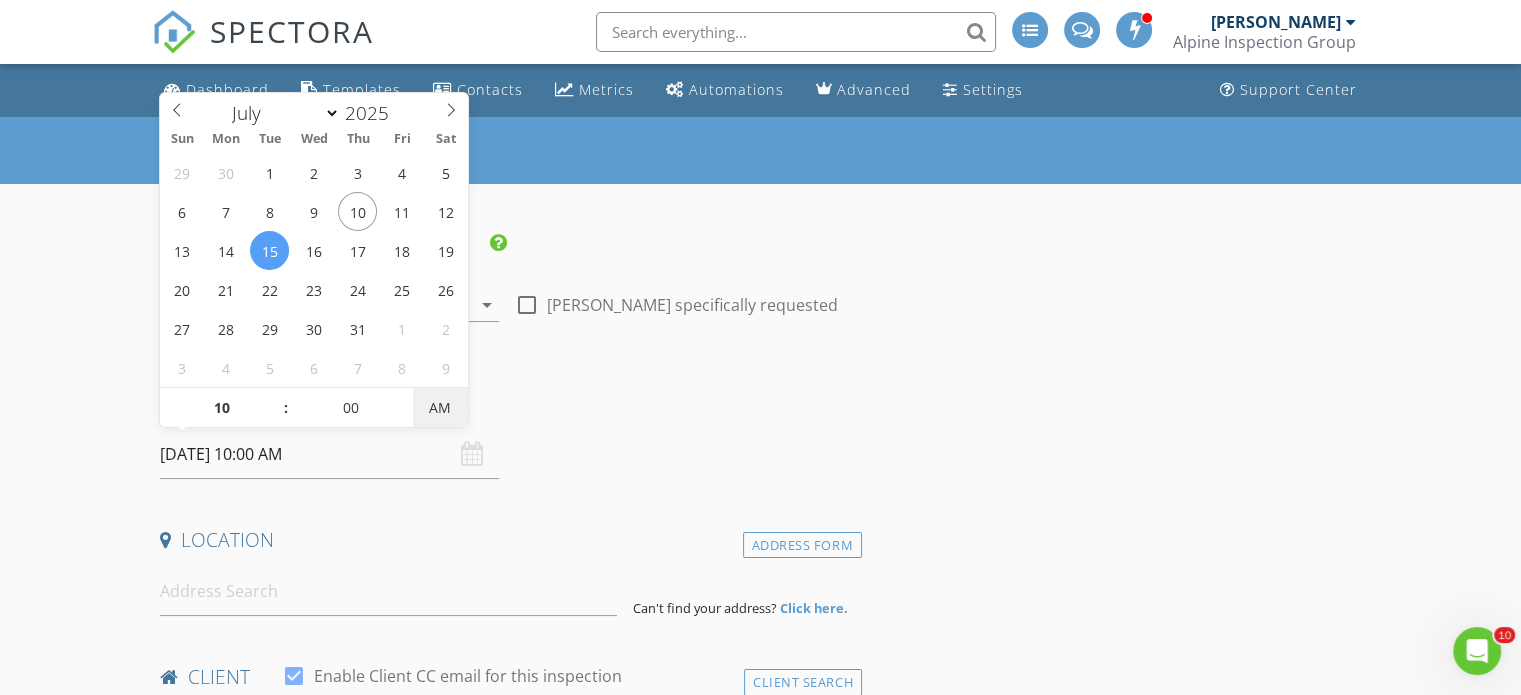 click on "AM" at bounding box center [440, 408] 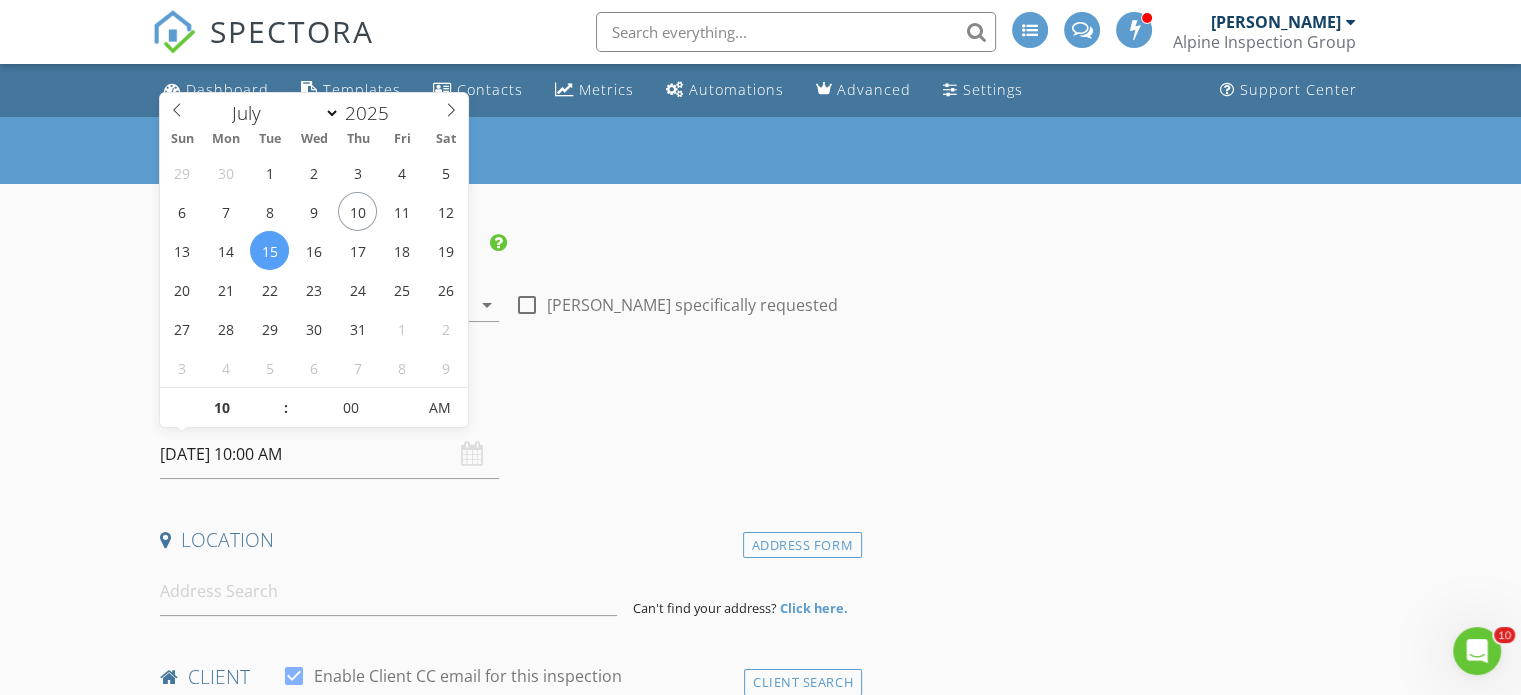 click on "Date/Time" at bounding box center [507, 403] 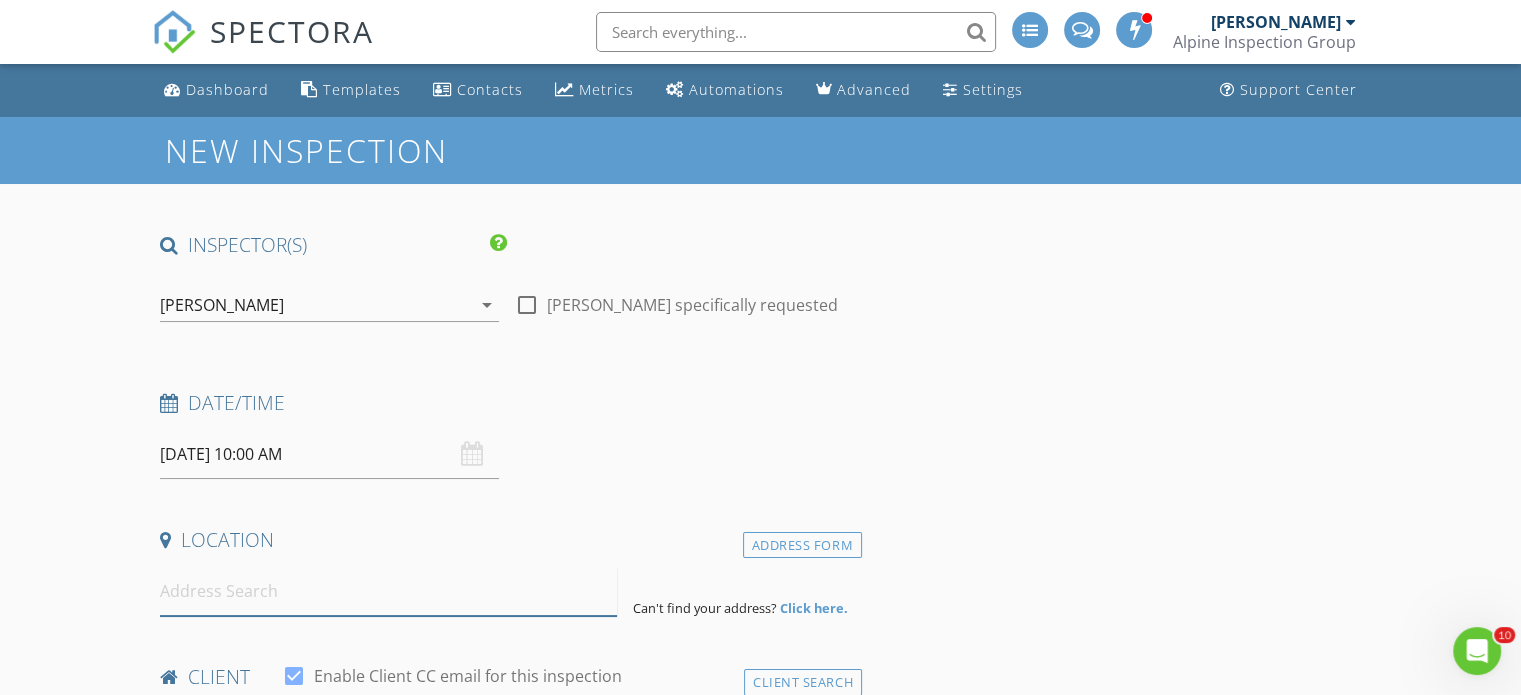 click at bounding box center (388, 591) 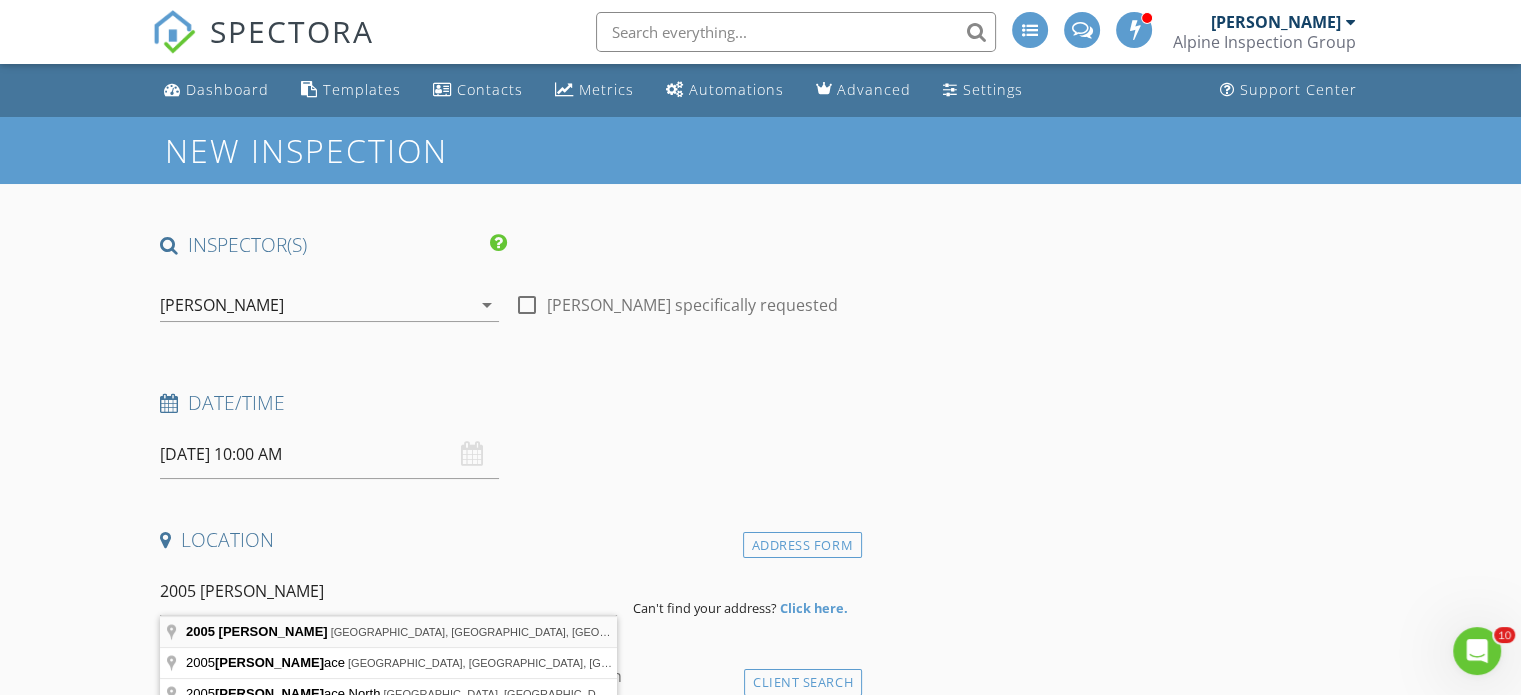 type on "2005 Sutton Pl, Mount Laurel Township, NJ, USA" 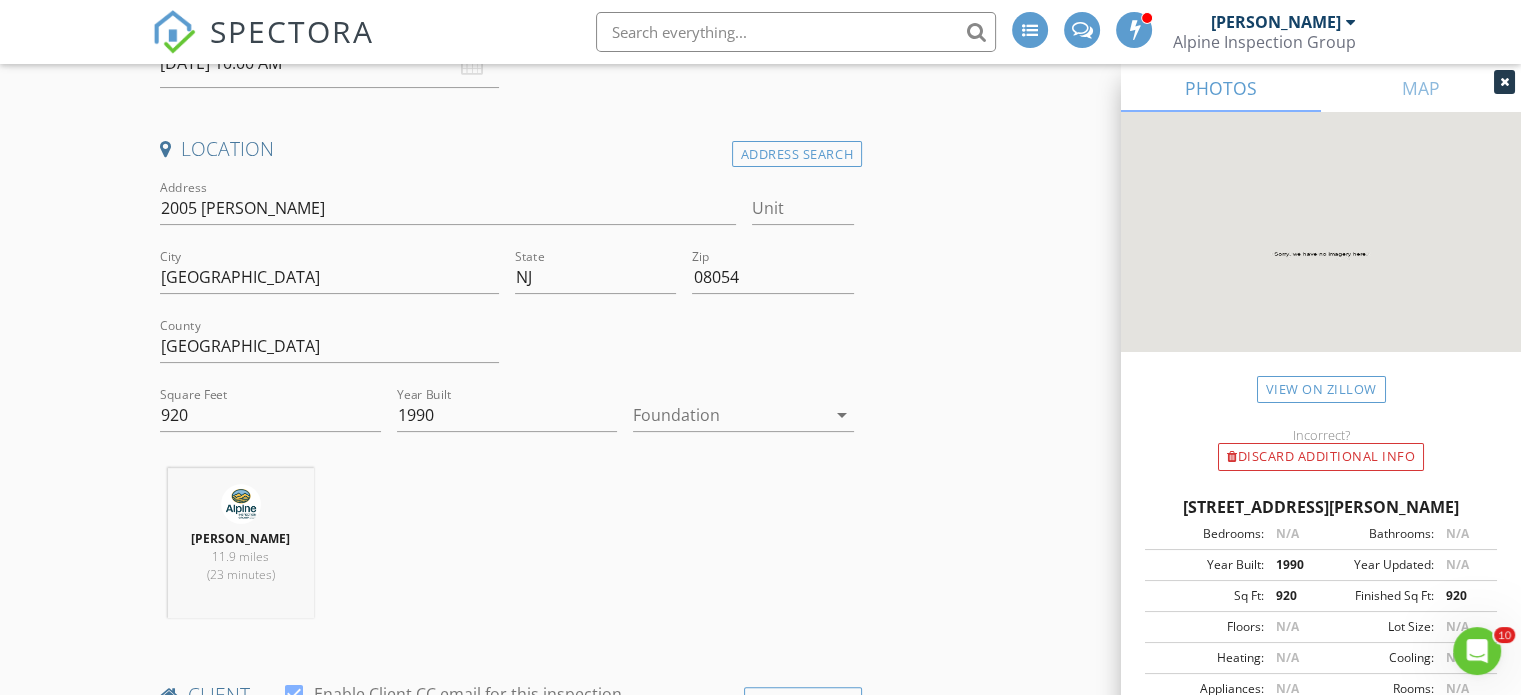 scroll, scrollTop: 400, scrollLeft: 0, axis: vertical 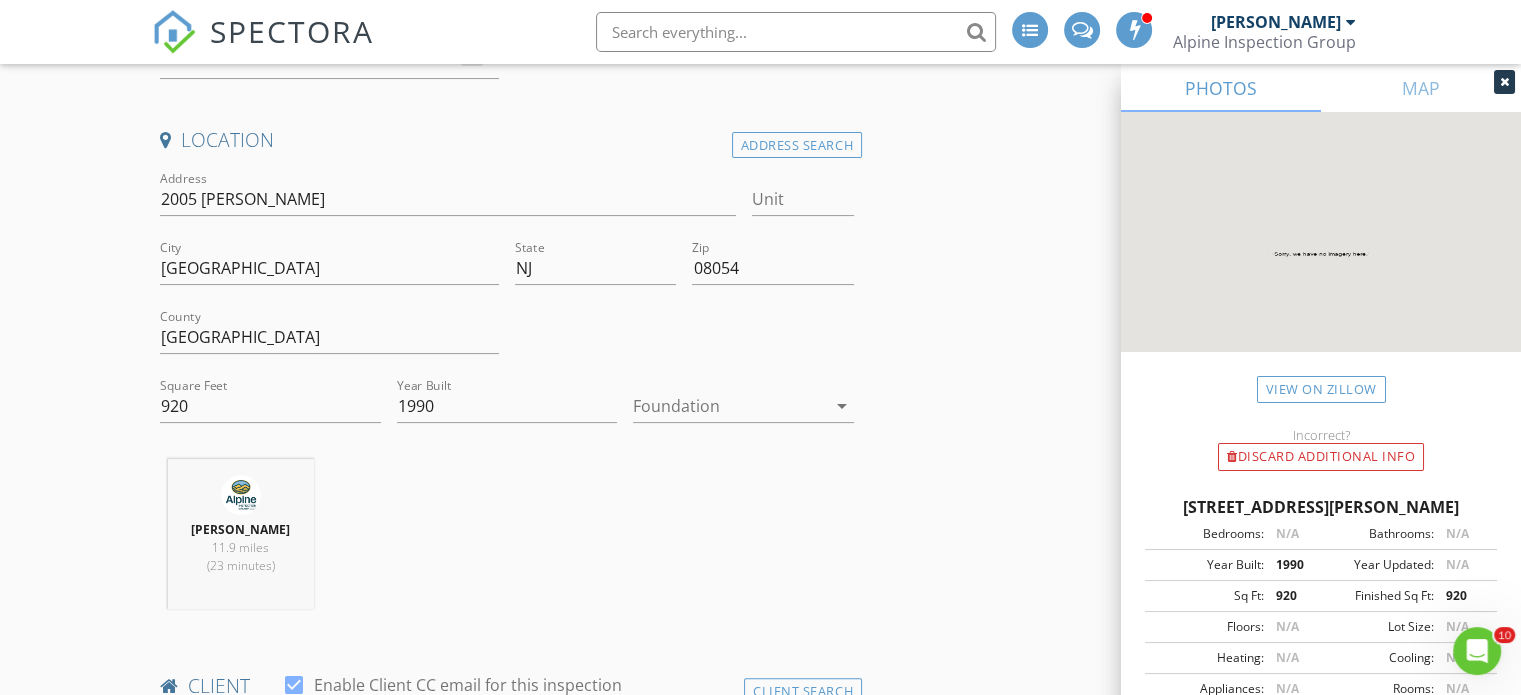 click at bounding box center (729, 406) 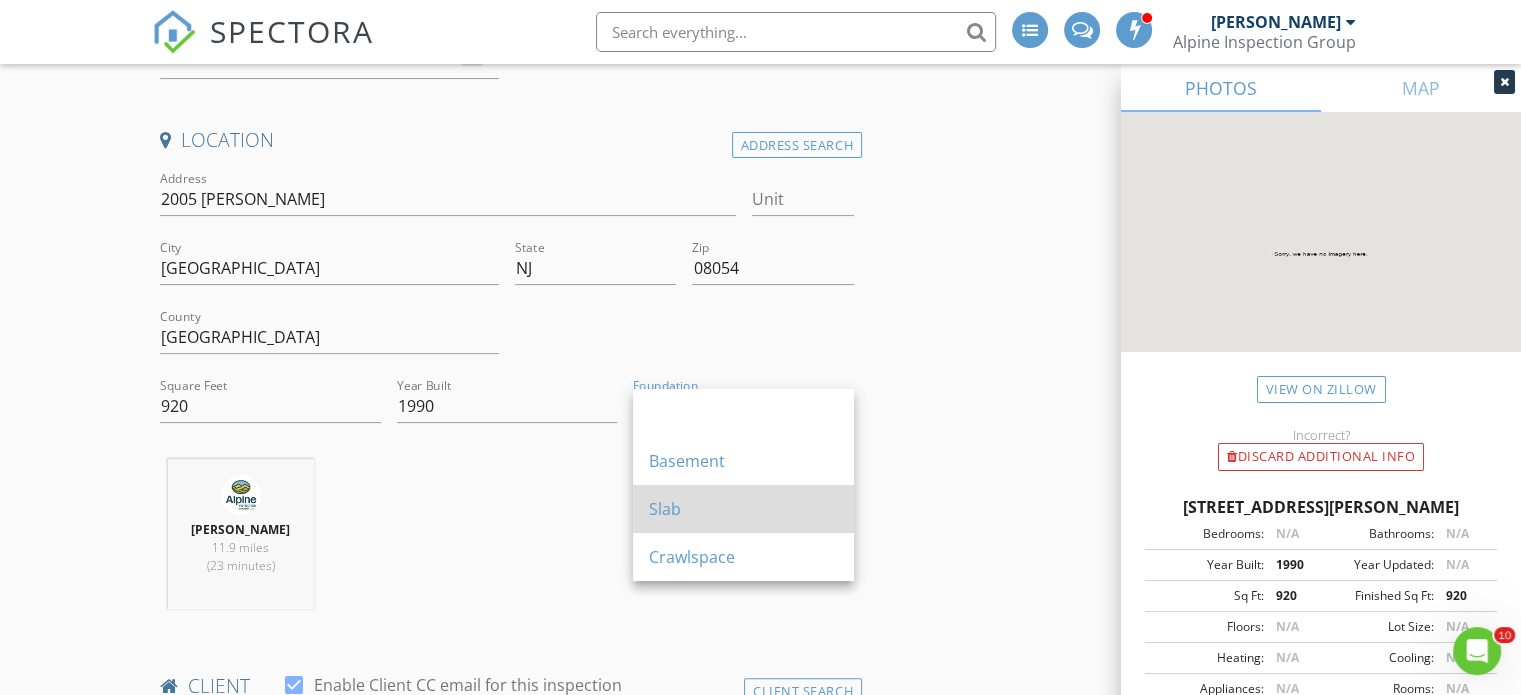 click on "Slab" at bounding box center [743, 509] 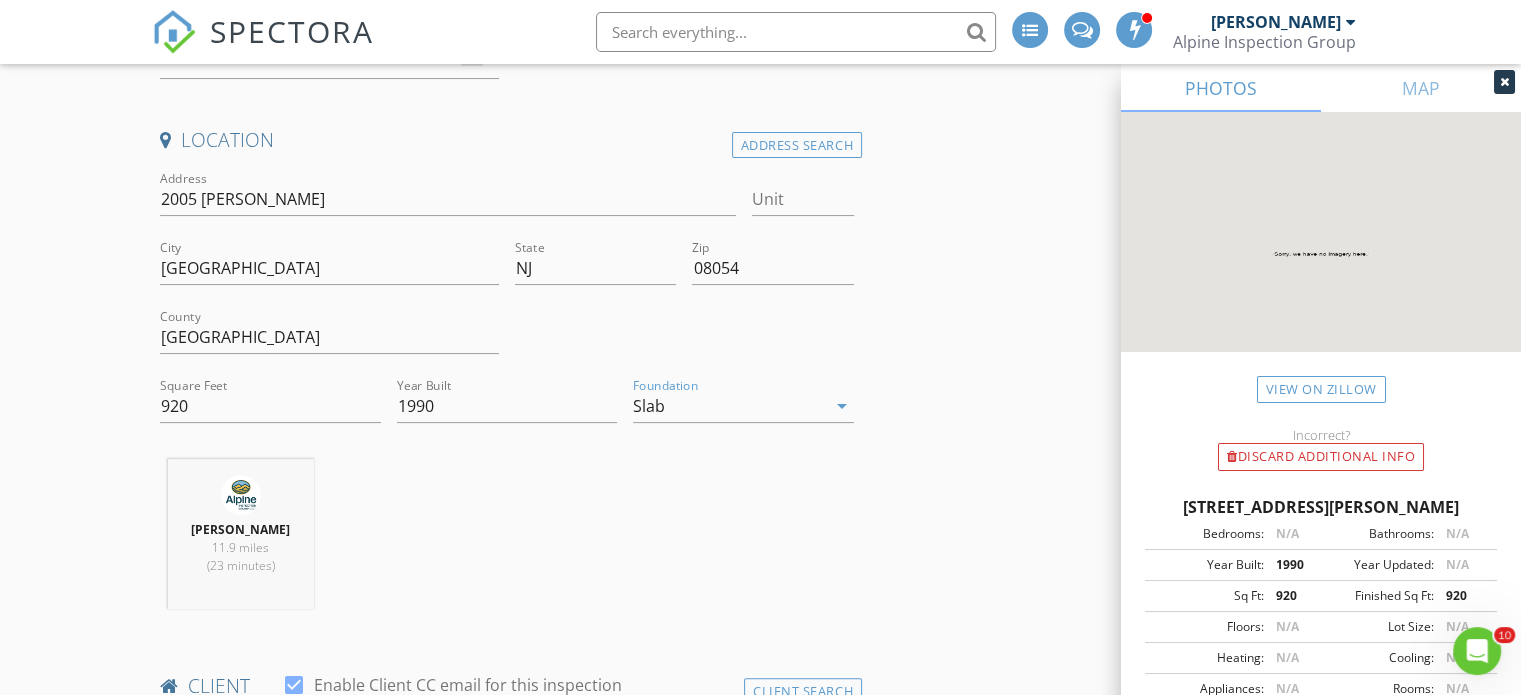 click on "David Vitarelli     11.9 miles     (23 minutes)" at bounding box center [507, 542] 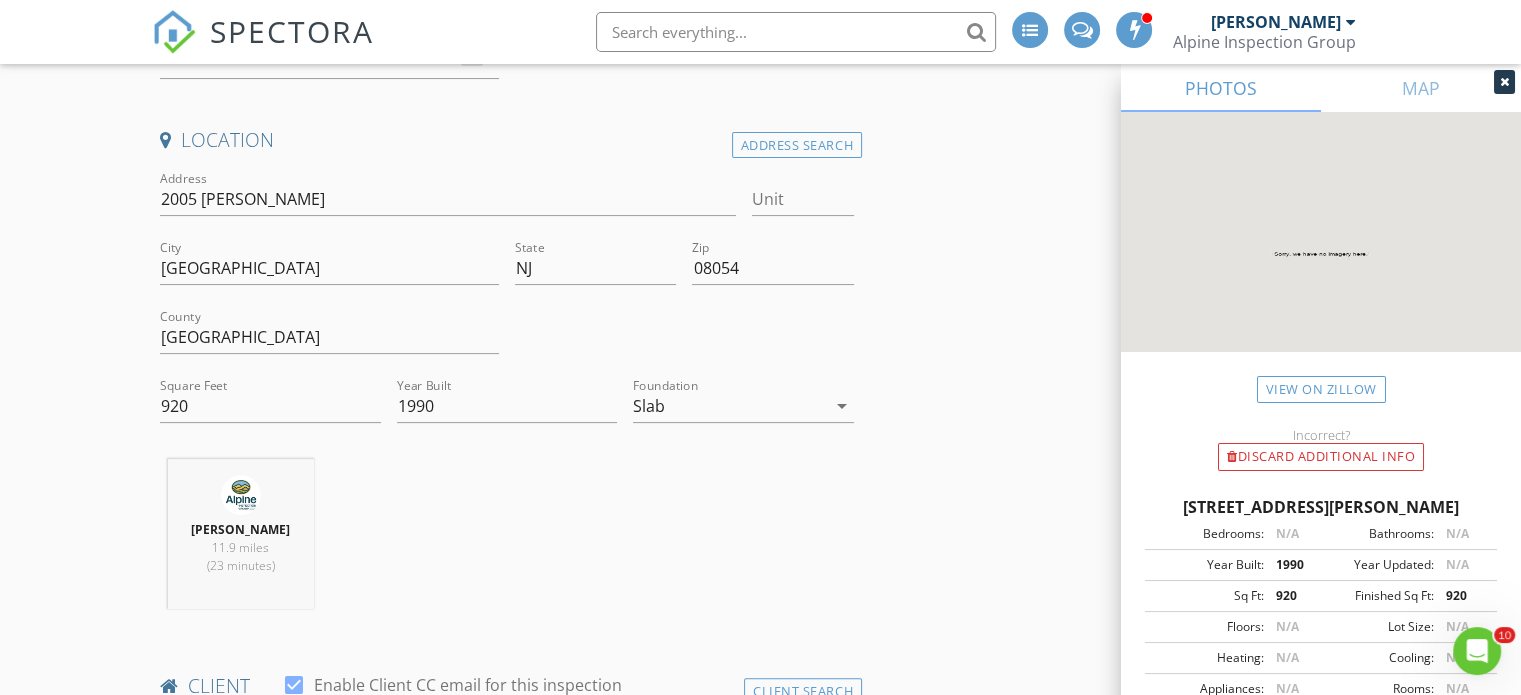 scroll, scrollTop: 700, scrollLeft: 0, axis: vertical 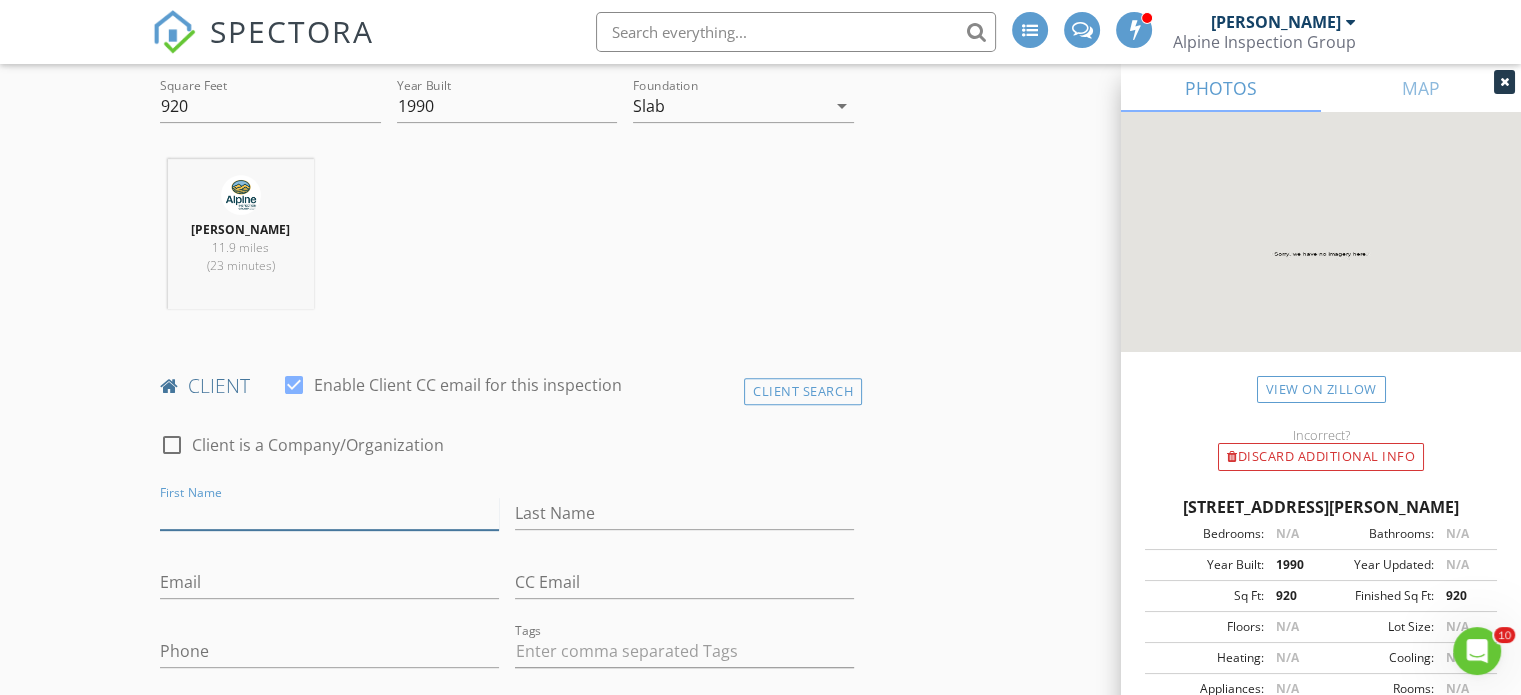click on "First Name" at bounding box center (329, 513) 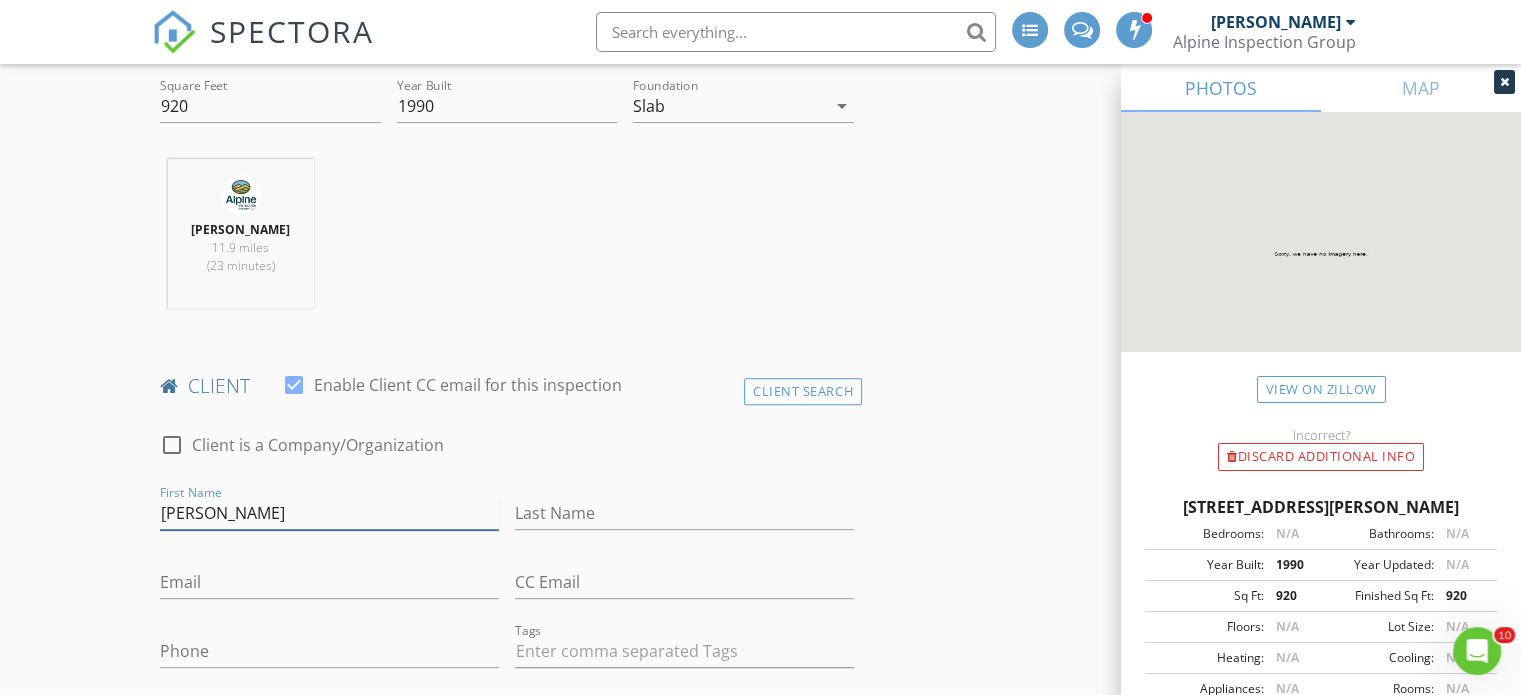 type on "Anir" 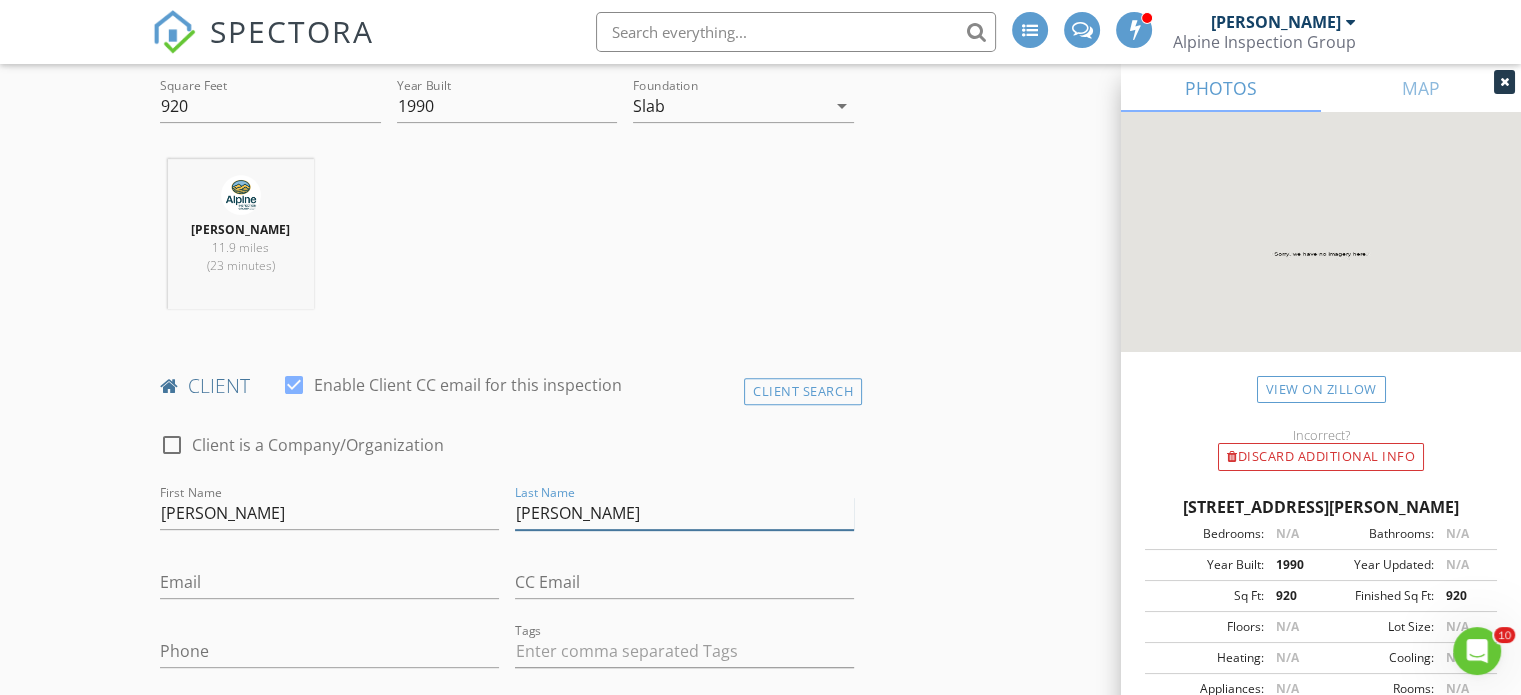 type on "Shah" 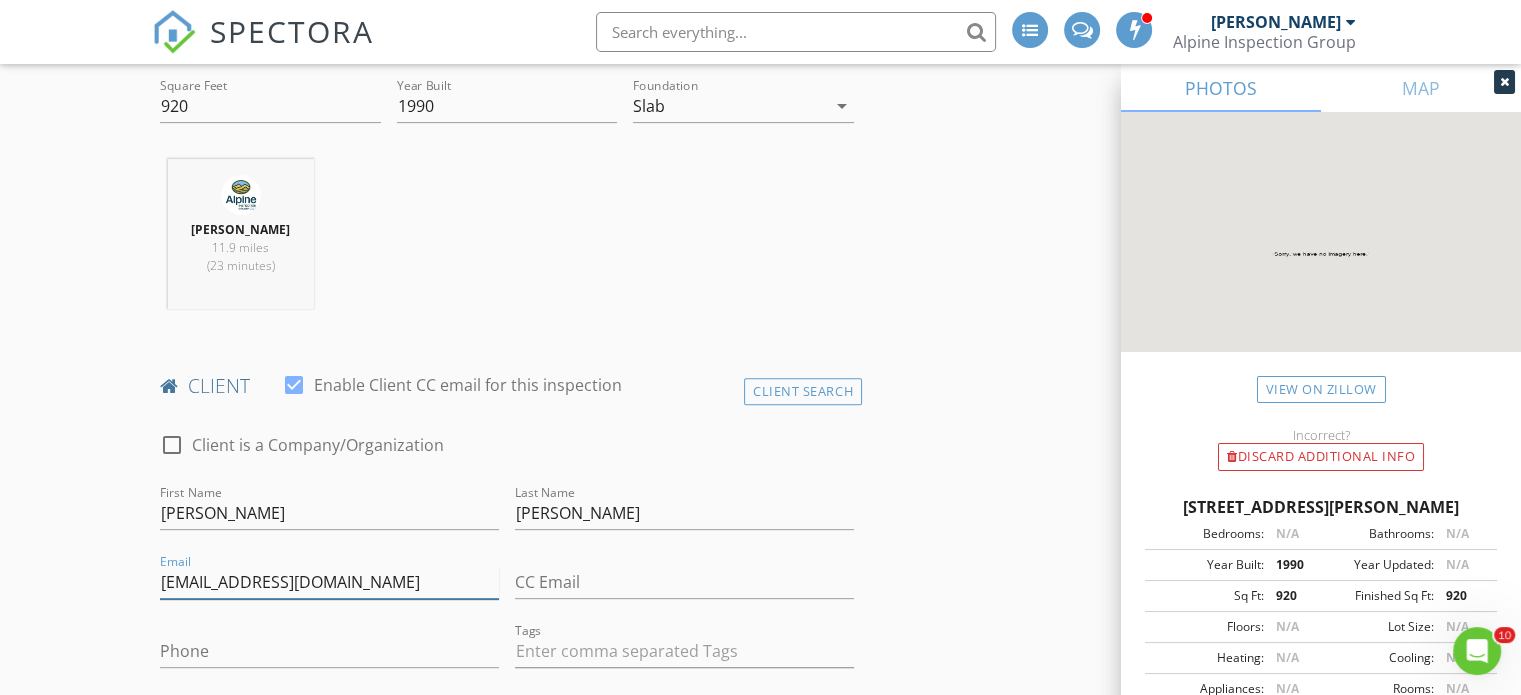 type on "[EMAIL_ADDRESS][DOMAIN_NAME]" 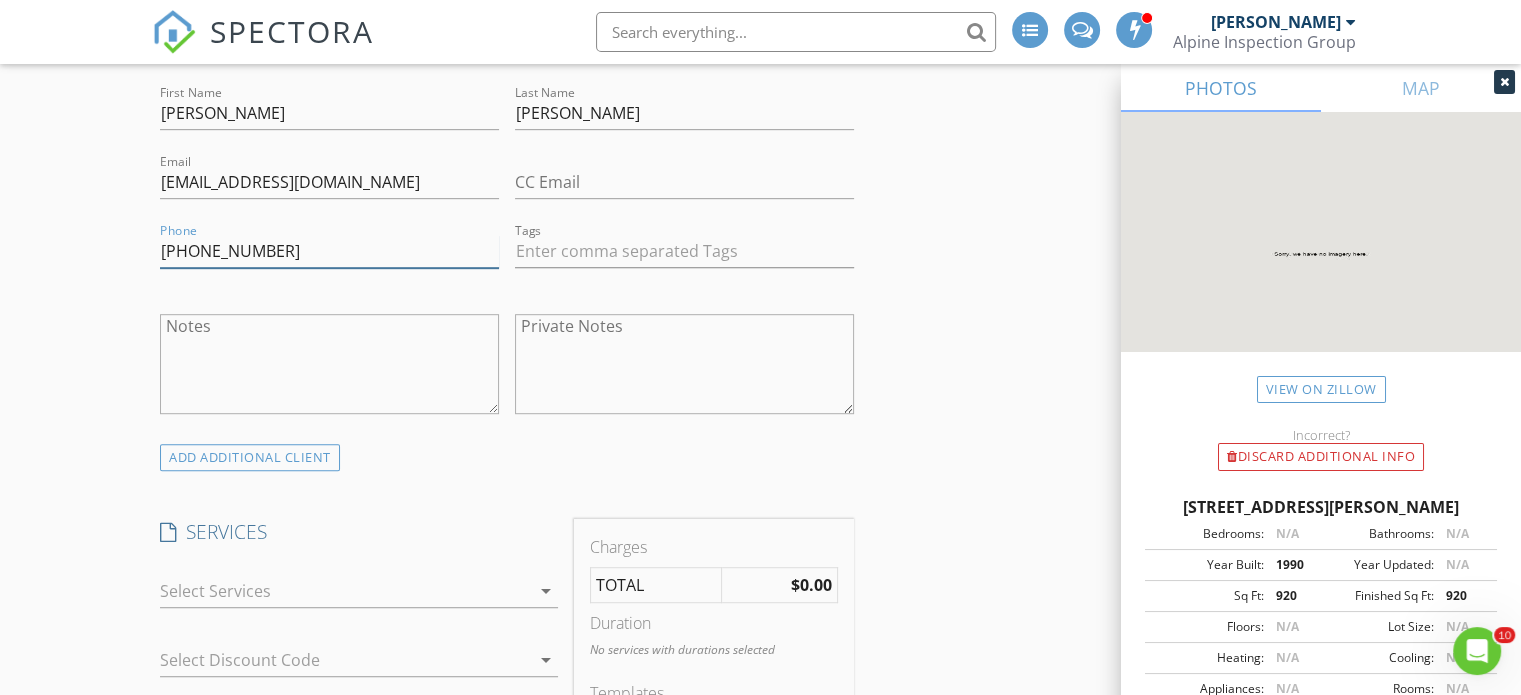scroll, scrollTop: 1200, scrollLeft: 0, axis: vertical 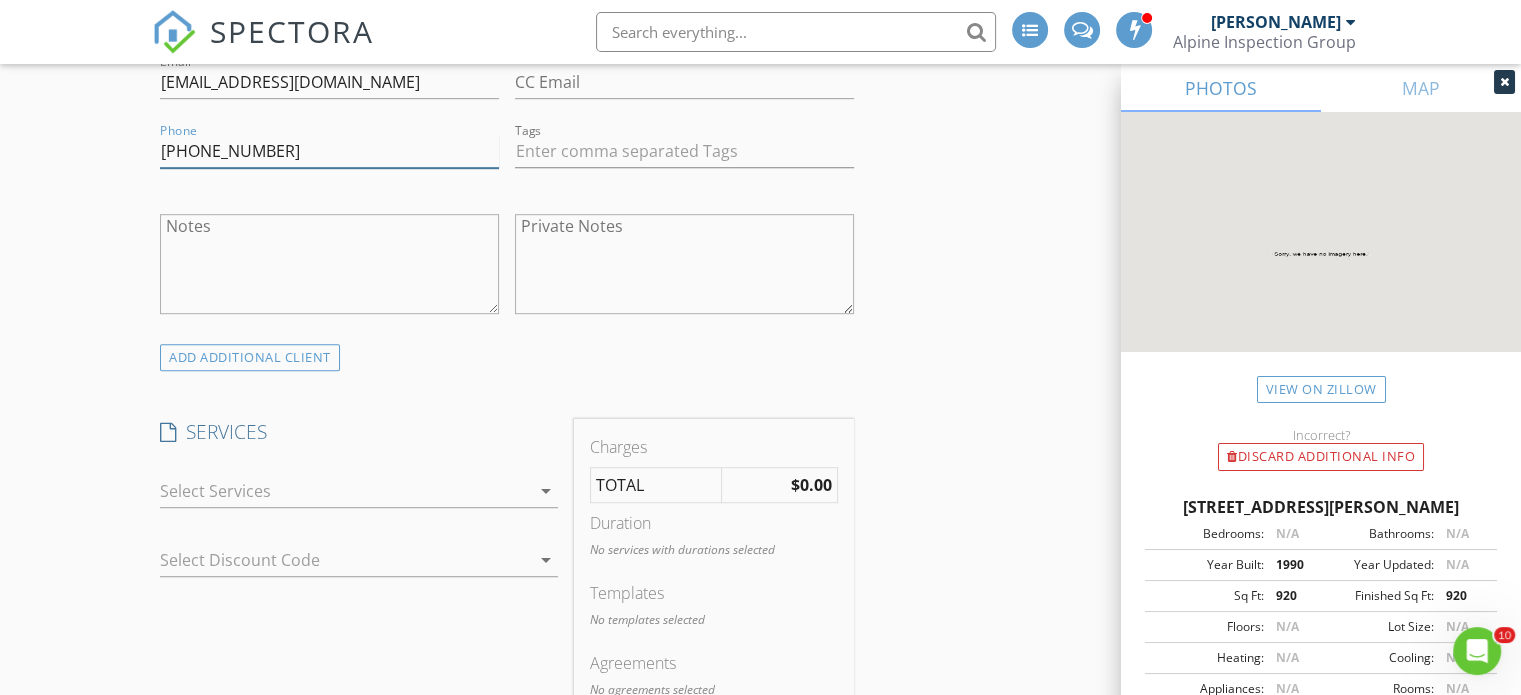 type on "[PHONE_NUMBER]" 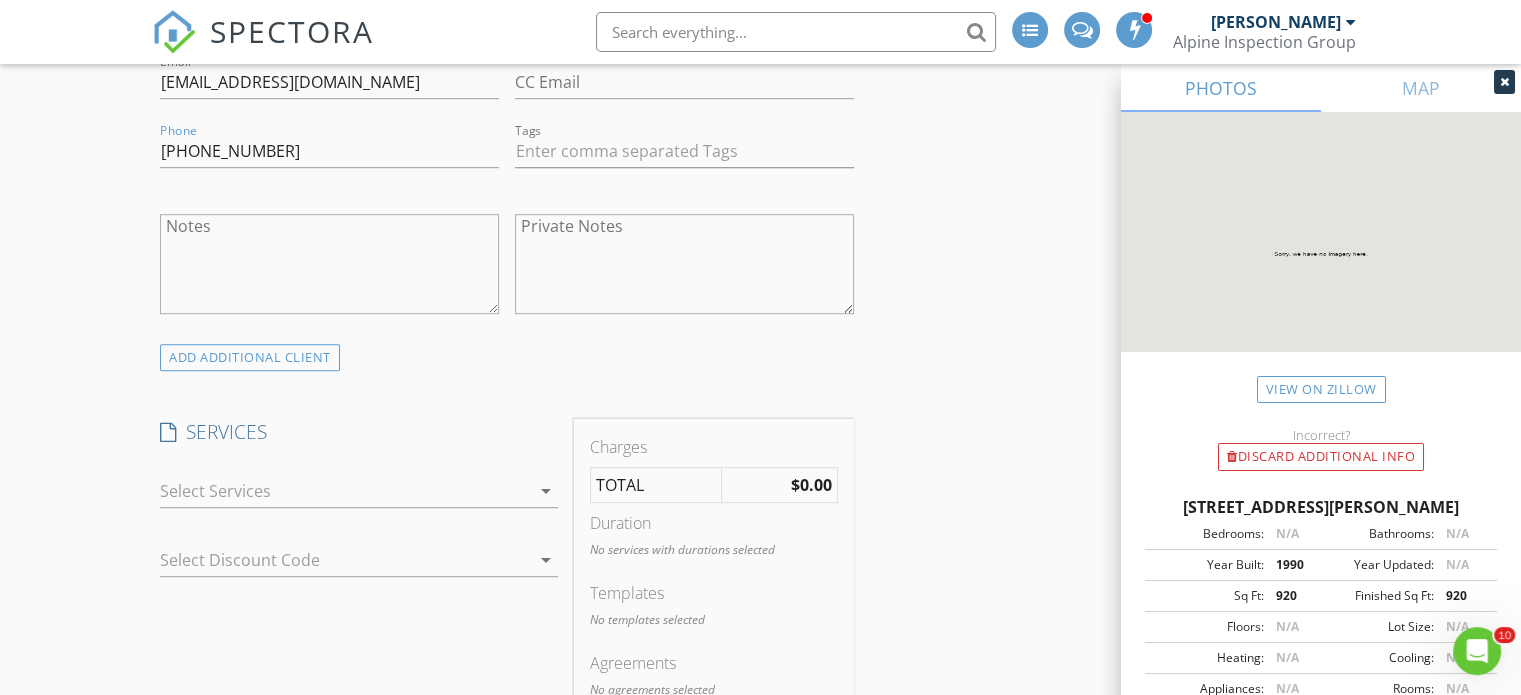 click at bounding box center [345, 491] 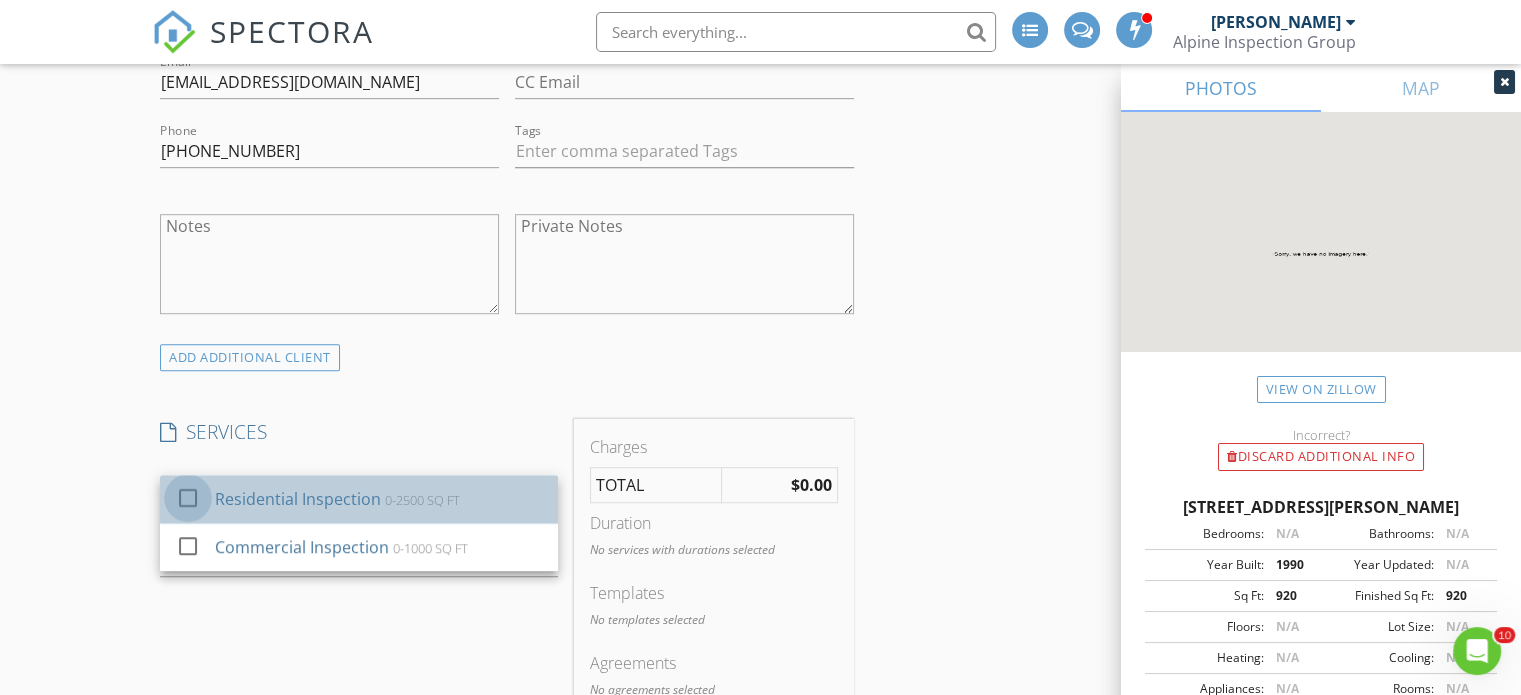 click at bounding box center [188, 498] 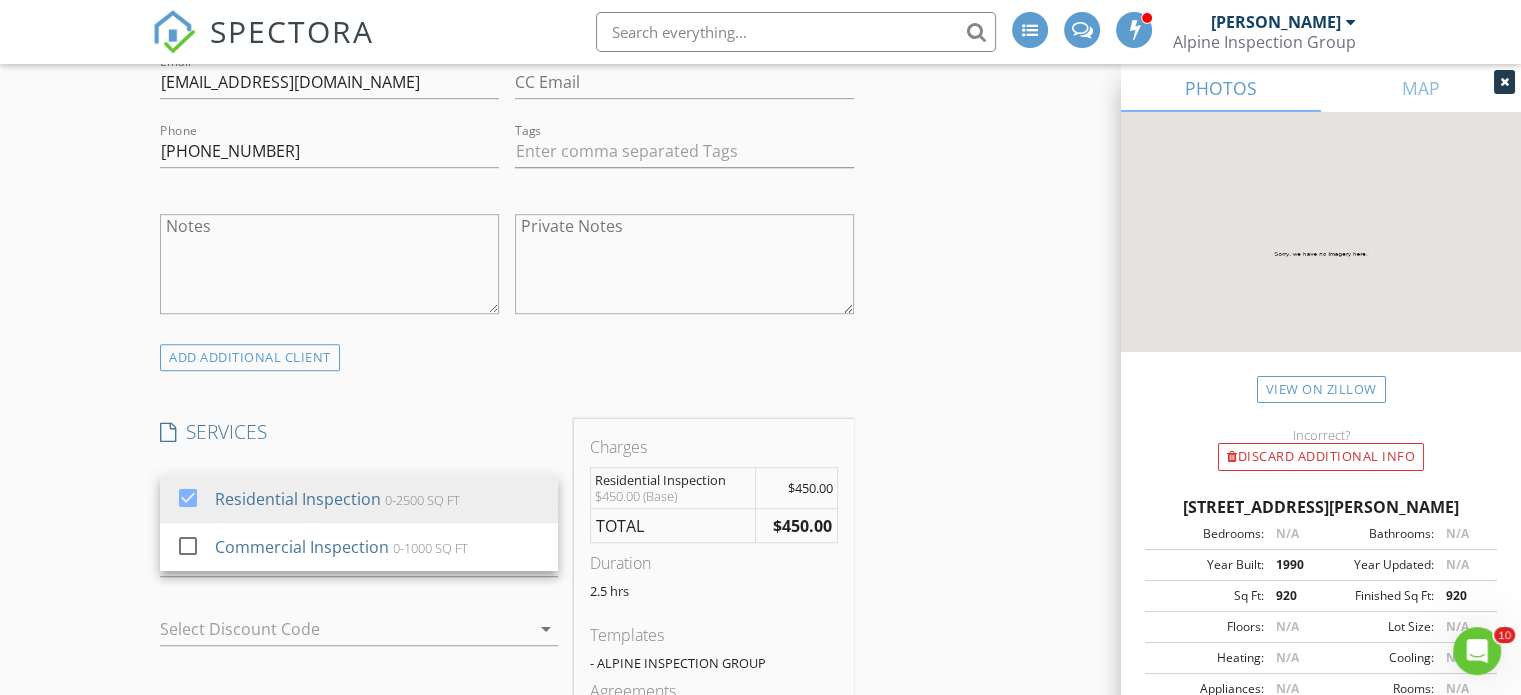 click on "New Inspection
INSPECTOR(S)
check_box   David Vitarelli   PRIMARY   David Vitarelli arrow_drop_down   check_box_outline_blank David Vitarelli specifically requested
Date/Time
07/15/2025 10:00 AM
Location
Address Search       Address 2005 Sutton Pl   Unit   City Mount Laurel Township   State NJ   Zip 08054   County Burlington     Square Feet 920   Year Built 1990   Foundation Slab arrow_drop_down     David Vitarelli     11.9 miles     (23 minutes)
client
check_box Enable Client CC email for this inspection   Client Search     check_box_outline_blank Client is a Company/Organization     First Name Anir   Last Name Shah   Email anirshah62010@gmail.com   CC Email   Phone 856-796-3553         Tags         Notes   Private Notes
ADD ADDITIONAL client
SERVICES
check_box" at bounding box center (760, 748) 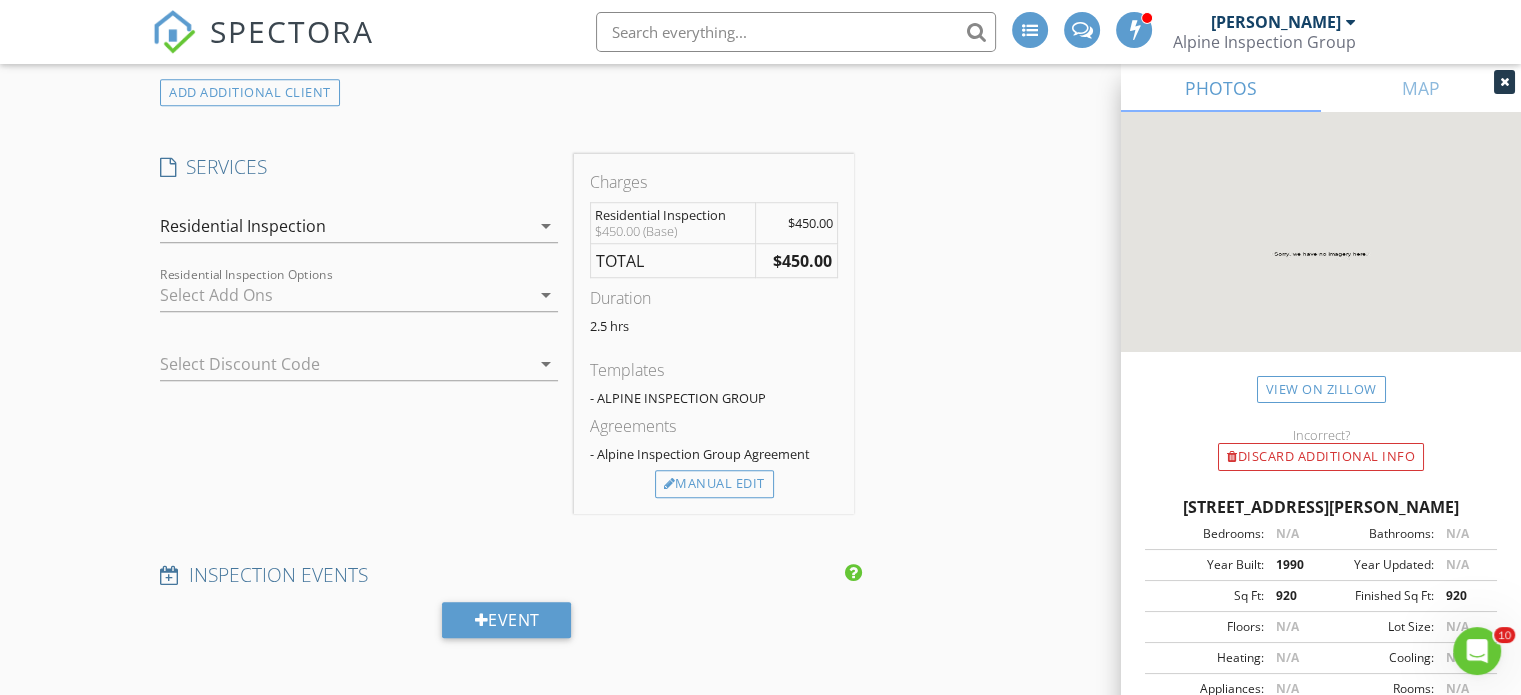 scroll, scrollTop: 1500, scrollLeft: 0, axis: vertical 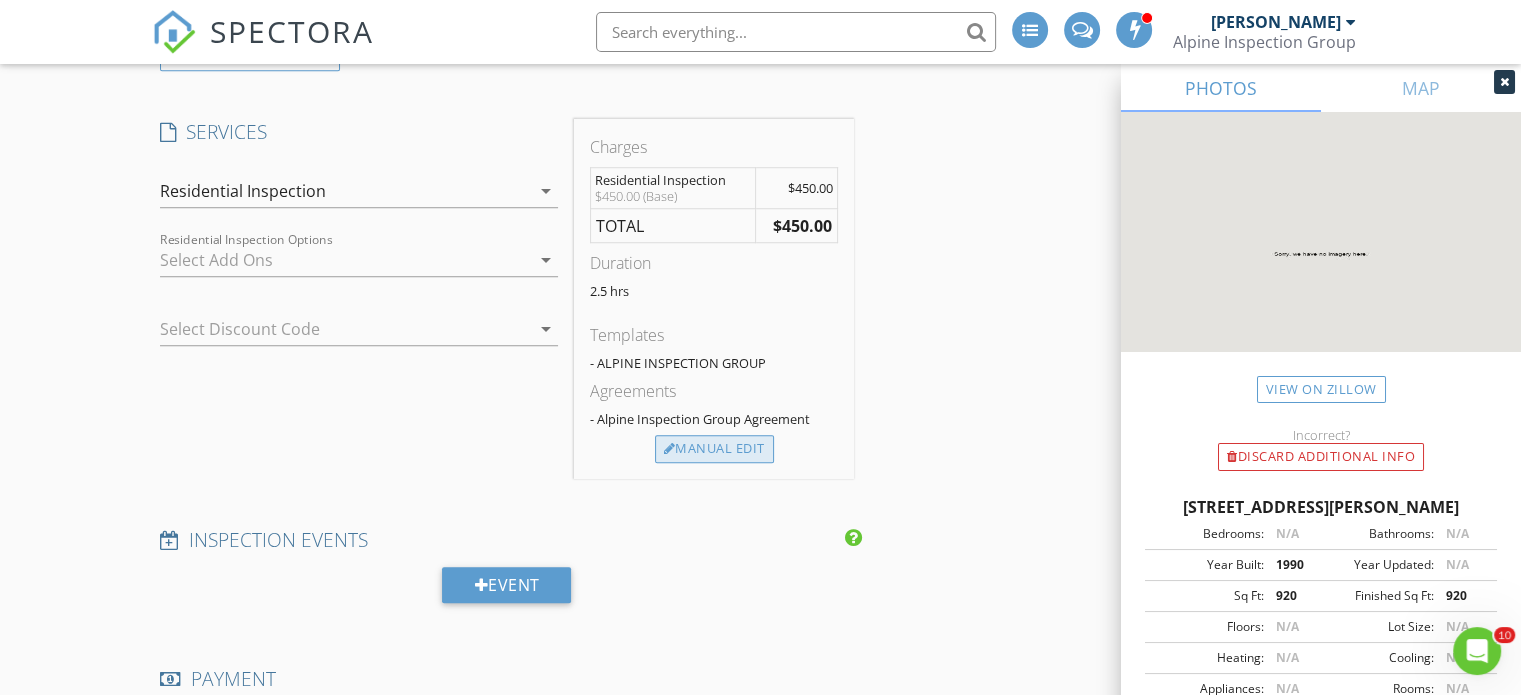 click on "Manual Edit" at bounding box center [714, 449] 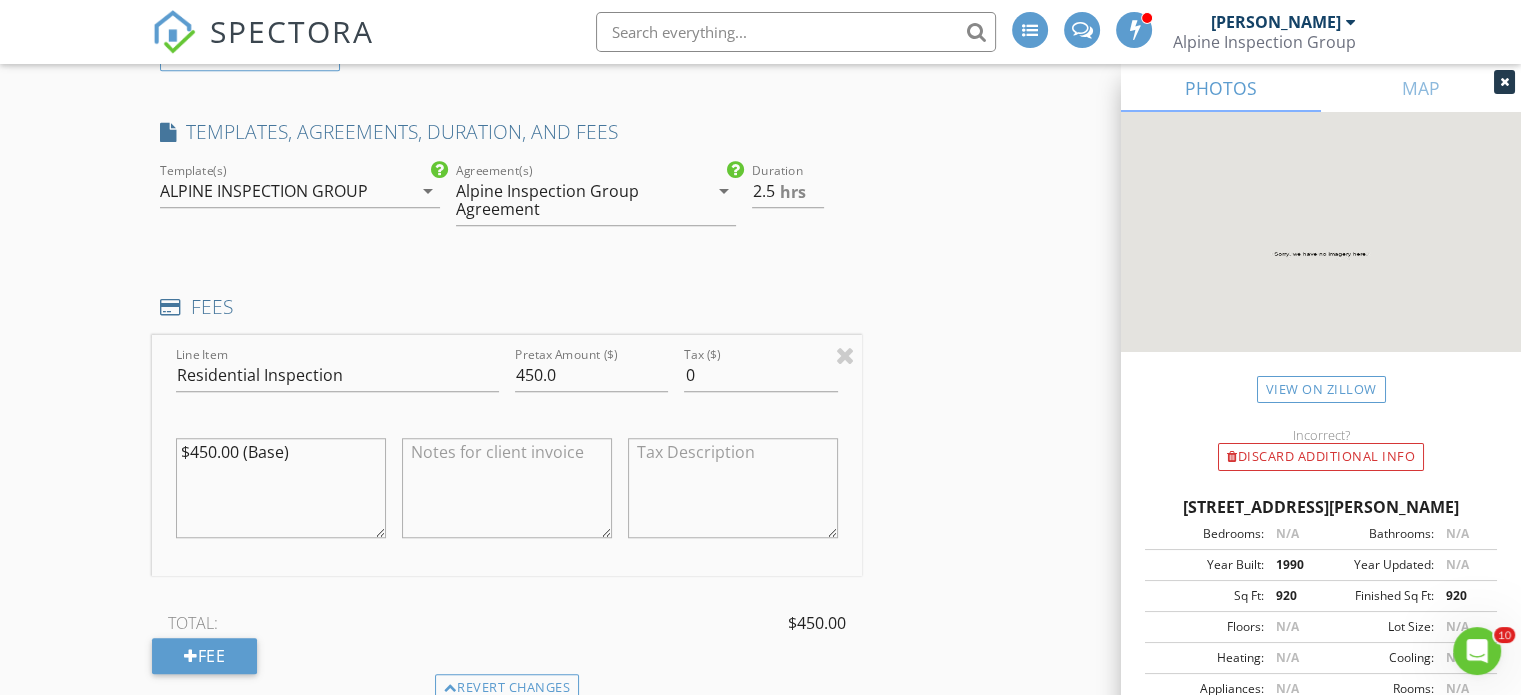 scroll, scrollTop: 1900, scrollLeft: 0, axis: vertical 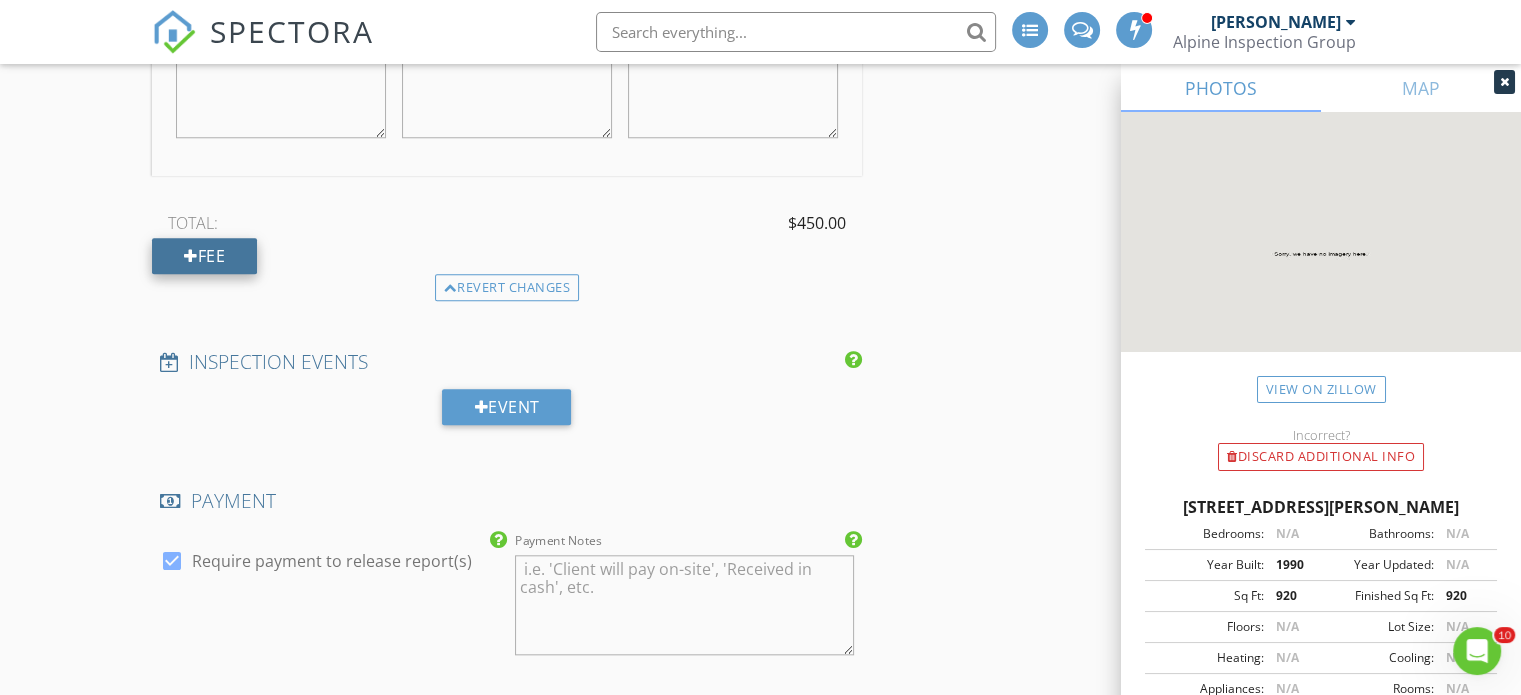 click on "Fee" at bounding box center (204, 256) 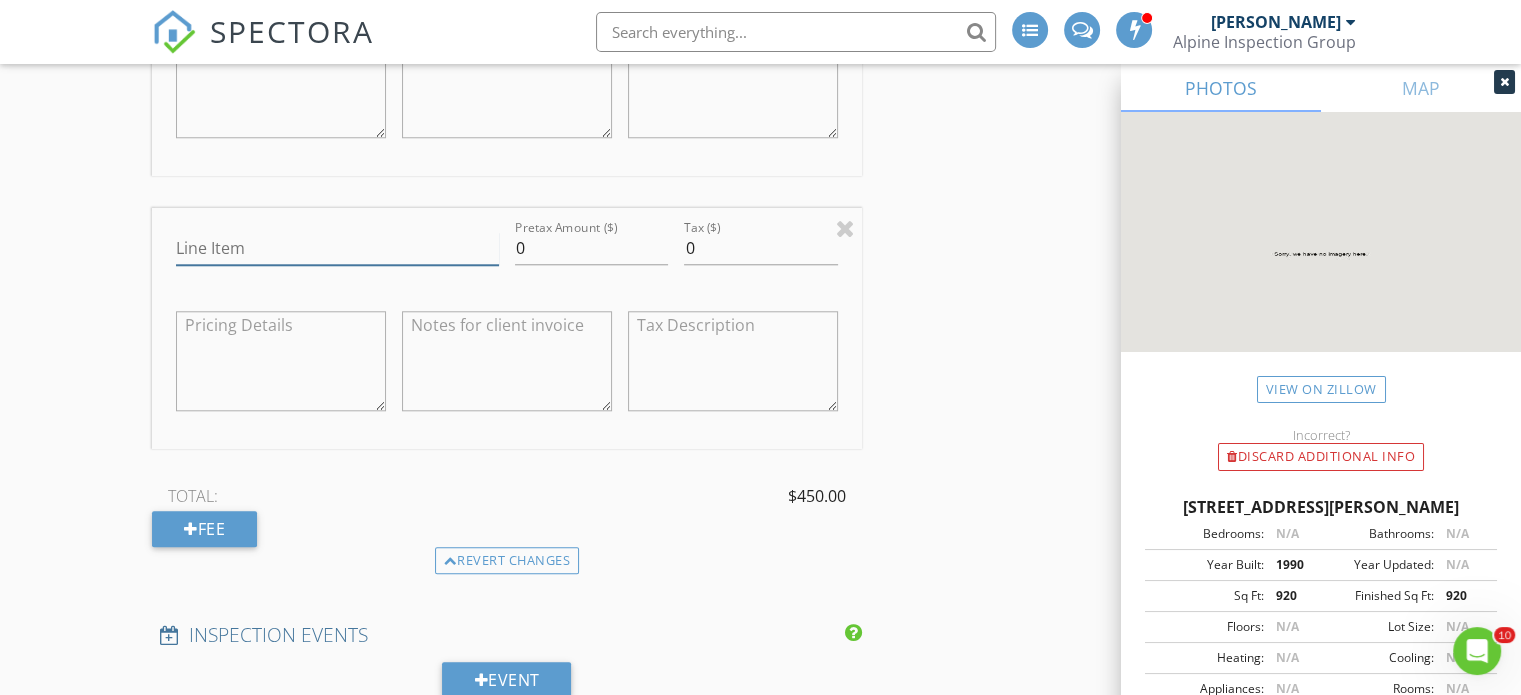 click on "Line Item" at bounding box center (337, 248) 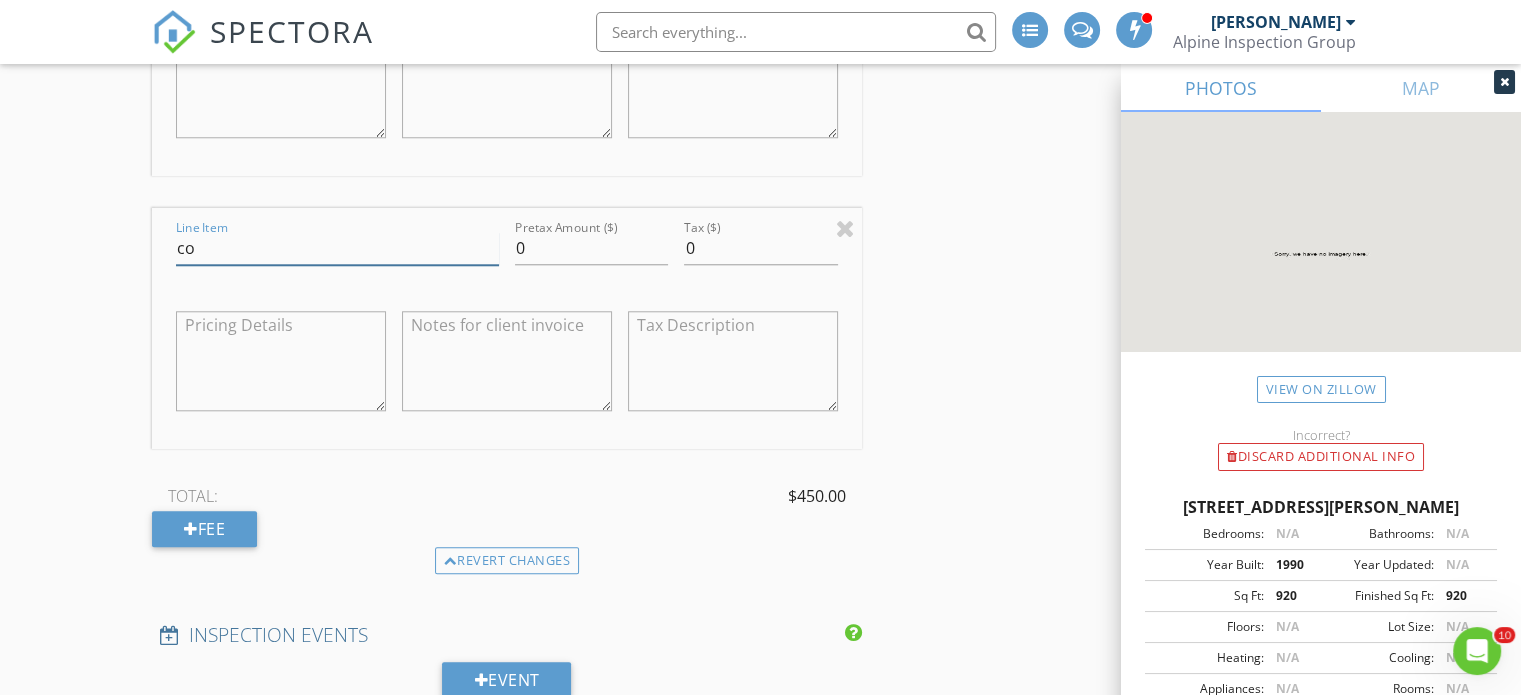 type on "c" 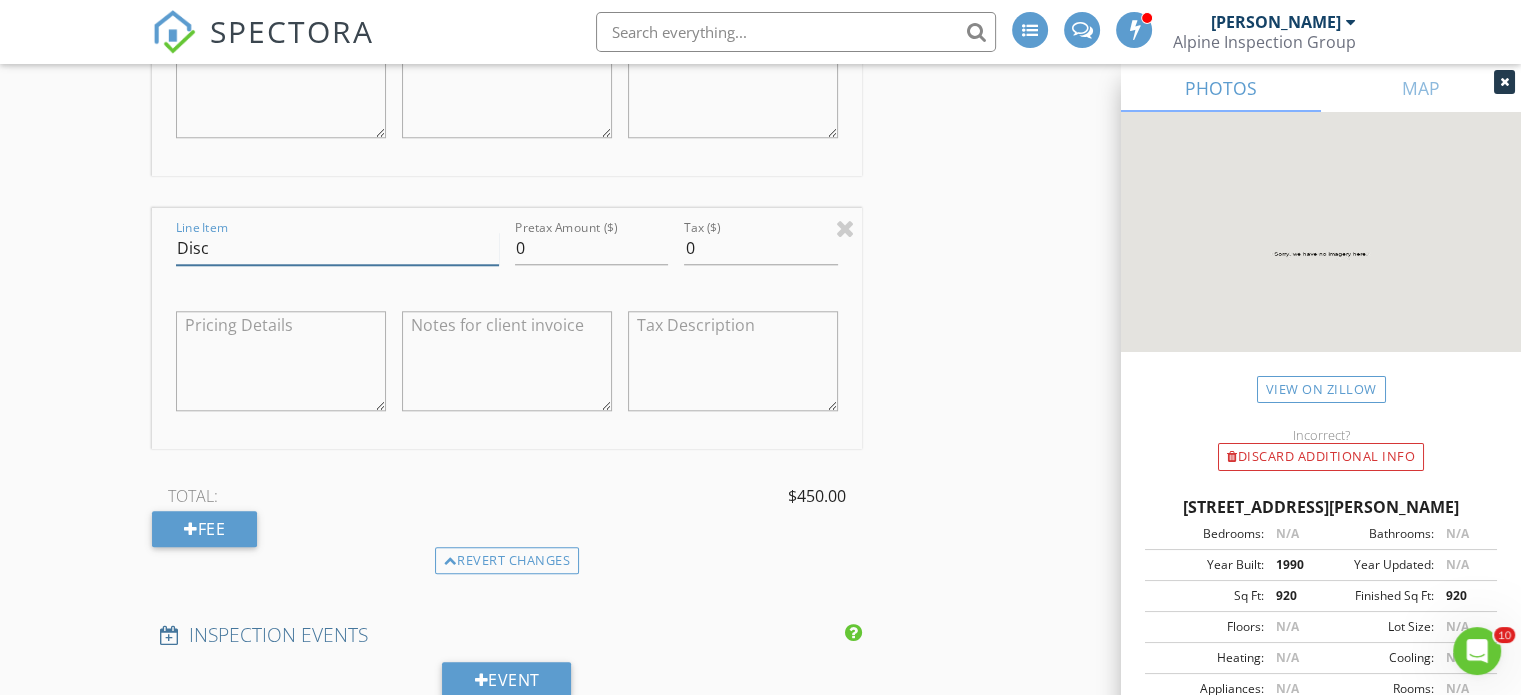 type on "Discount" 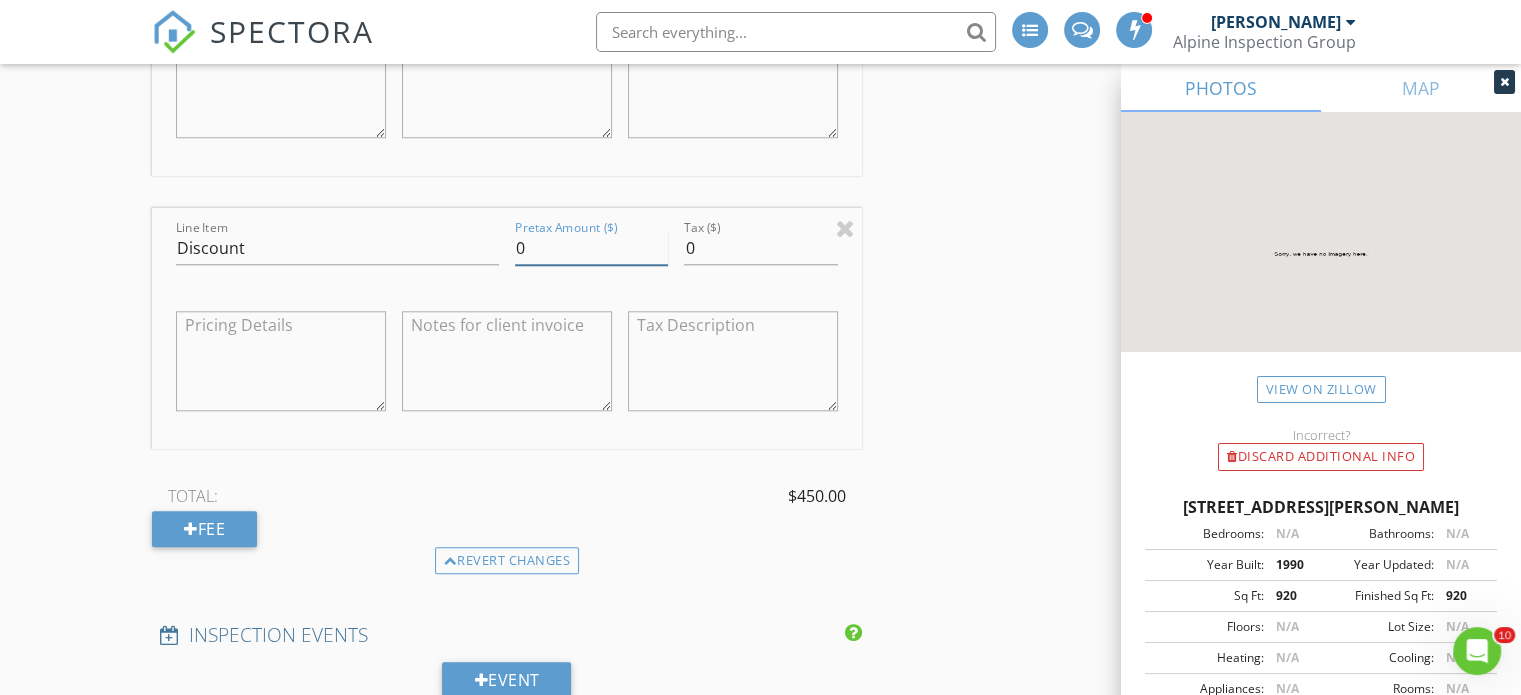 click on "0" at bounding box center (591, 248) 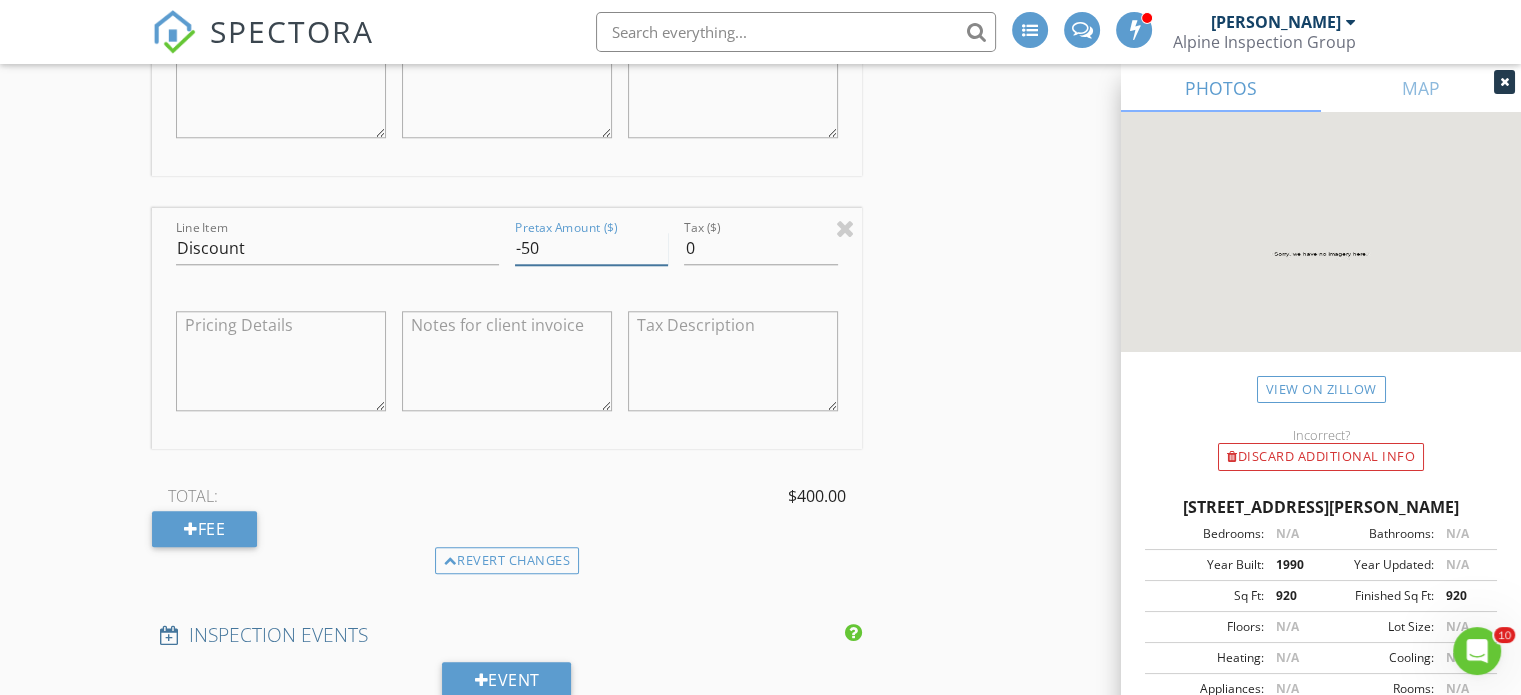 type on "-50" 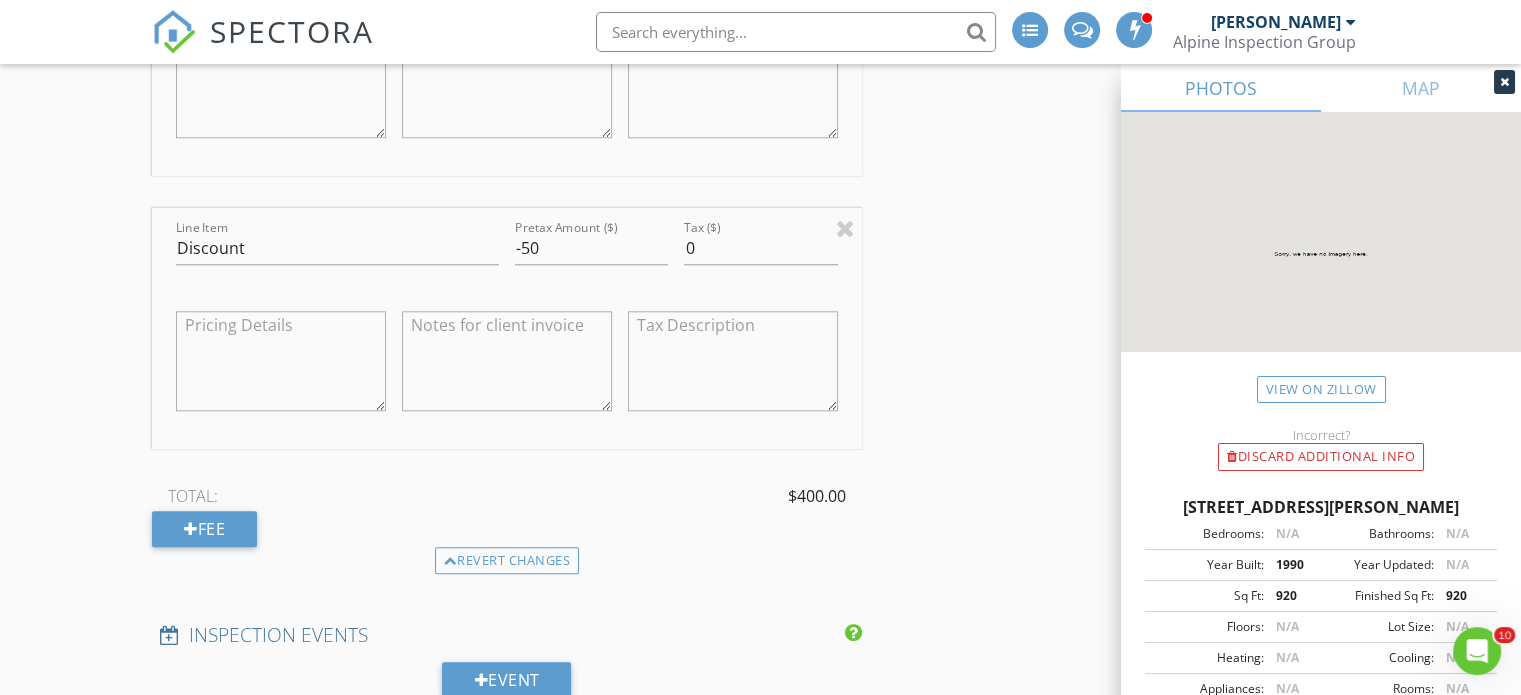 click on "New Inspection
INSPECTOR(S)
check_box   David Vitarelli   PRIMARY   David Vitarelli arrow_drop_down   check_box_outline_blank David Vitarelli specifically requested
Date/Time
07/15/2025 10:00 AM
Location
Address Search       Address 2005 Sutton Pl   Unit   City Mount Laurel Township   State NJ   Zip 08054   County Burlington     Square Feet 920   Year Built 1990   Foundation Slab arrow_drop_down     David Vitarelli     11.9 miles     (23 minutes)
client
check_box Enable Client CC email for this inspection   Client Search     check_box_outline_blank Client is a Company/Organization     First Name Anir   Last Name Shah   Email anirshah62010@gmail.com   CC Email   Phone 856-796-3553         Tags         Notes   Private Notes
ADD ADDITIONAL client
SERVICES
check_box" at bounding box center (760, 296) 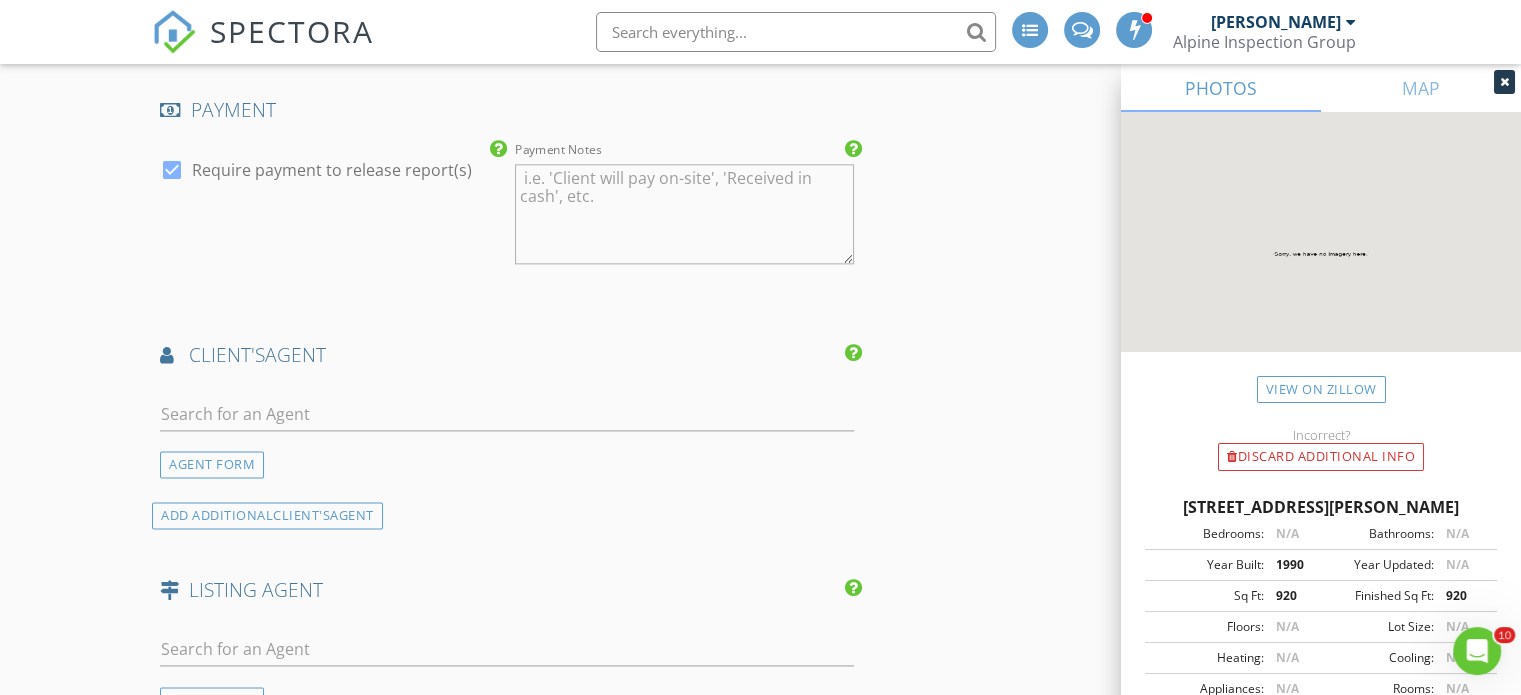 scroll, scrollTop: 2600, scrollLeft: 0, axis: vertical 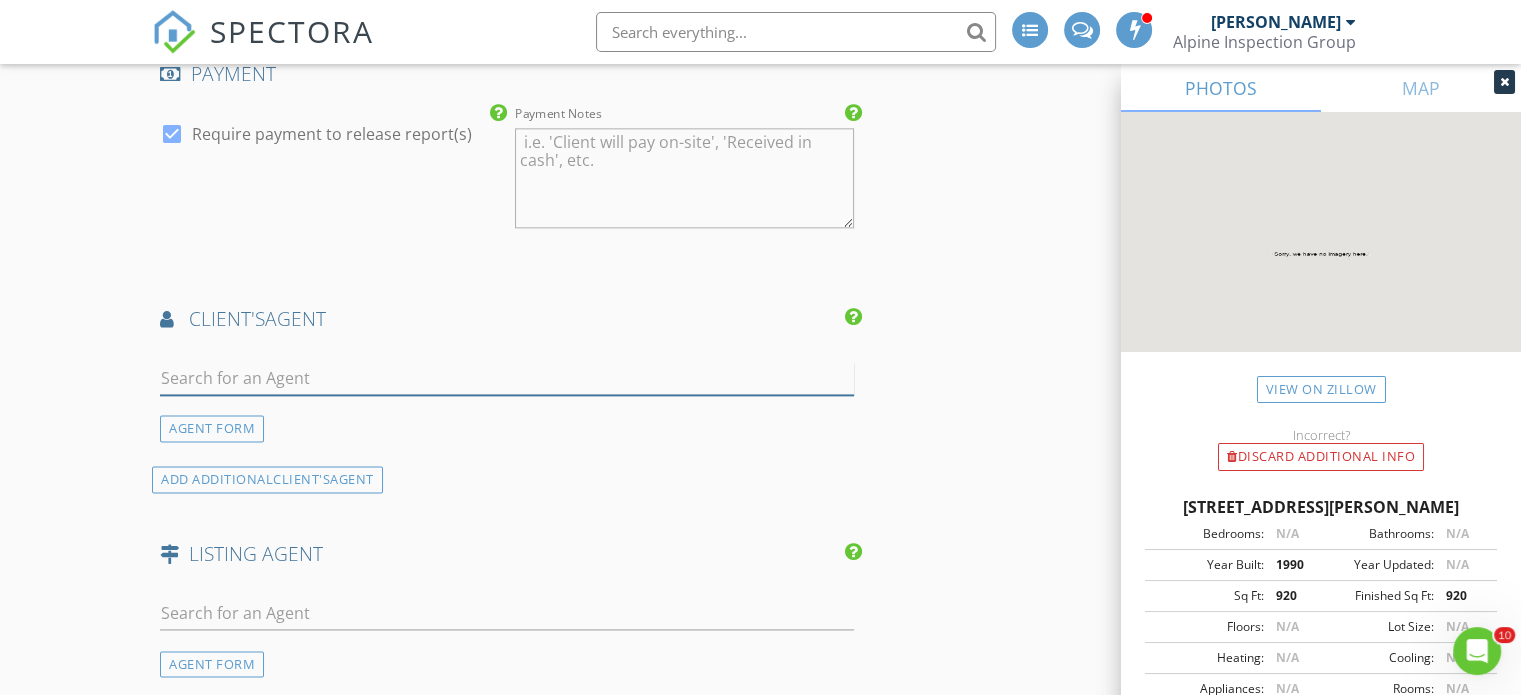 click at bounding box center (507, 378) 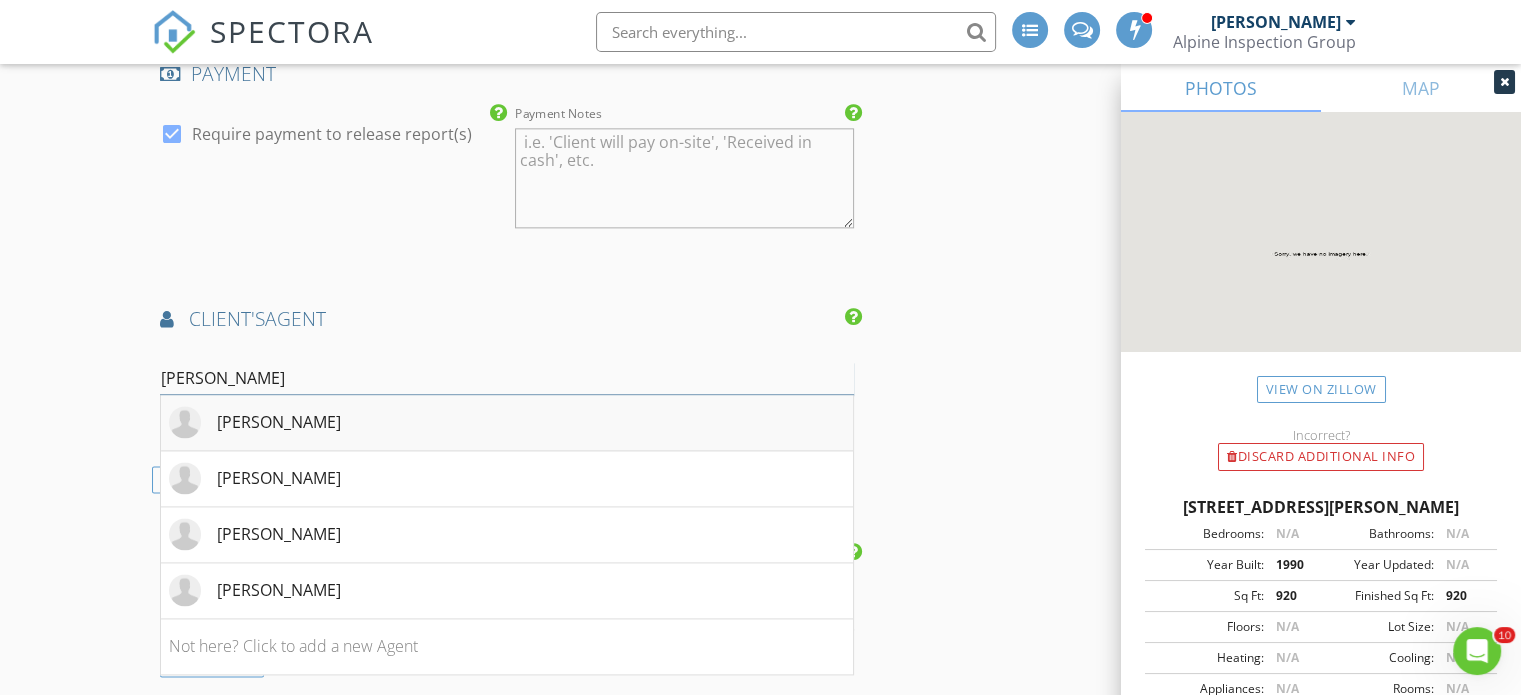 type on "nick" 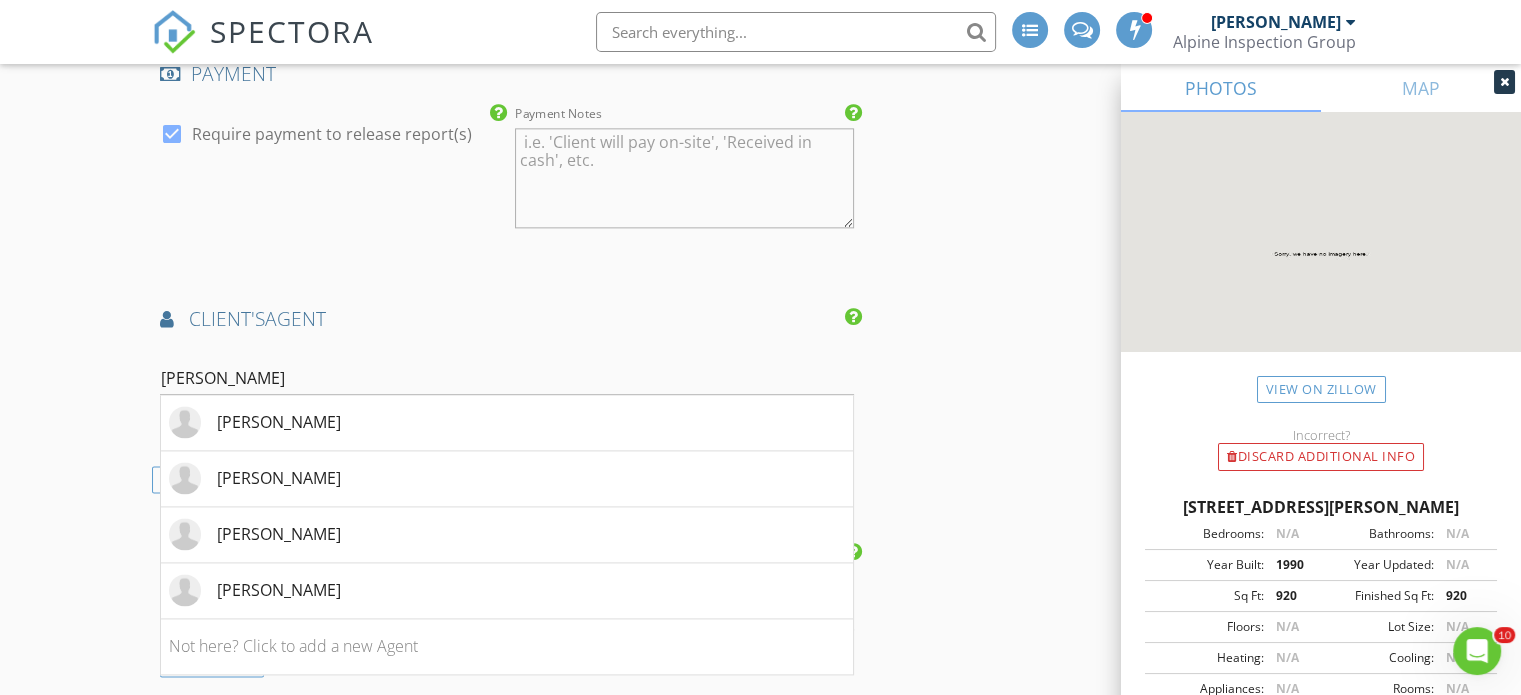 click on "Nick Versaggi" at bounding box center [279, 422] 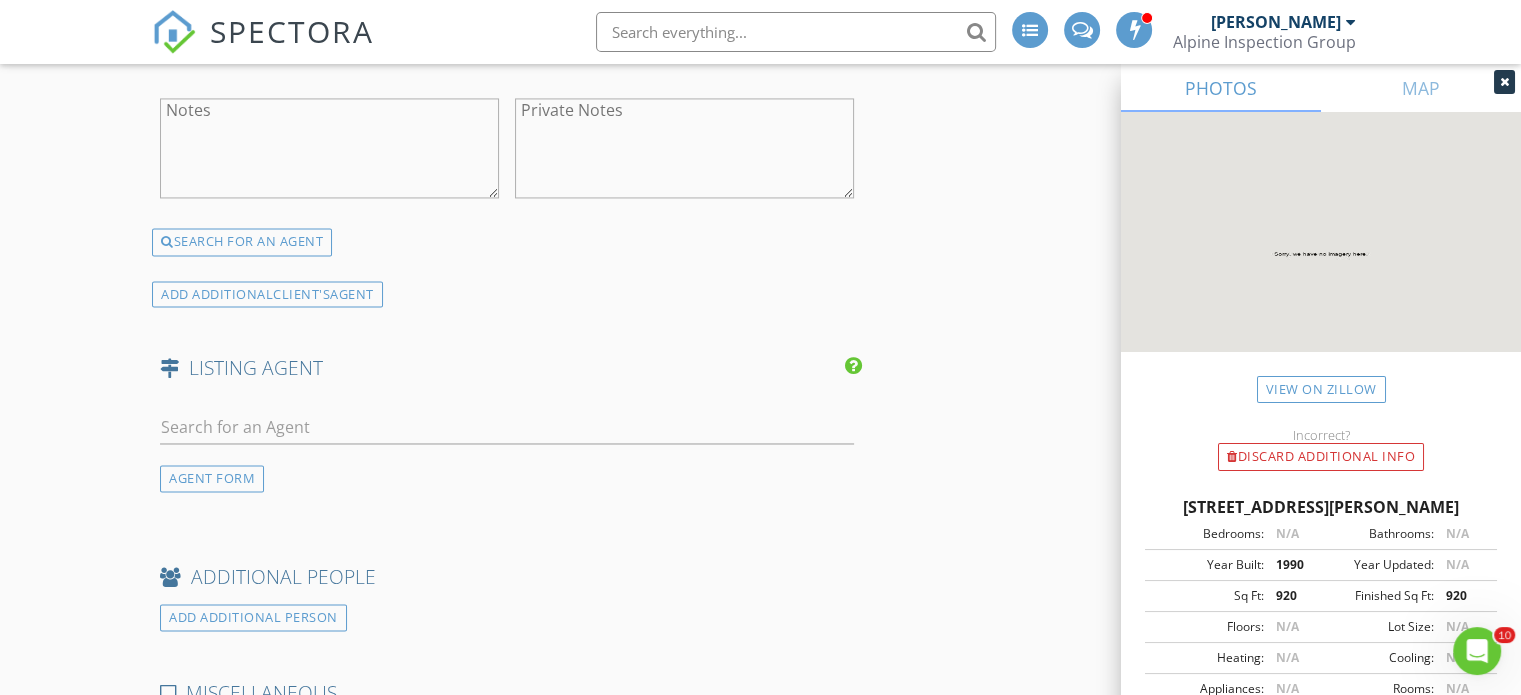 scroll, scrollTop: 3200, scrollLeft: 0, axis: vertical 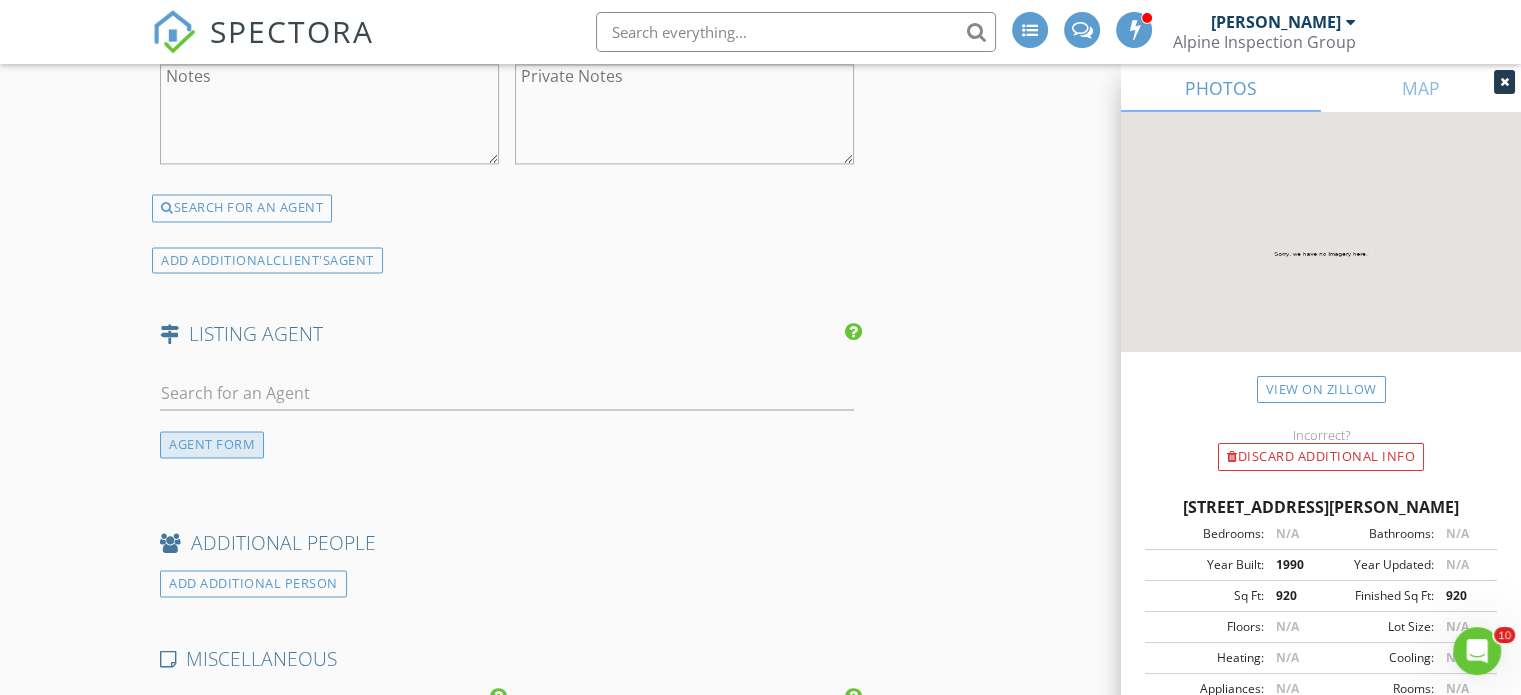 click on "AGENT FORM" at bounding box center (212, 444) 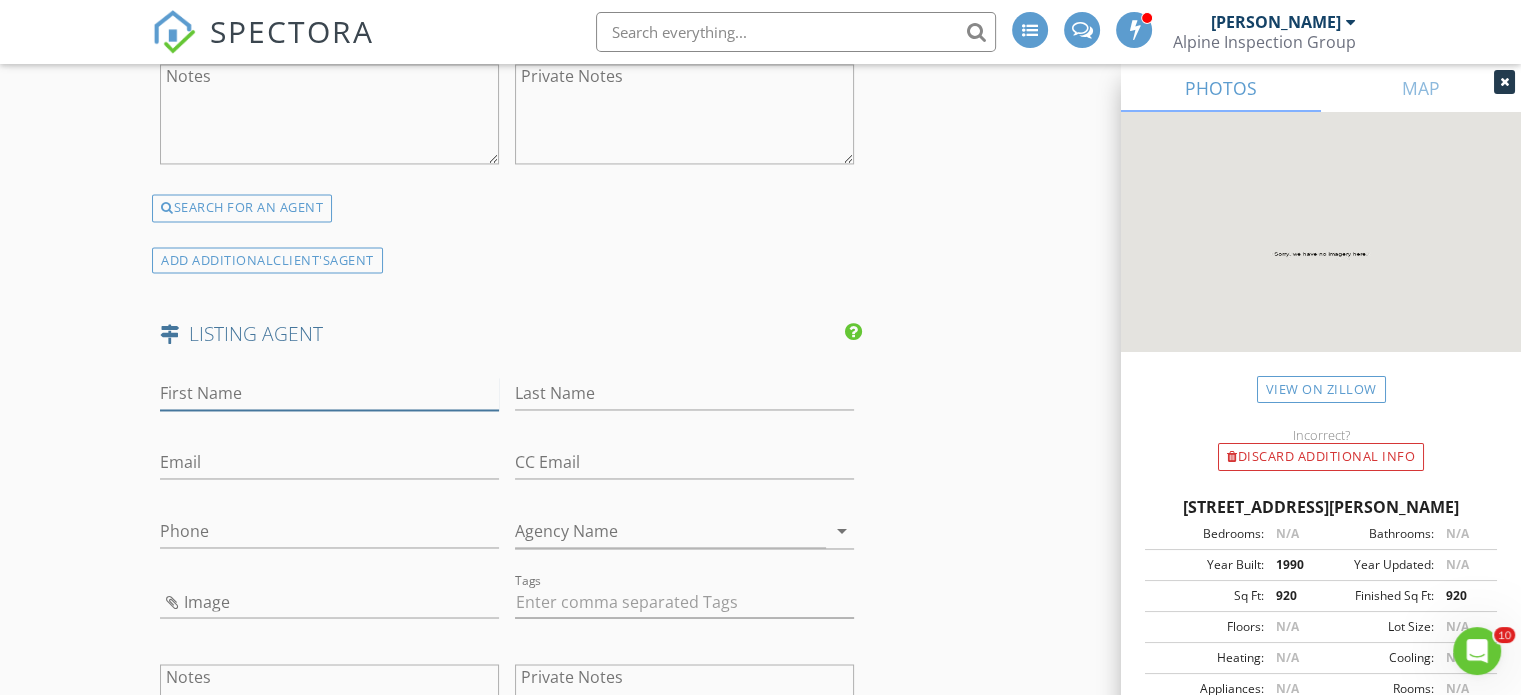 click on "First Name" at bounding box center [329, 393] 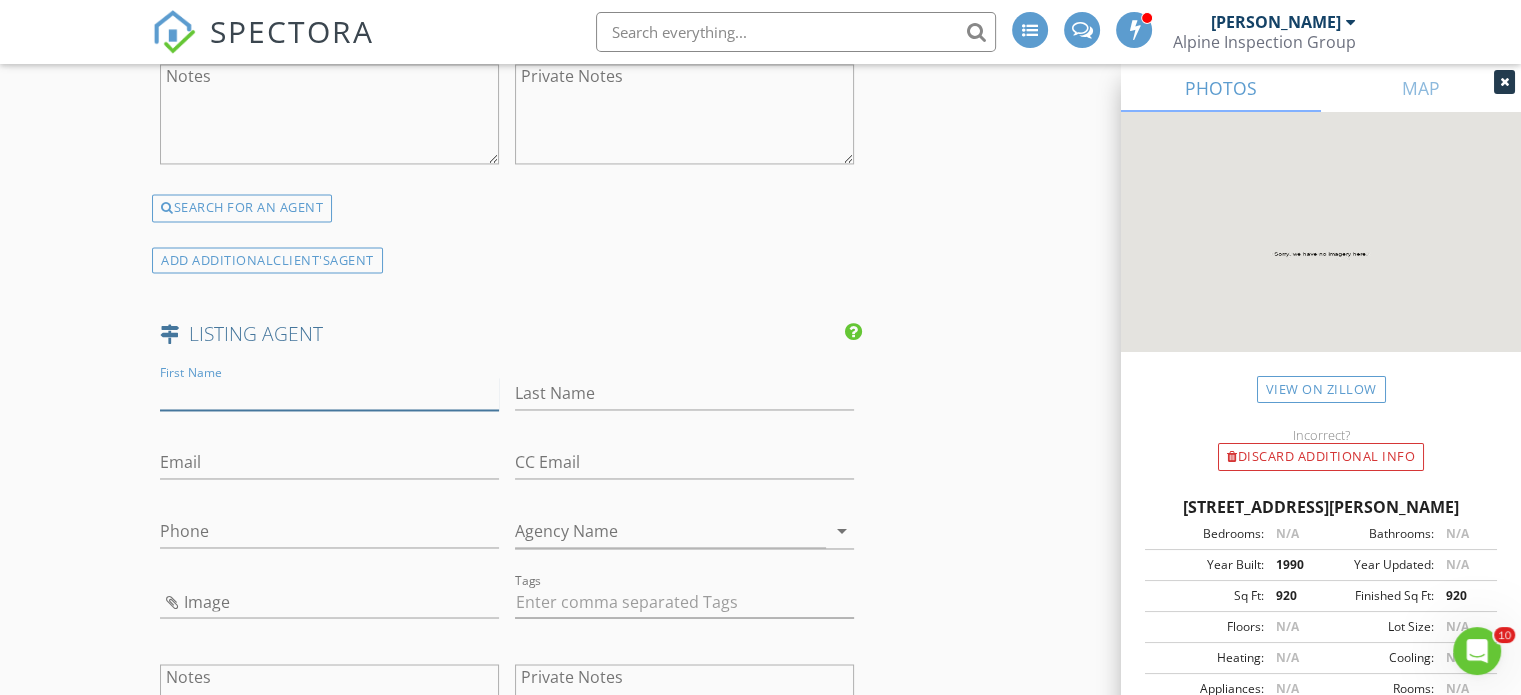 paste on "Donna Granacher" 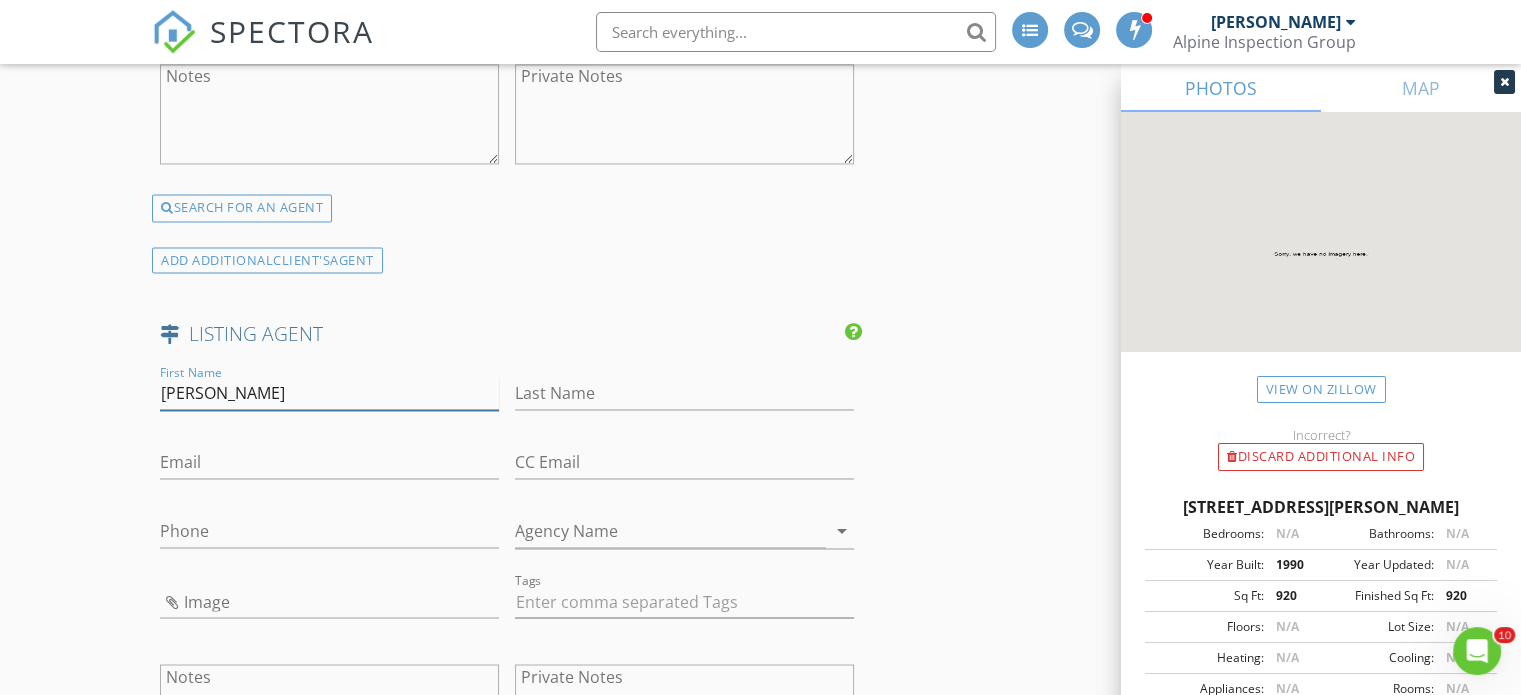type on "Donna" 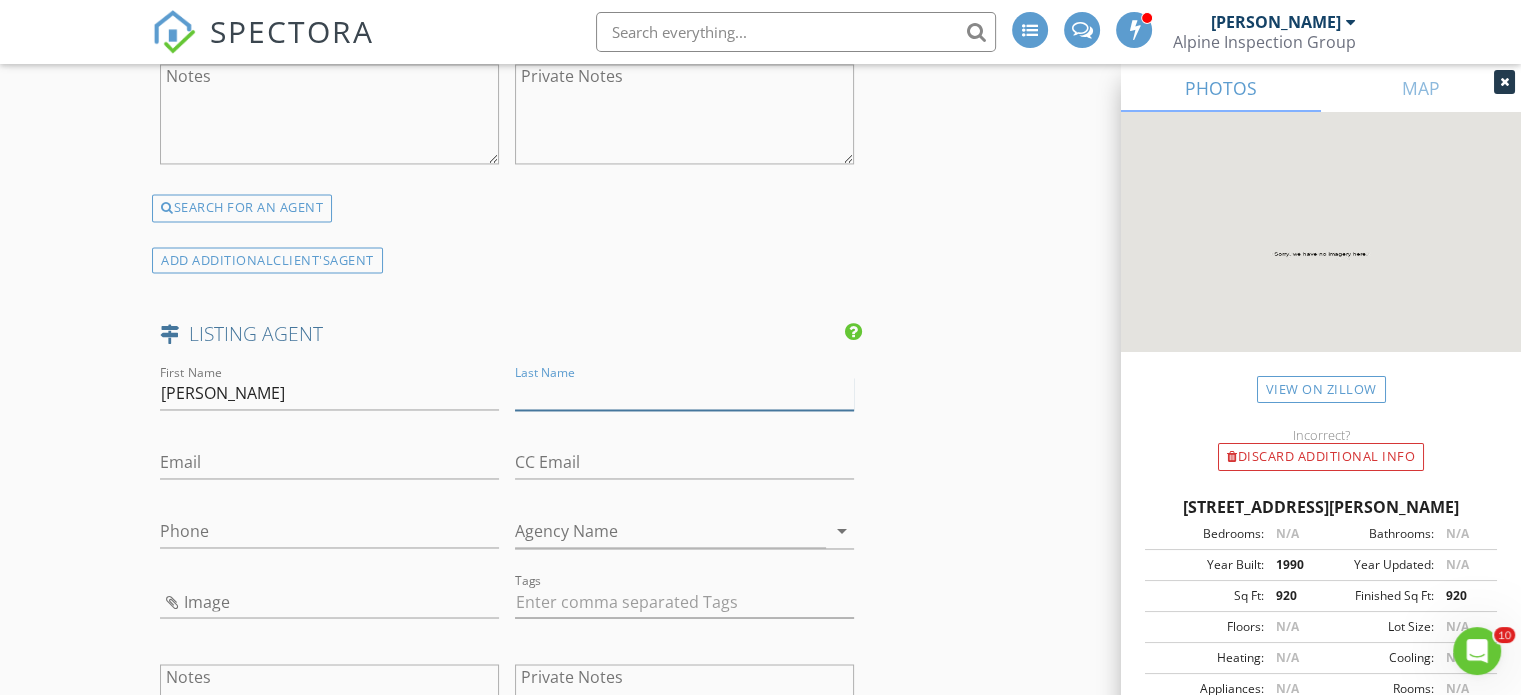 paste on "Donna Granacher" 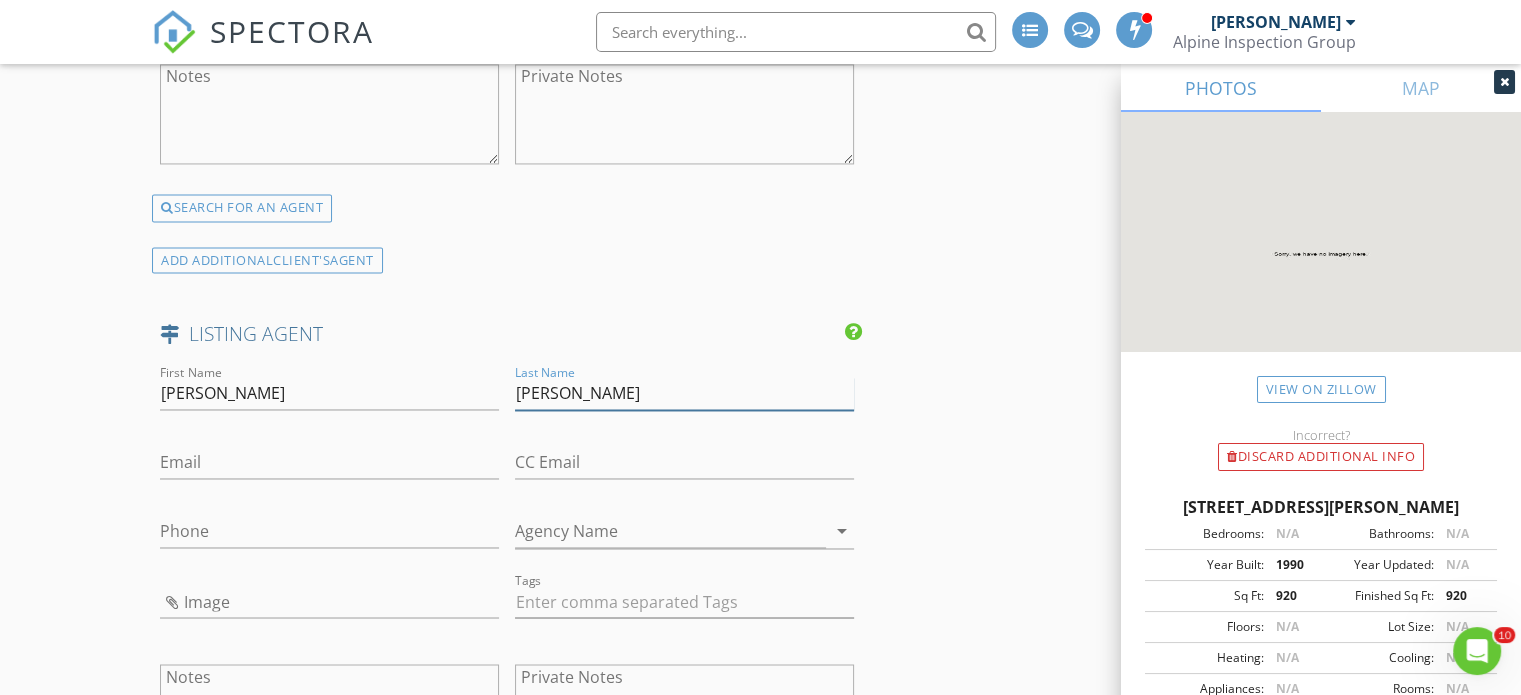 type on "Granacher" 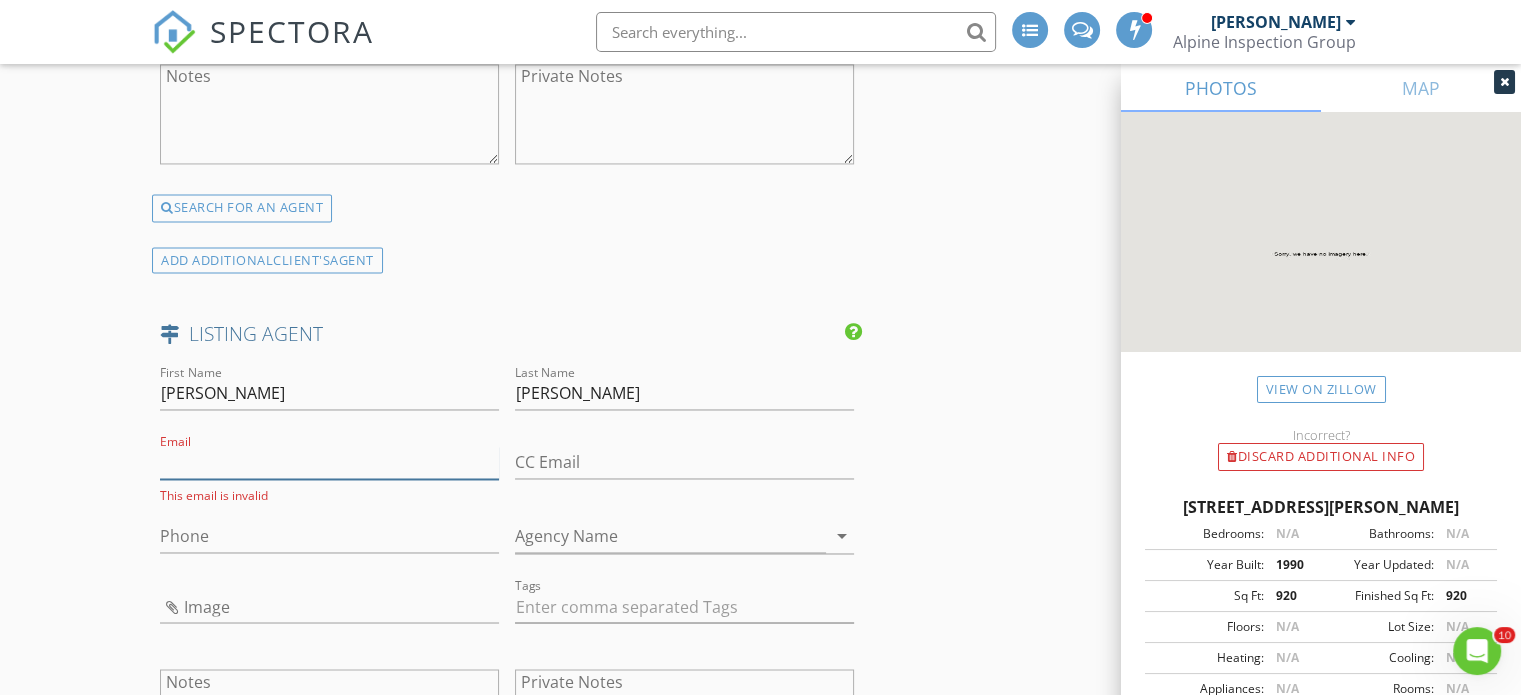 paste on "donnagranacher@gmail.com" 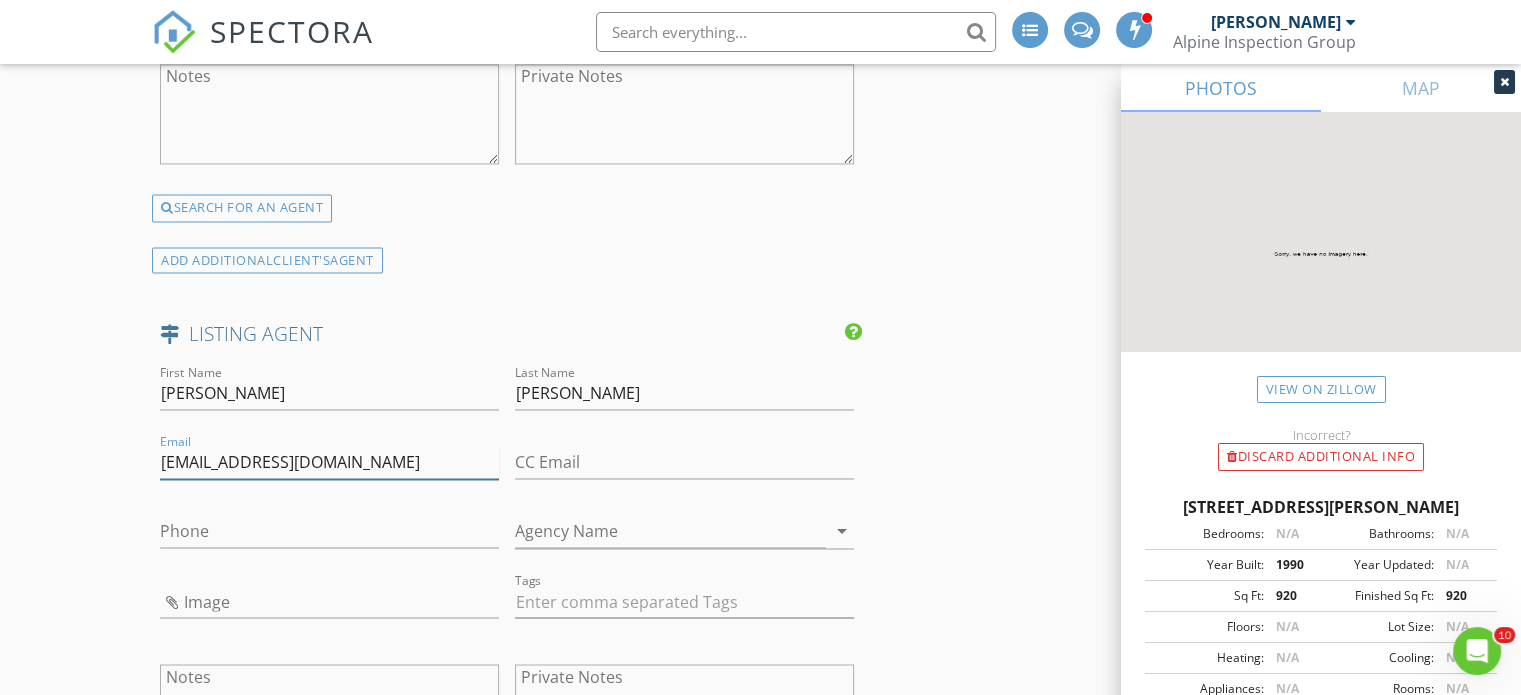 type on "donnagranacher@gmail.com" 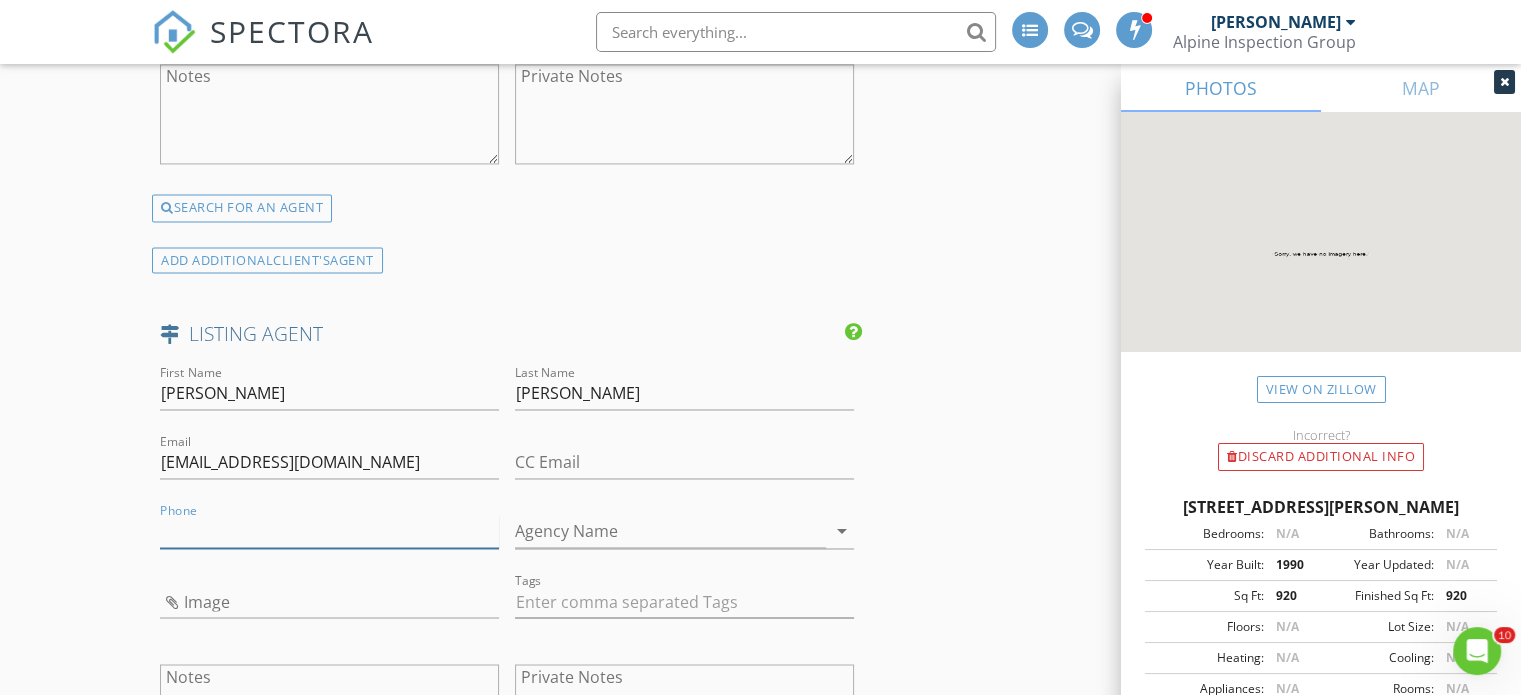 paste on "609-405-4490" 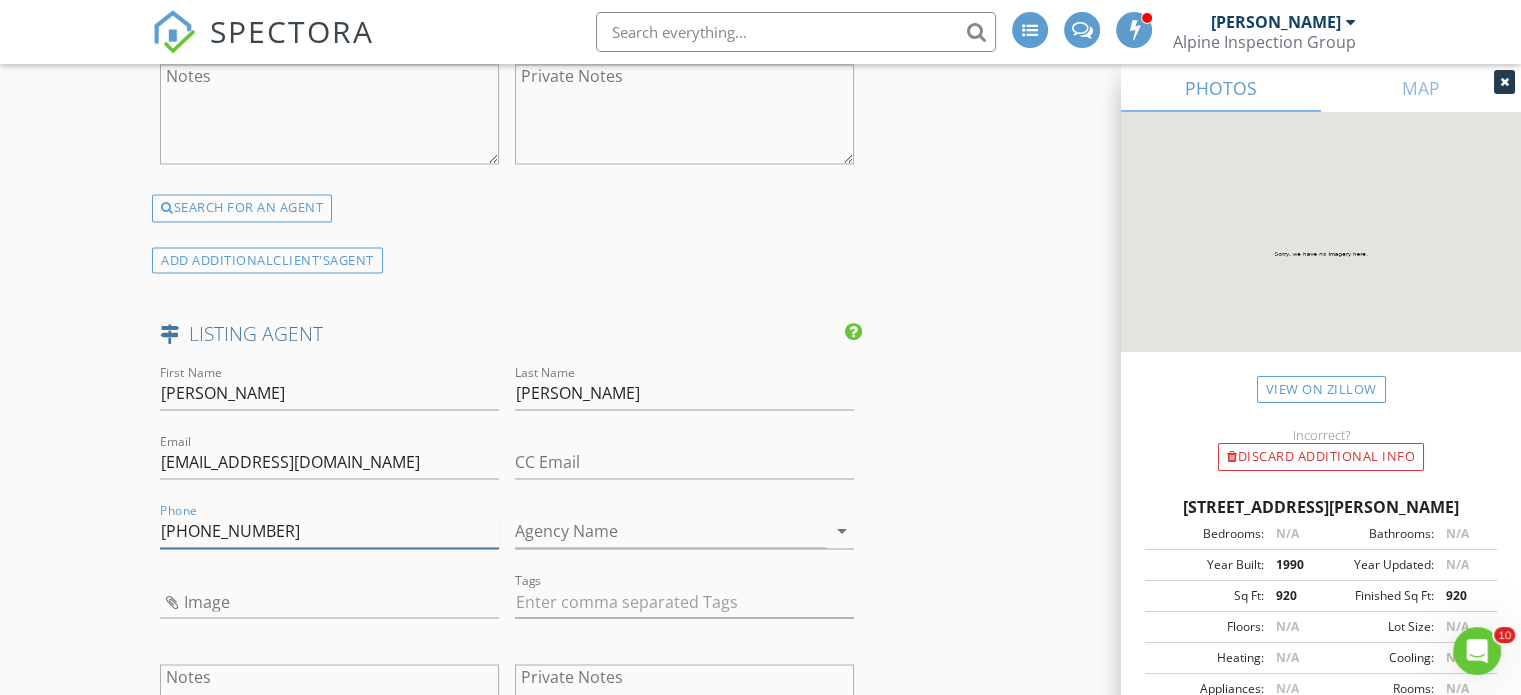 type on "609-405-4490" 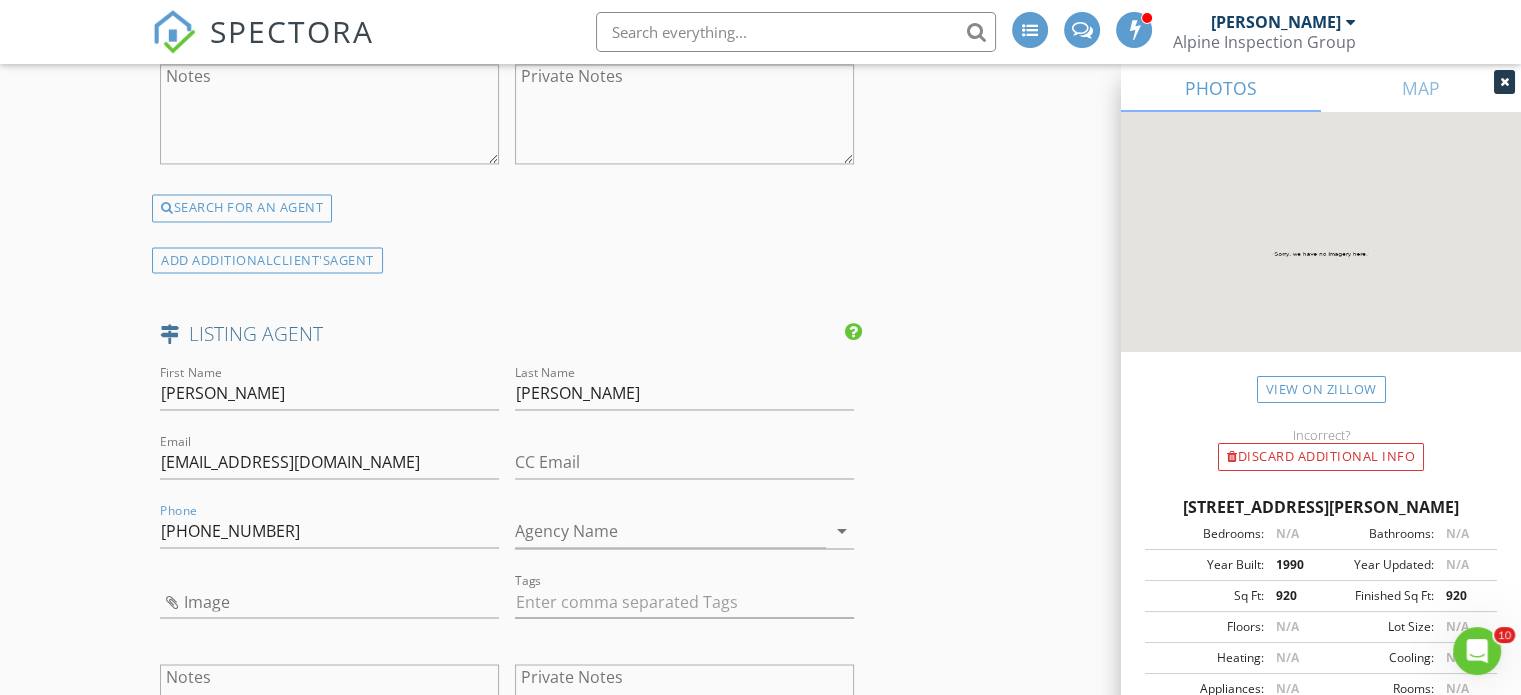 click on "INSPECTOR(S)
check_box   David Vitarelli   PRIMARY   David Vitarelli arrow_drop_down   check_box_outline_blank David Vitarelli specifically requested
Date/Time
07/15/2025 10:00 AM
Location
Address Search       Address 2005 Sutton Pl   Unit   City Mount Laurel Township   State NJ   Zip 08054   County Burlington     Square Feet 920   Year Built 1990   Foundation Slab arrow_drop_down     David Vitarelli     11.9 miles     (23 minutes)
client
check_box Enable Client CC email for this inspection   Client Search     check_box_outline_blank Client is a Company/Organization     First Name Anir   Last Name Shah   Email anirshah62010@gmail.com   CC Email   Phone 856-796-3553         Tags         Notes   Private Notes
ADD ADDITIONAL client
SERVICES
check_box   Residential Inspection" at bounding box center (760, -585) 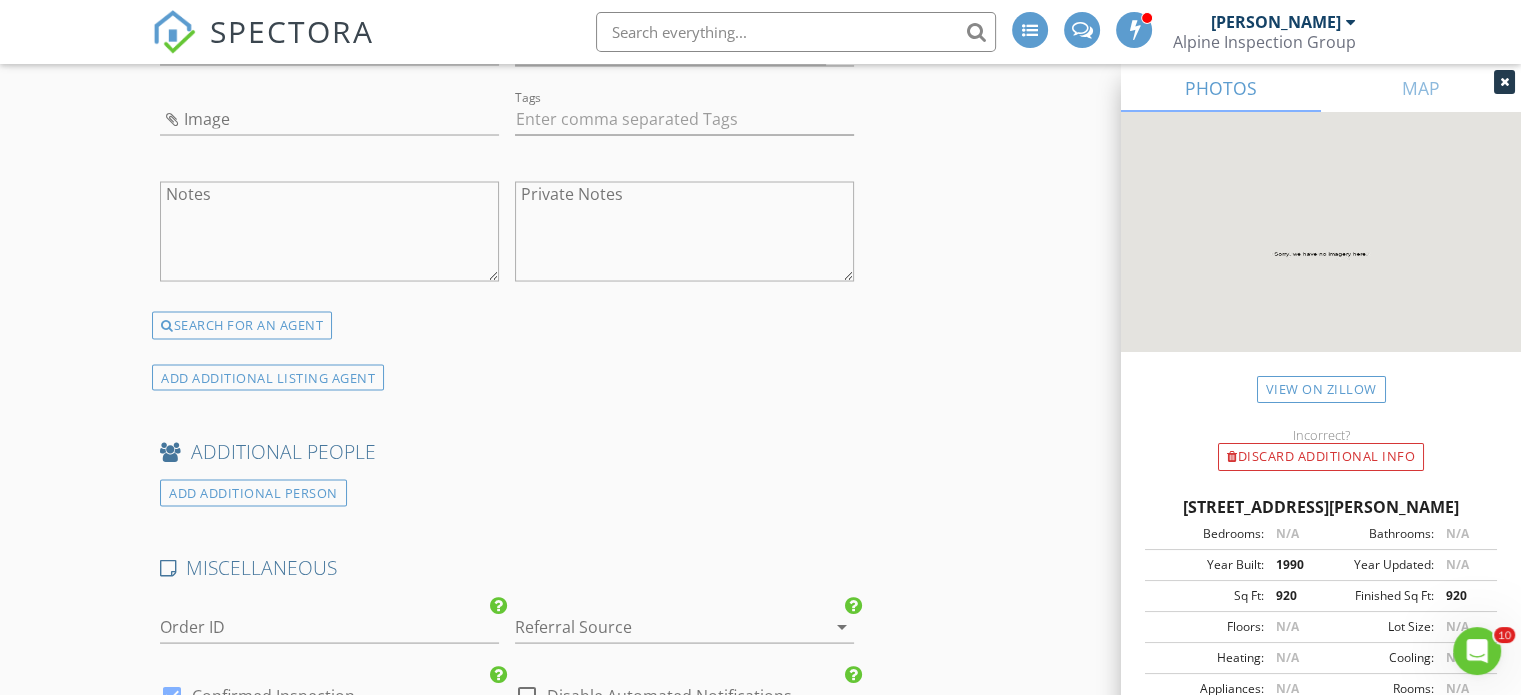 scroll, scrollTop: 3800, scrollLeft: 0, axis: vertical 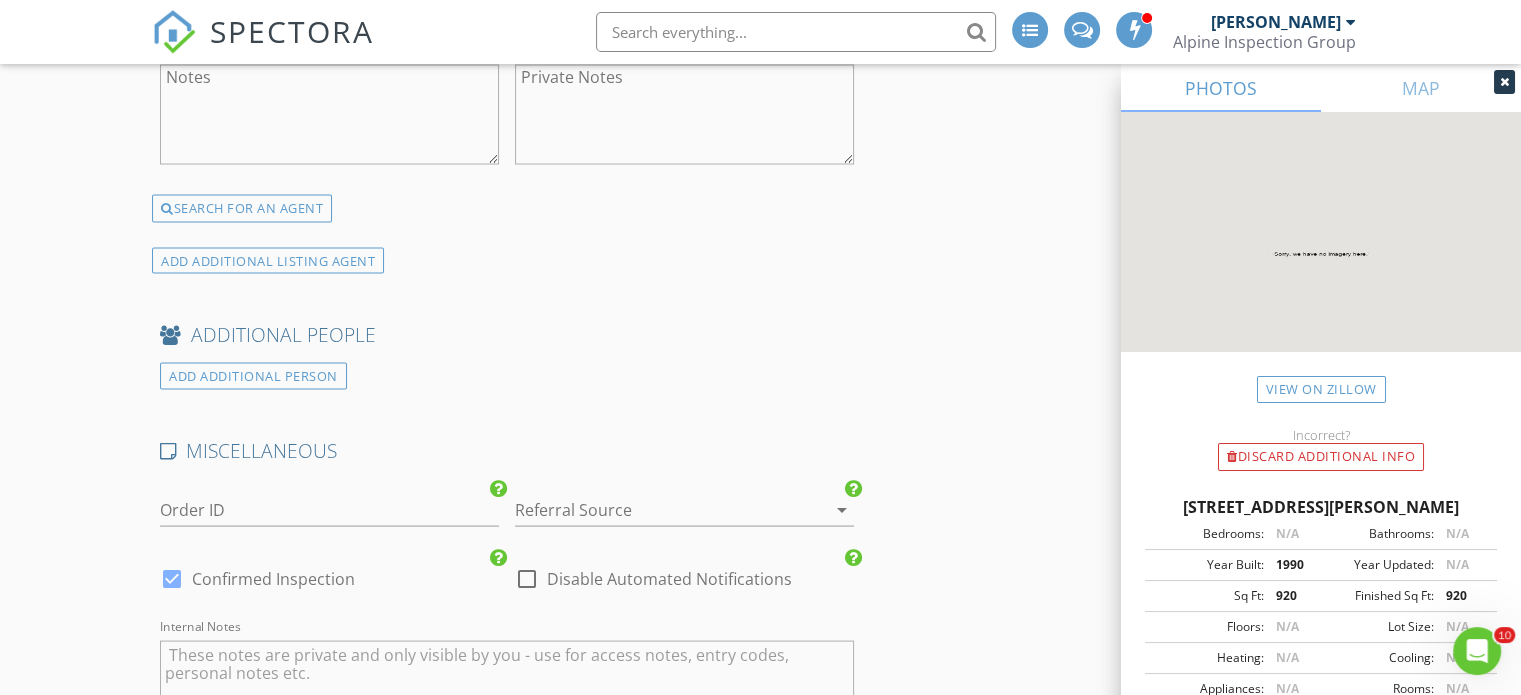 click at bounding box center [656, 509] 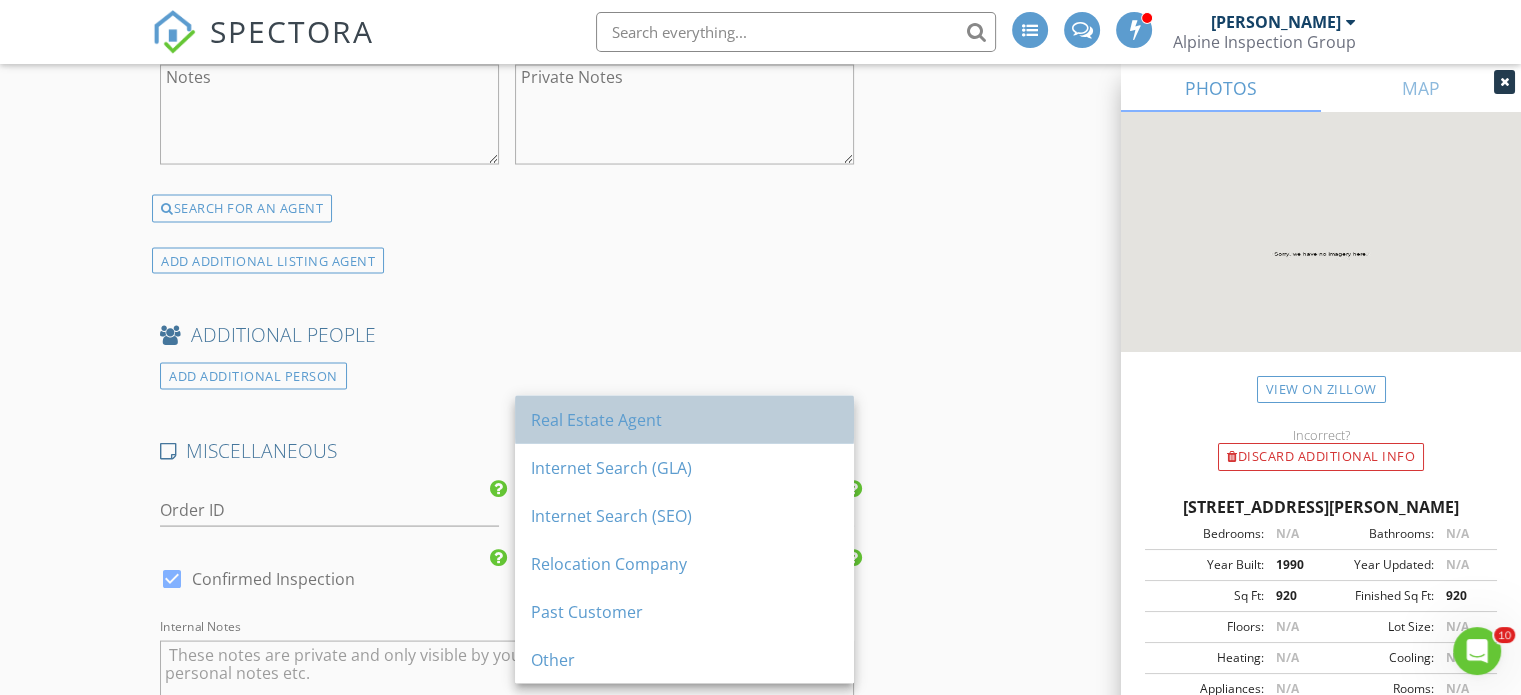 click on "Real Estate Agent" at bounding box center (684, 419) 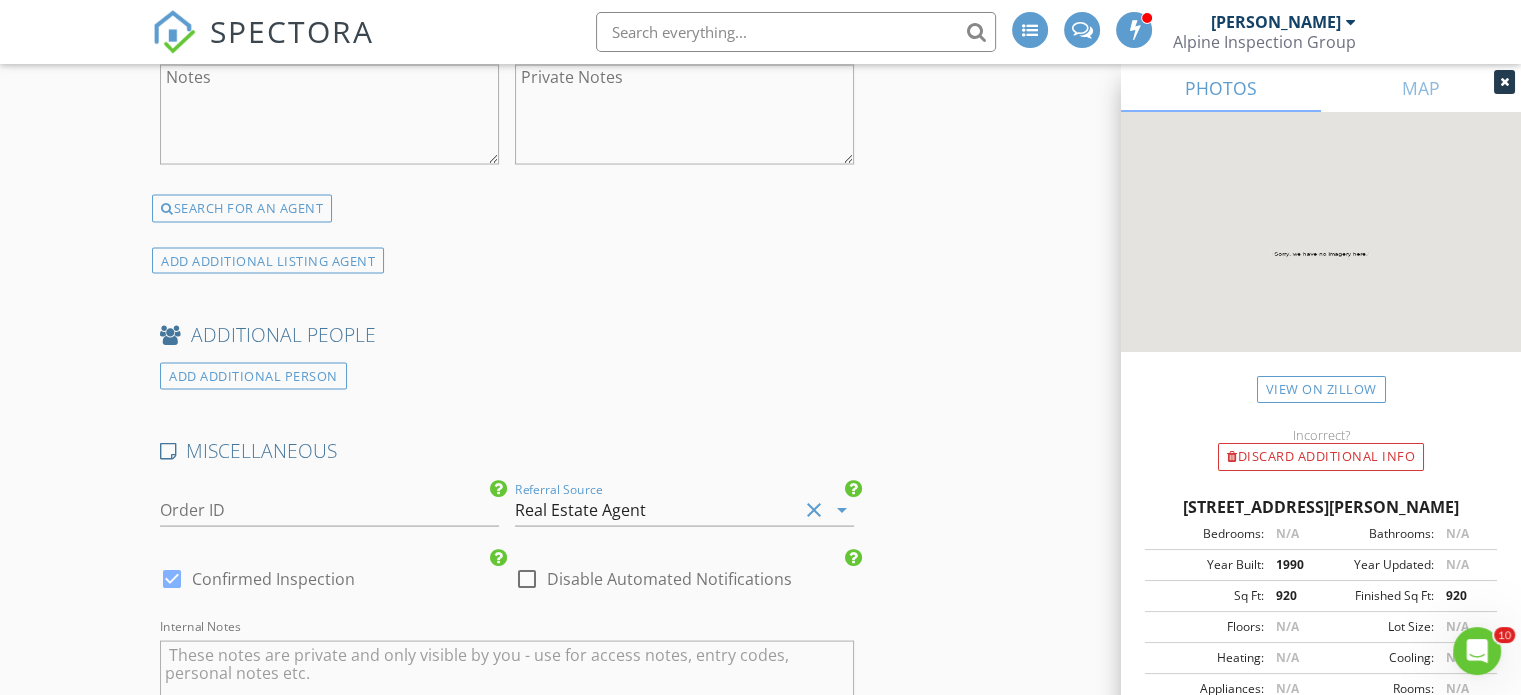 click on "New Inspection
INSPECTOR(S)
check_box   David Vitarelli   PRIMARY   David Vitarelli arrow_drop_down   check_box_outline_blank David Vitarelli specifically requested
Date/Time
07/15/2025 10:00 AM
Location
Address Search       Address 2005 Sutton Pl   Unit   City Mount Laurel Township   State NJ   Zip 08054   County Burlington     Square Feet 920   Year Built 1990   Foundation Slab arrow_drop_down     David Vitarelli     11.9 miles     (23 minutes)
client
check_box Enable Client CC email for this inspection   Client Search     check_box_outline_blank Client is a Company/Organization     First Name Anir   Last Name Shah   Email anirshah62010@gmail.com   CC Email   Phone 856-796-3553         Tags         Notes   Private Notes
ADD ADDITIONAL client
SERVICES
check_box" at bounding box center [760, -1218] 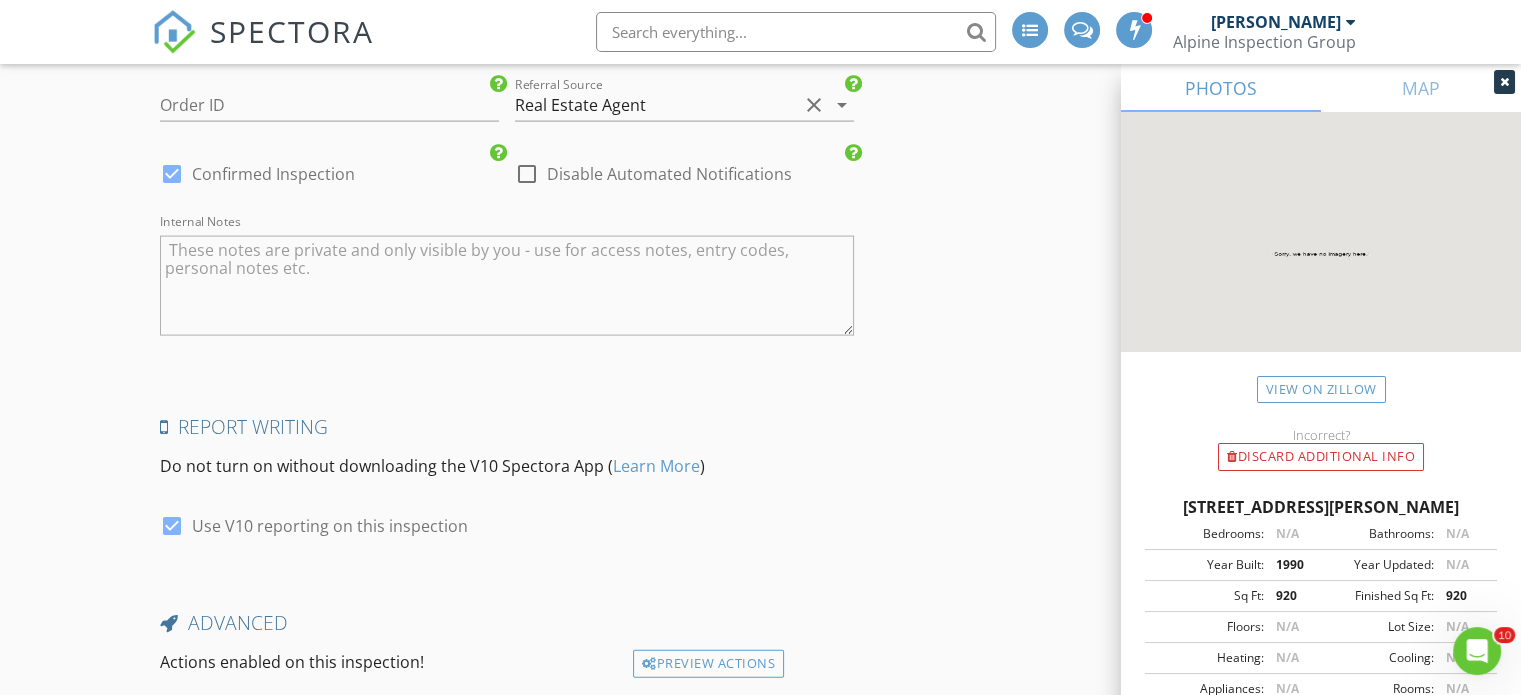 scroll, scrollTop: 4340, scrollLeft: 0, axis: vertical 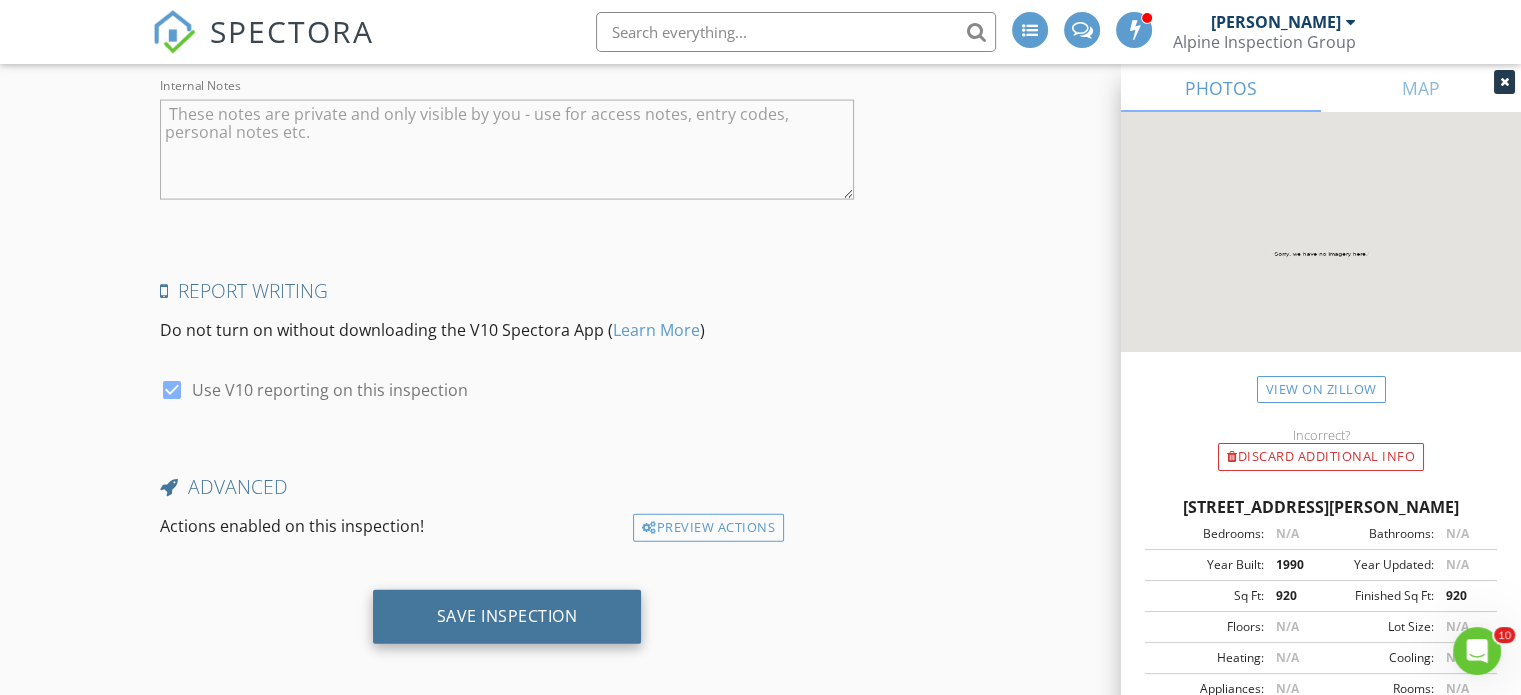 click on "Save Inspection" at bounding box center [507, 616] 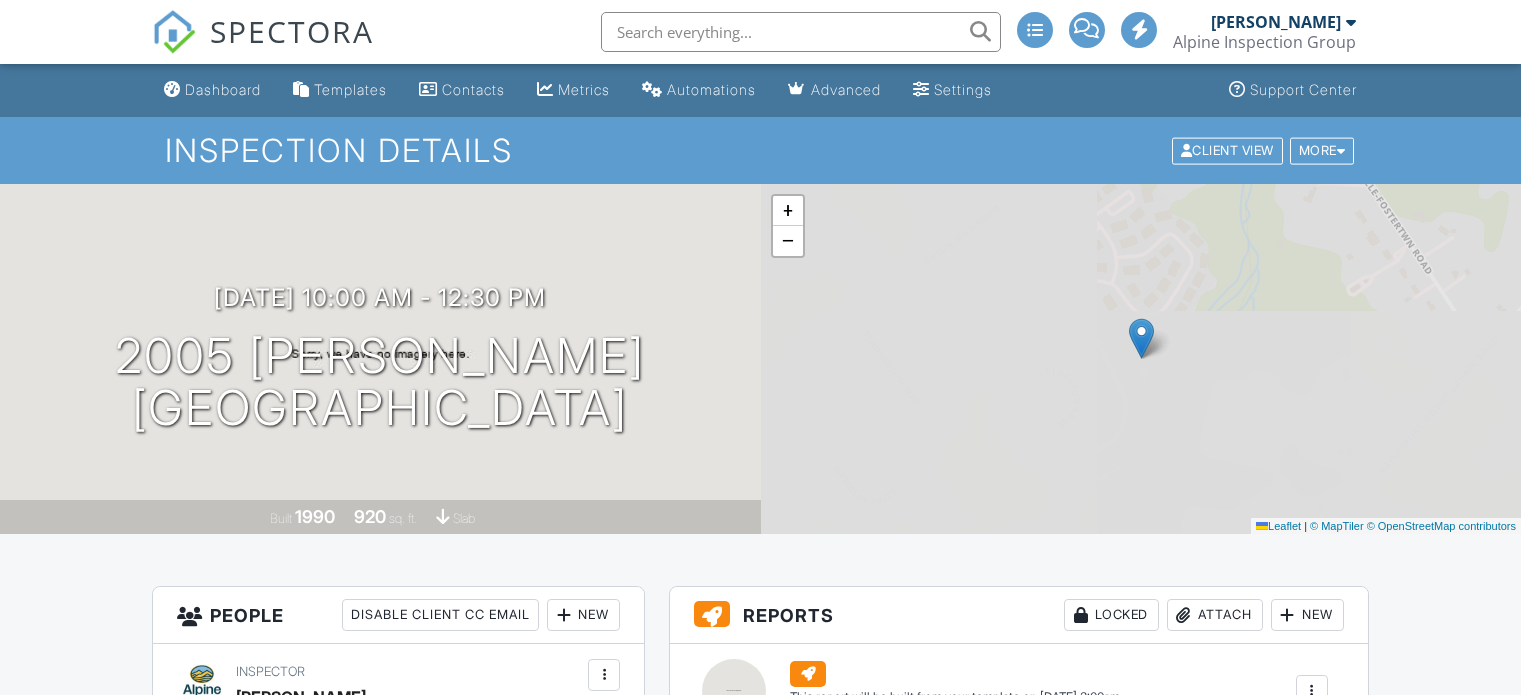 scroll, scrollTop: 0, scrollLeft: 0, axis: both 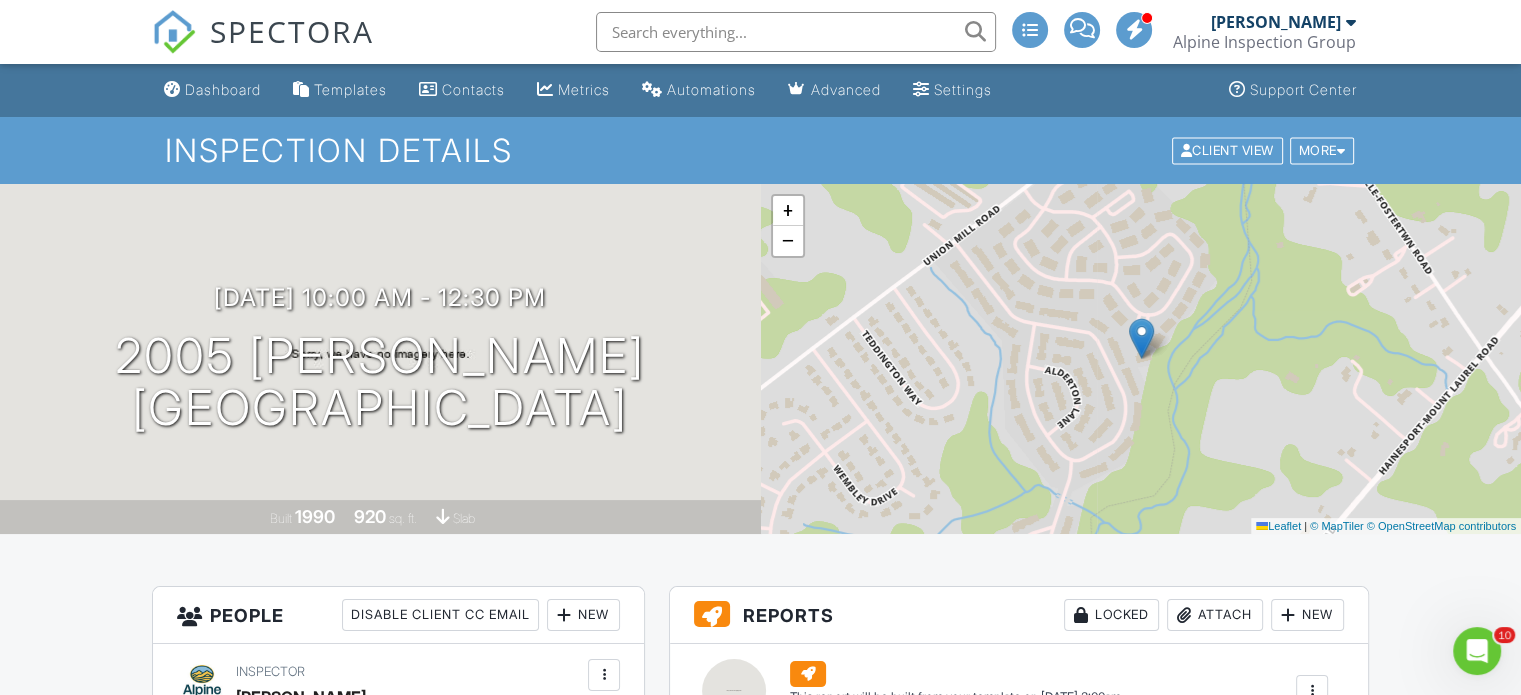 click on "SPECTORA" at bounding box center [292, 31] 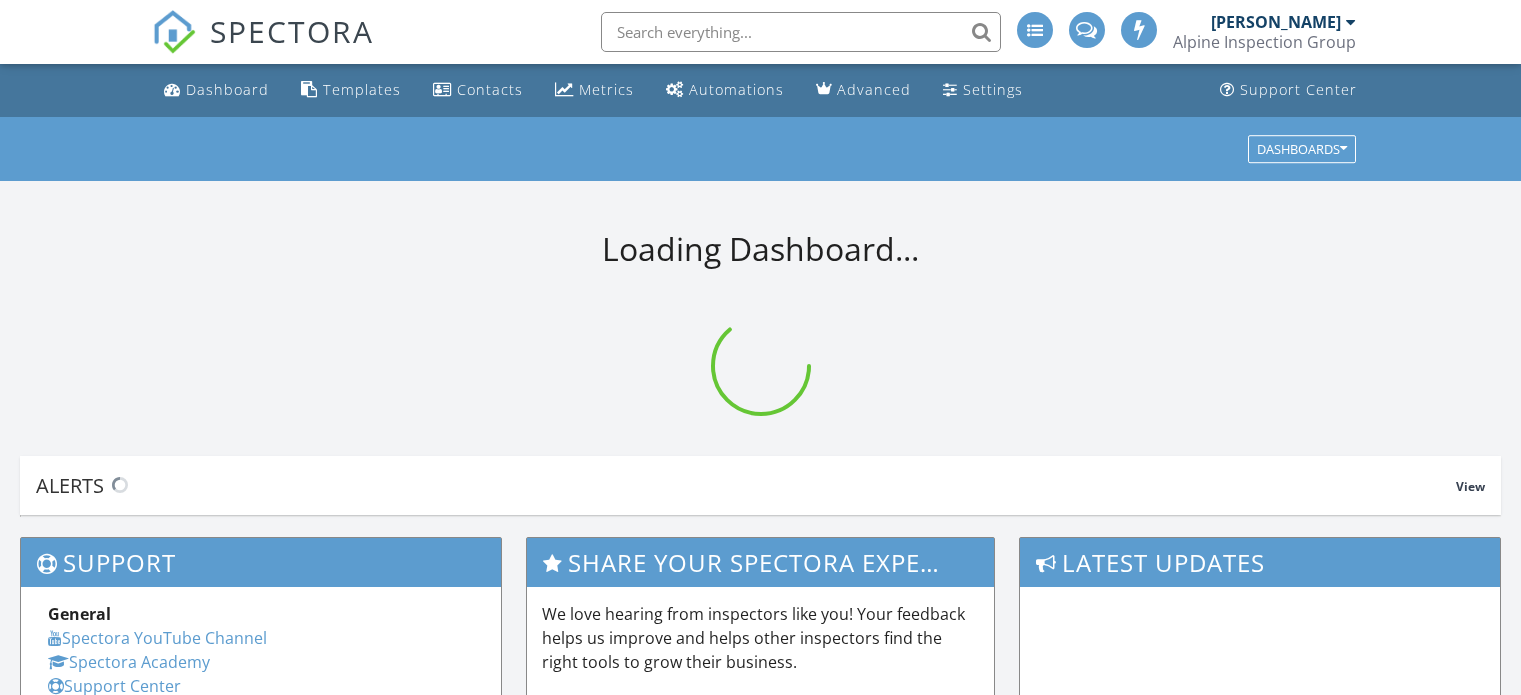 scroll, scrollTop: 0, scrollLeft: 0, axis: both 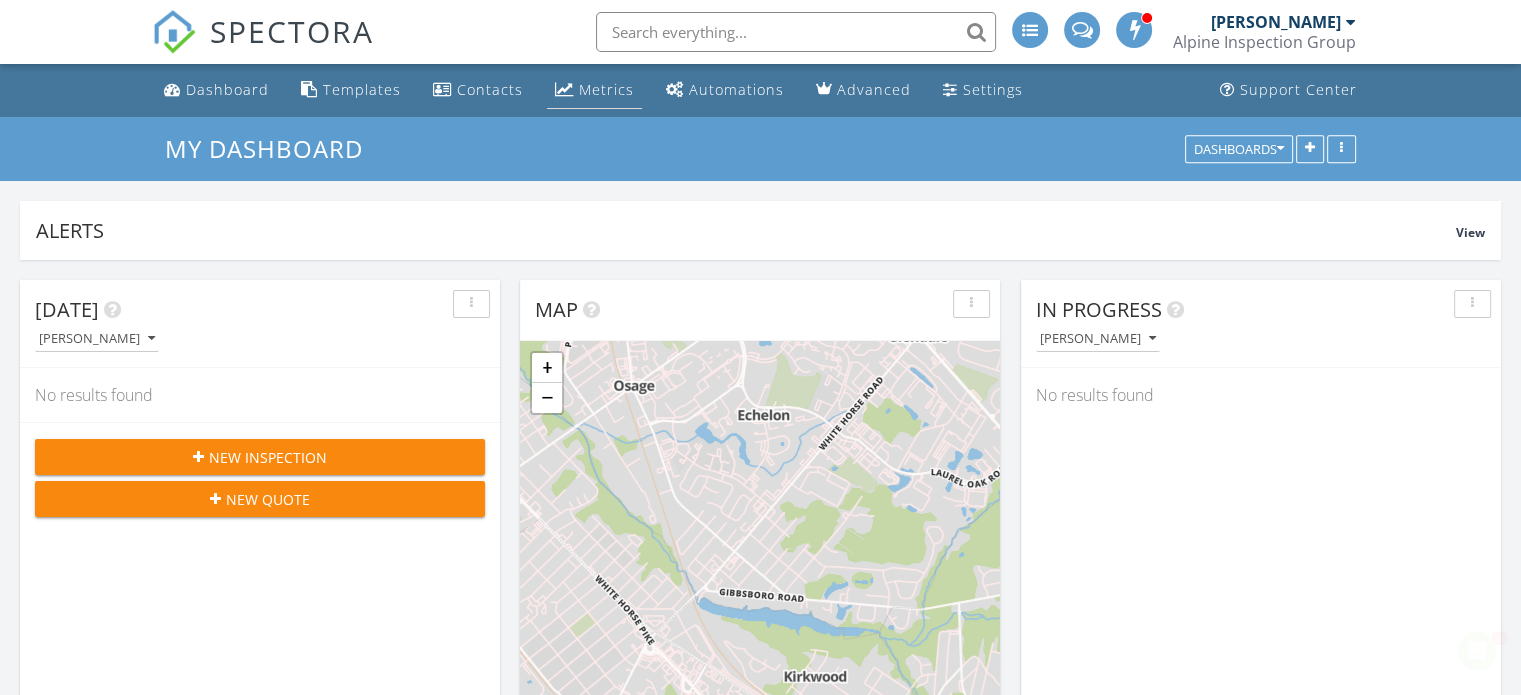 click on "Metrics" at bounding box center [606, 89] 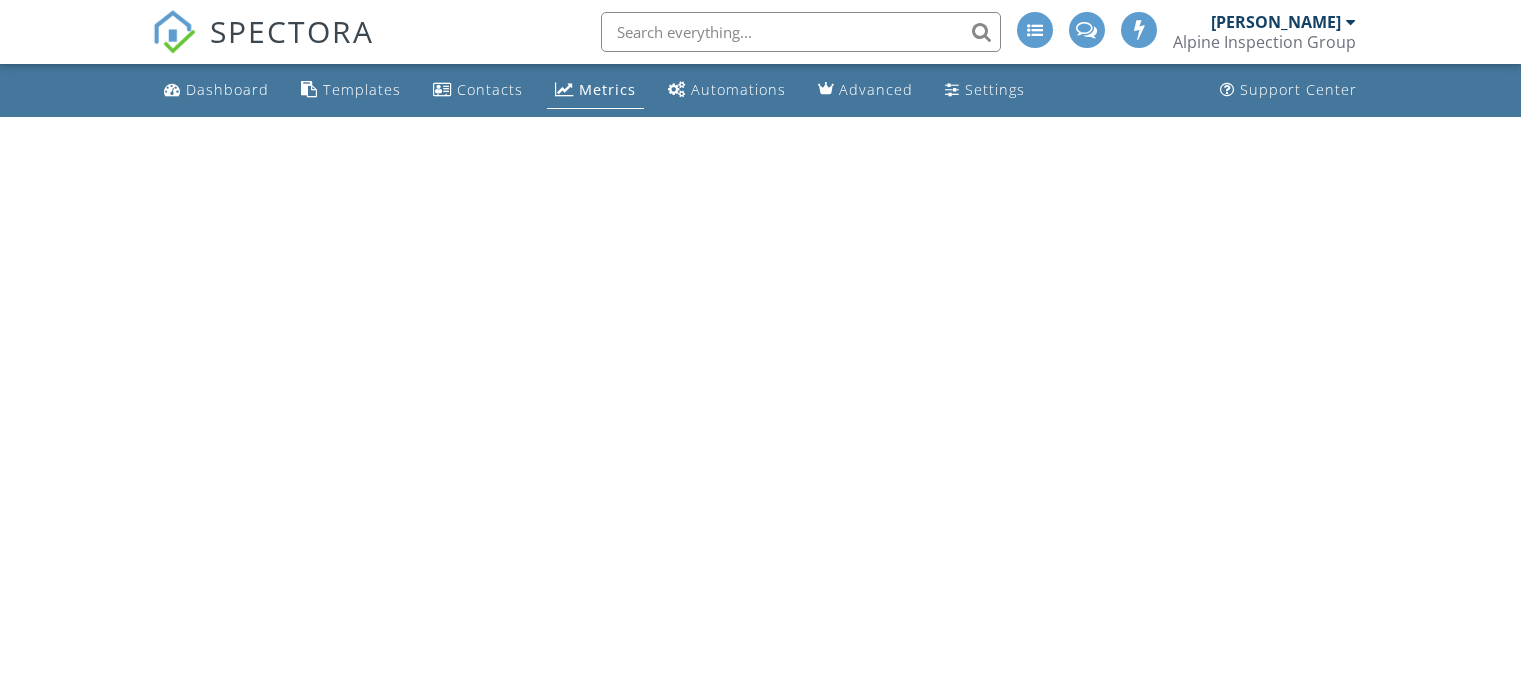 scroll, scrollTop: 0, scrollLeft: 0, axis: both 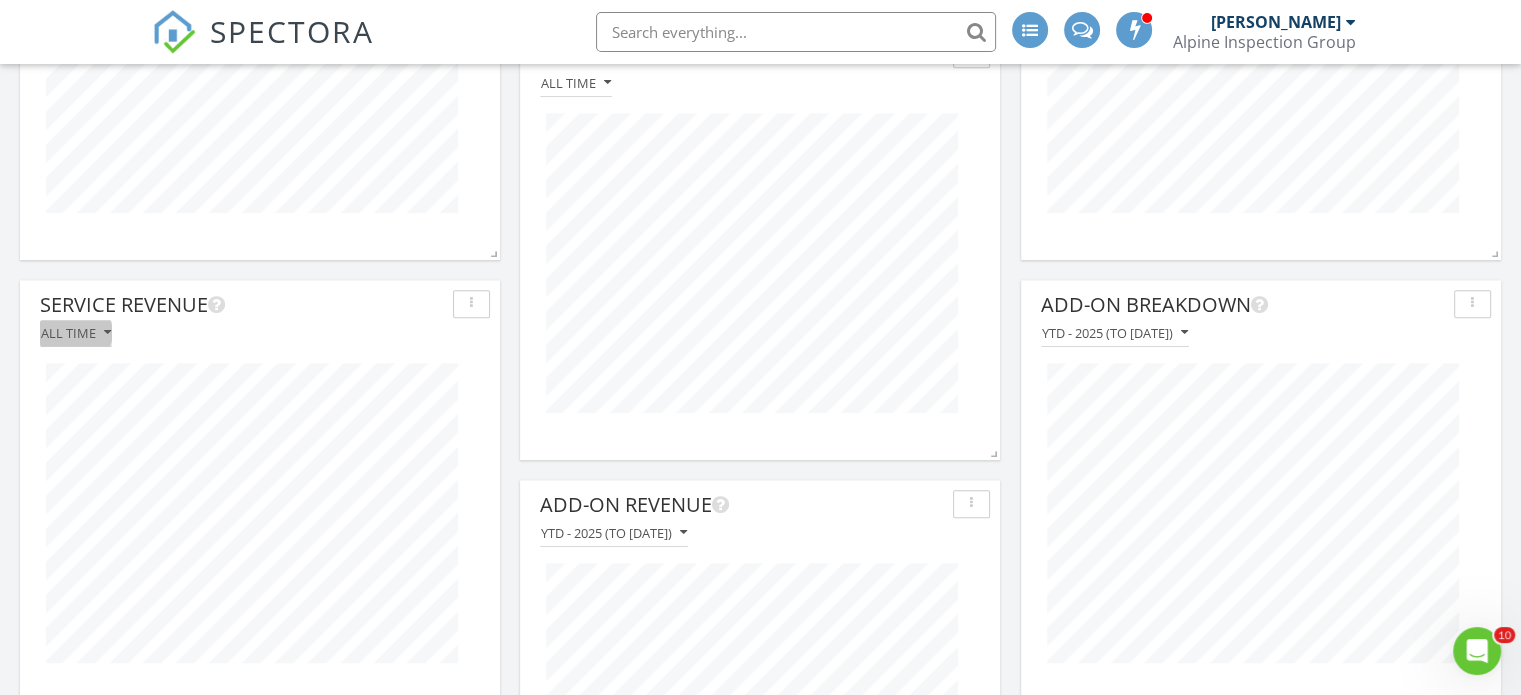 click on "All time" at bounding box center (76, 333) 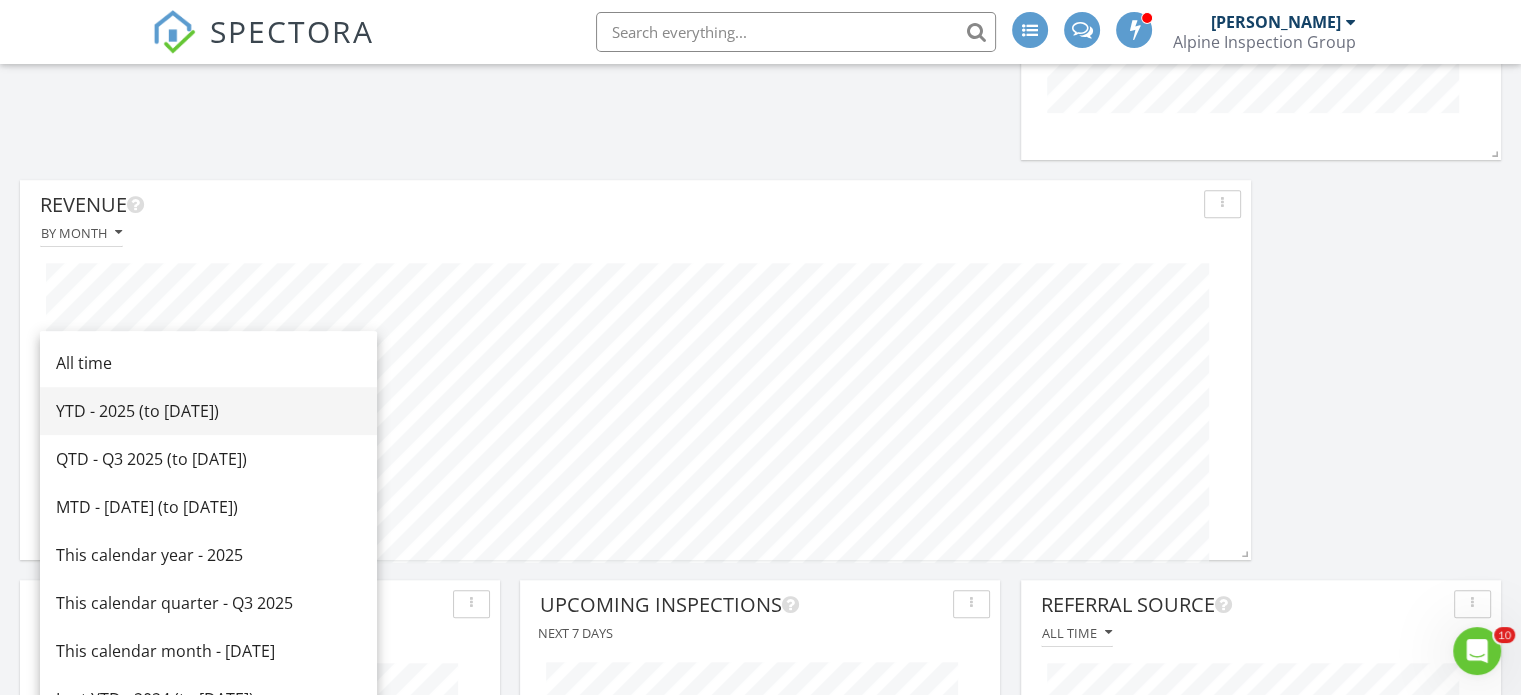 click on "YTD - 2025 (to Jul 10th)" at bounding box center [208, 411] 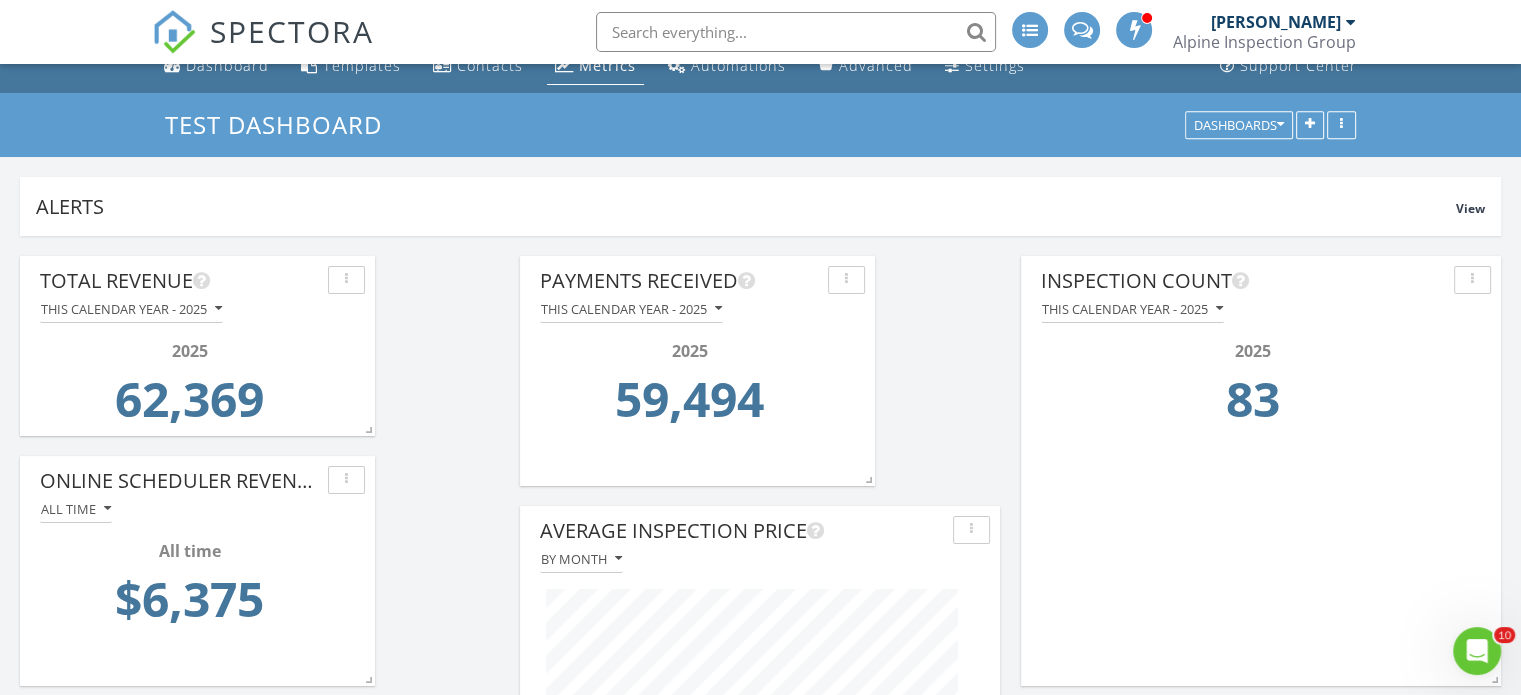 scroll, scrollTop: 0, scrollLeft: 0, axis: both 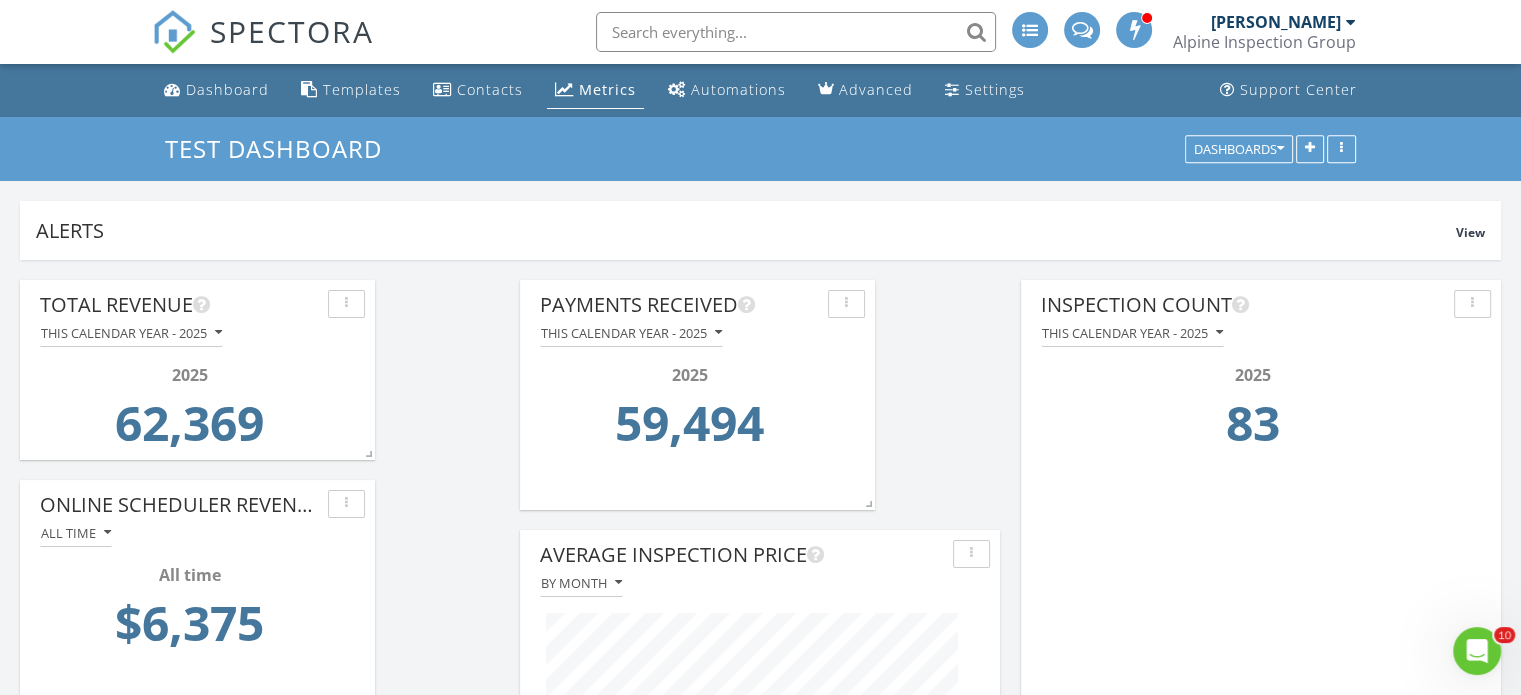 click on "SPECTORA" at bounding box center (292, 31) 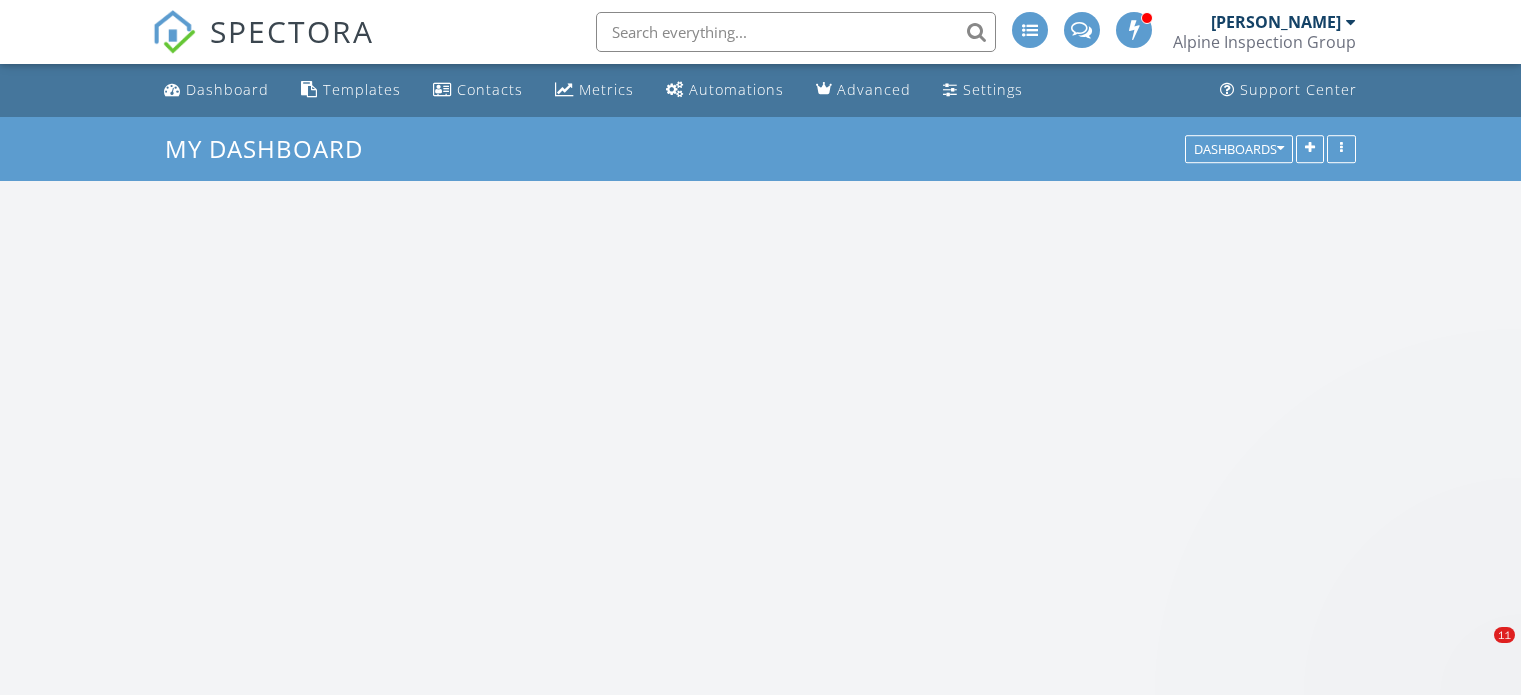 scroll, scrollTop: 0, scrollLeft: 0, axis: both 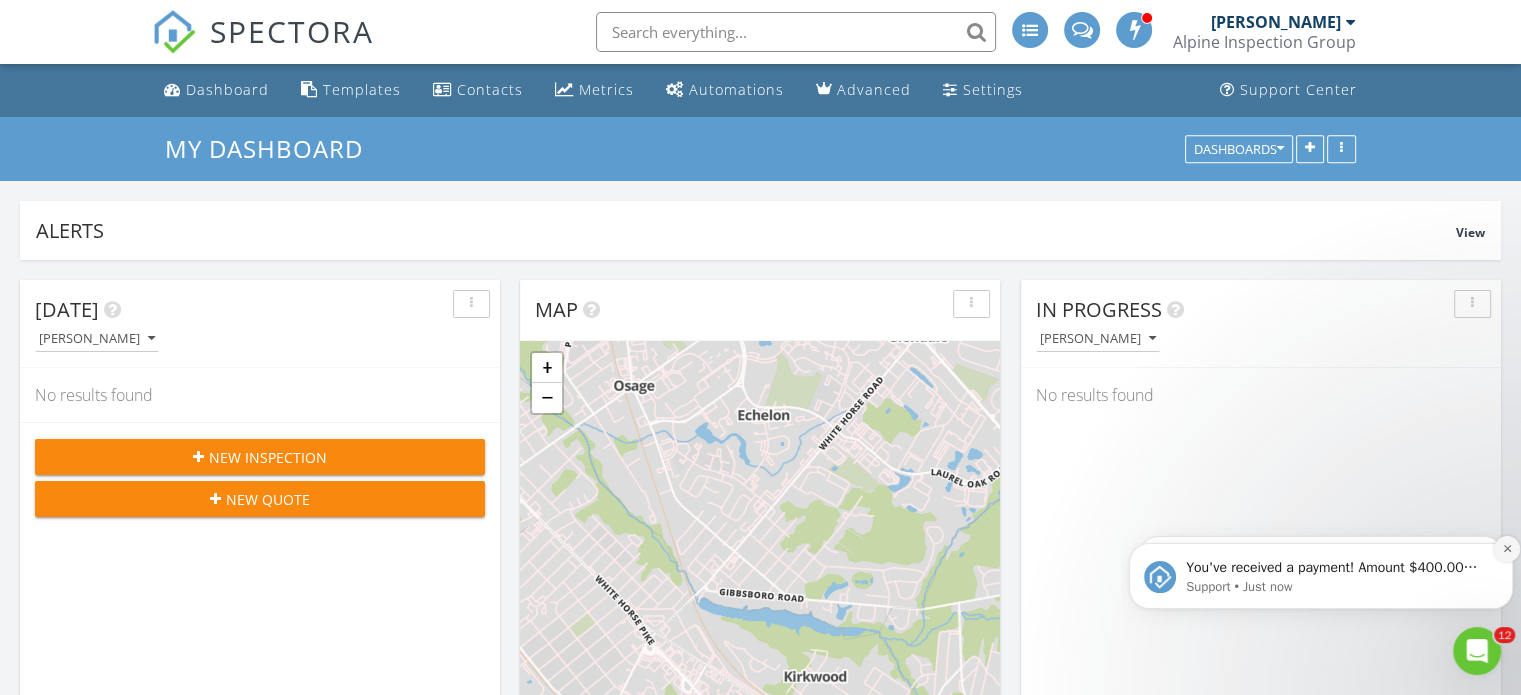 click 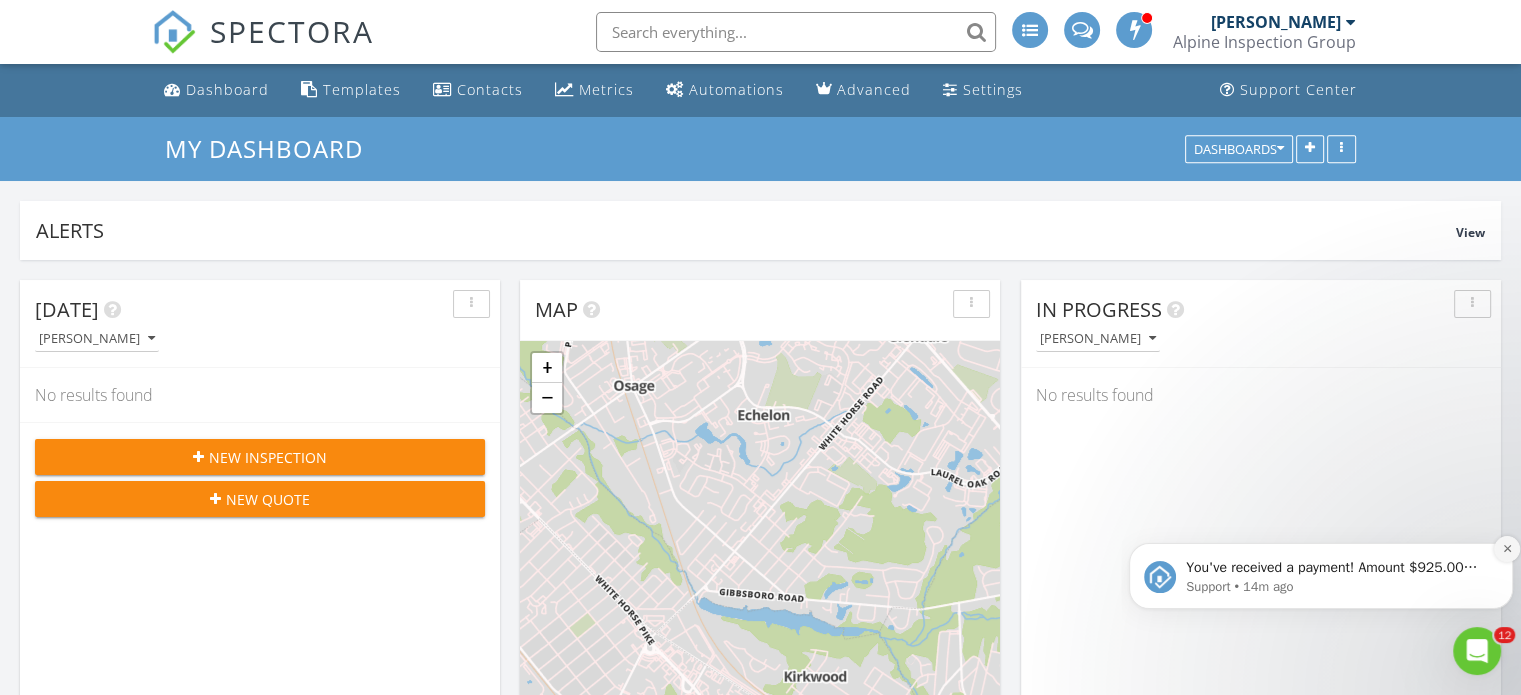 click 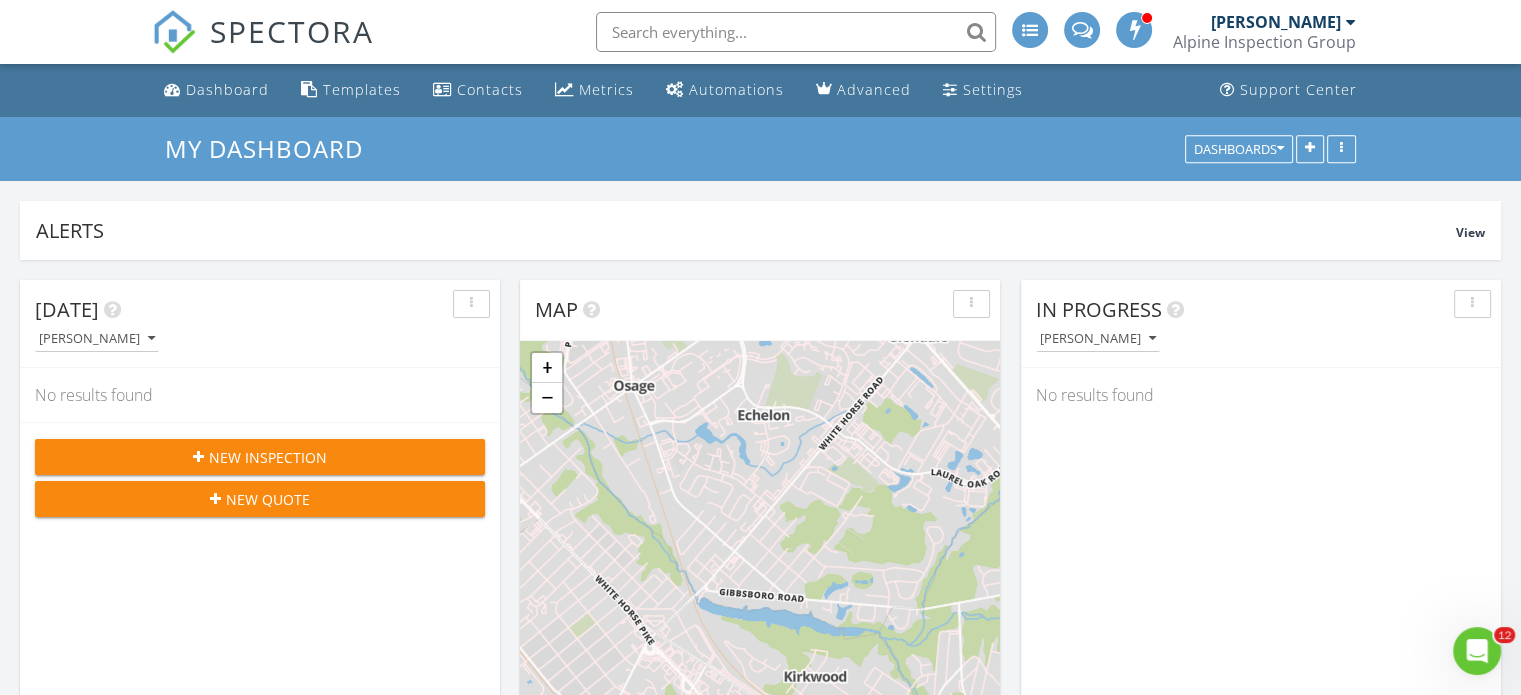 click on "SPECTORA" at bounding box center (292, 31) 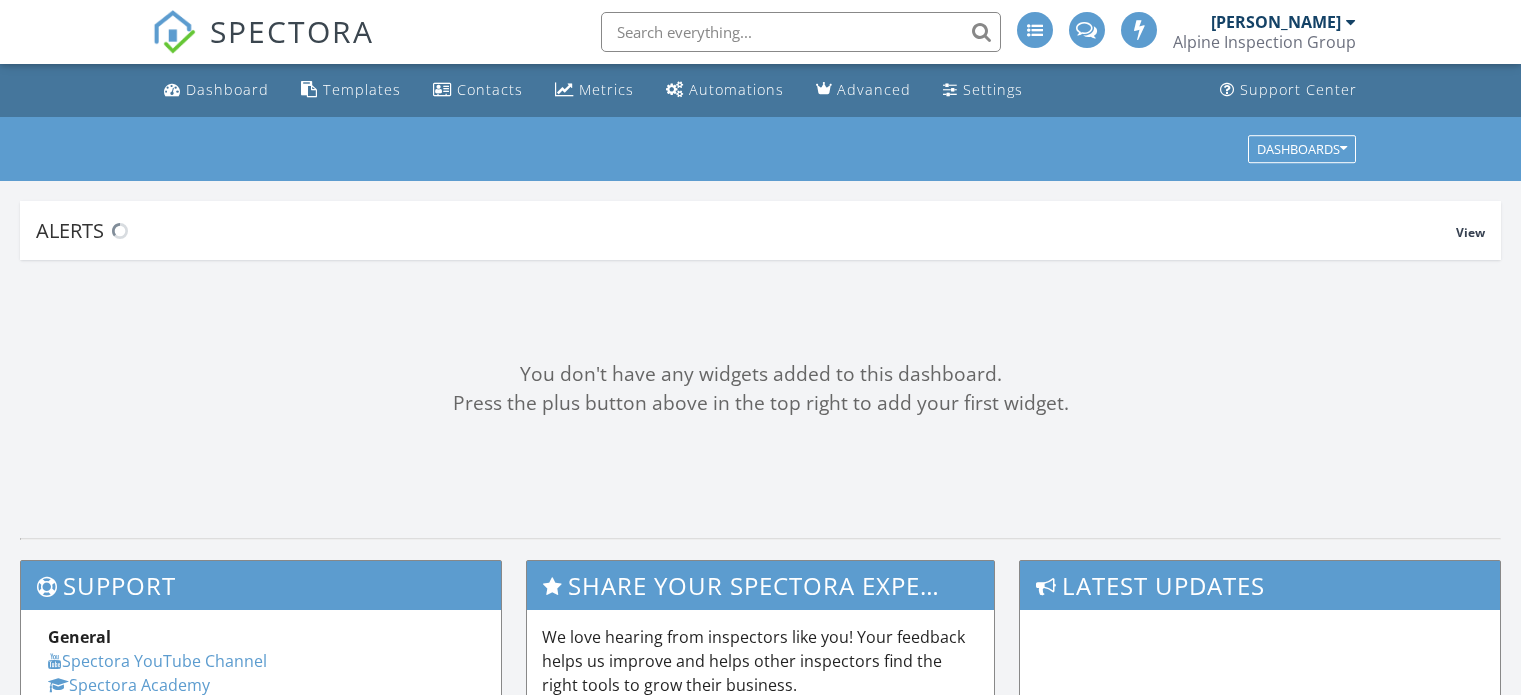 scroll, scrollTop: 0, scrollLeft: 0, axis: both 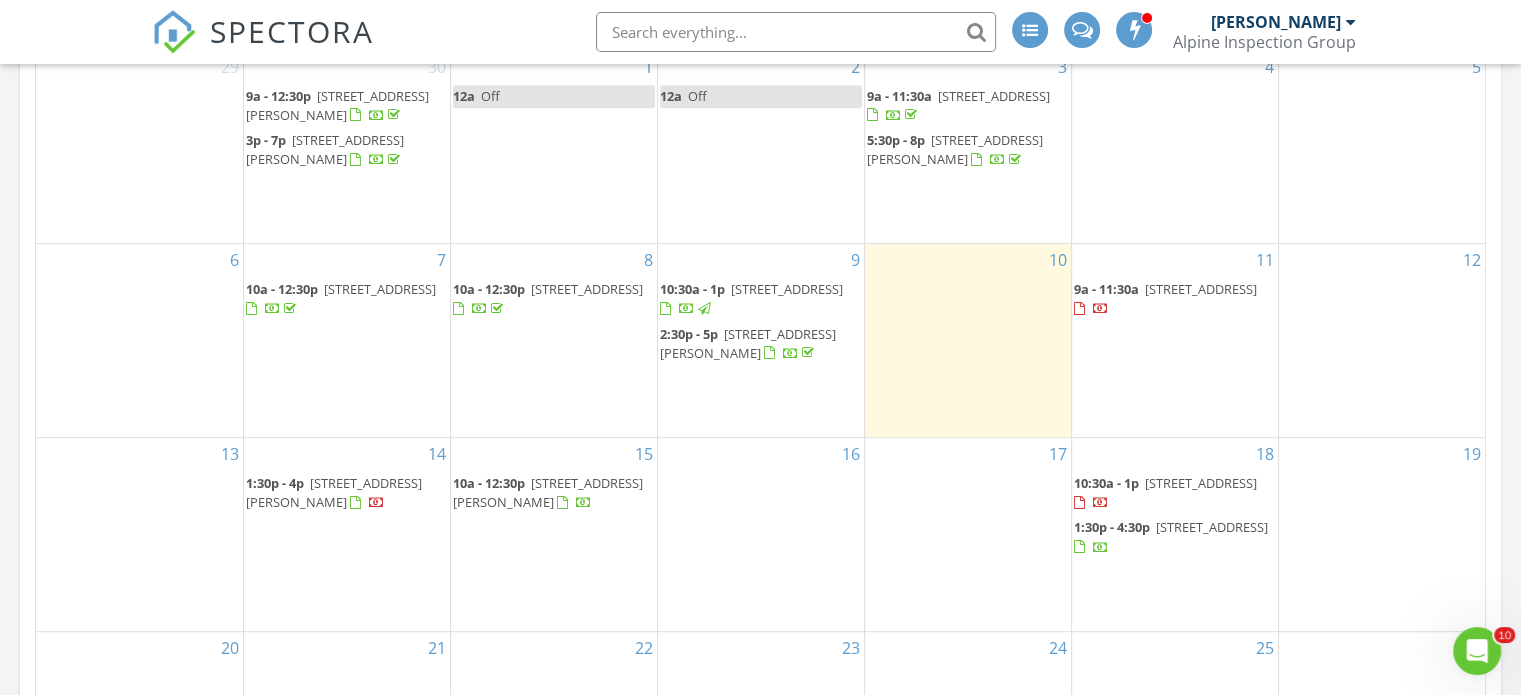 click on "SPECTORA" at bounding box center (292, 31) 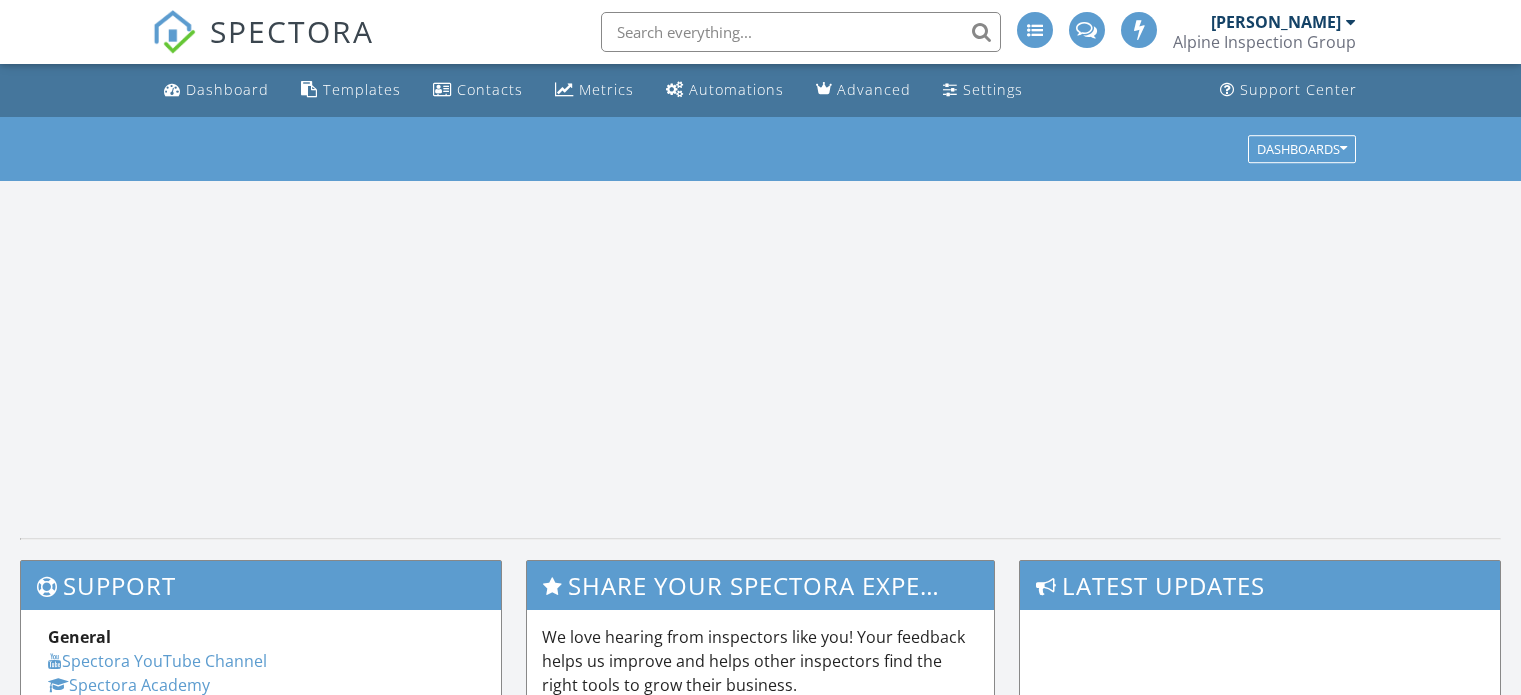 scroll, scrollTop: 0, scrollLeft: 0, axis: both 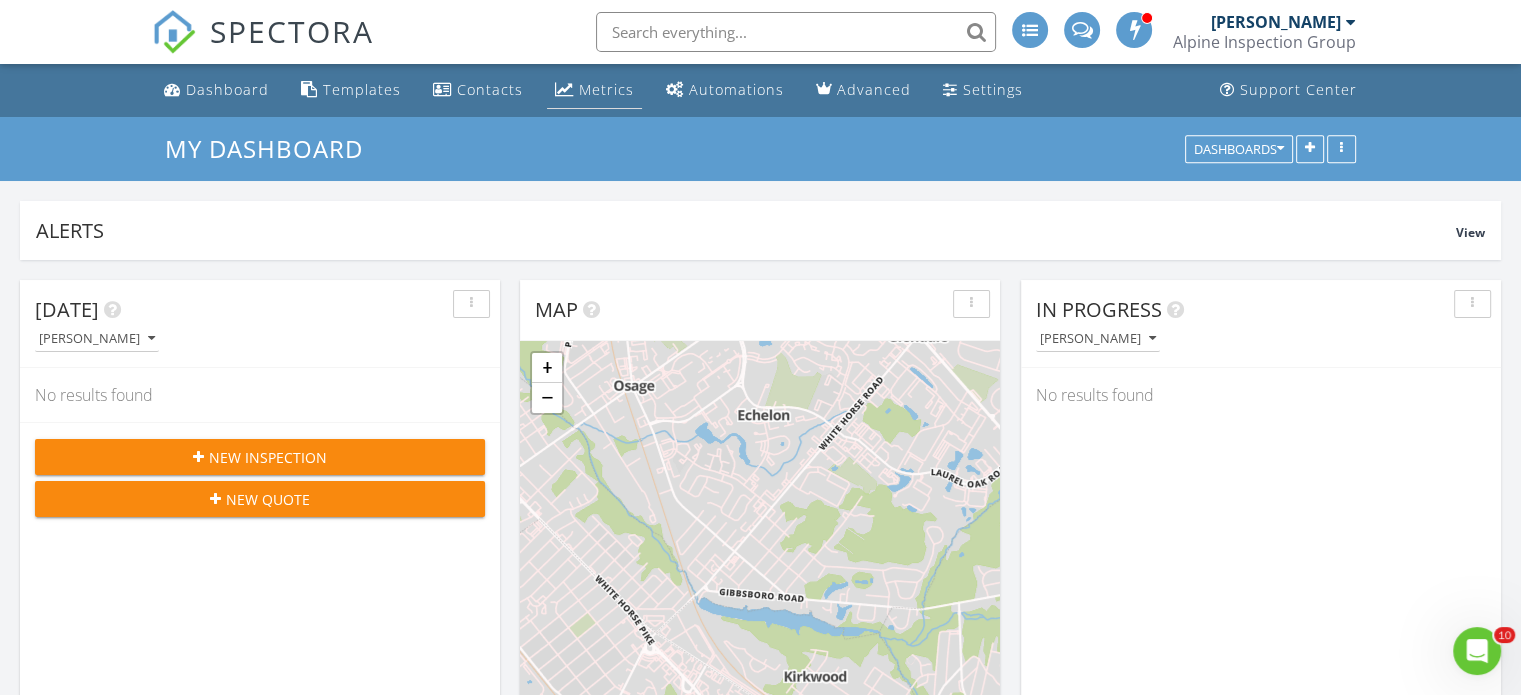 click on "Metrics" at bounding box center [606, 89] 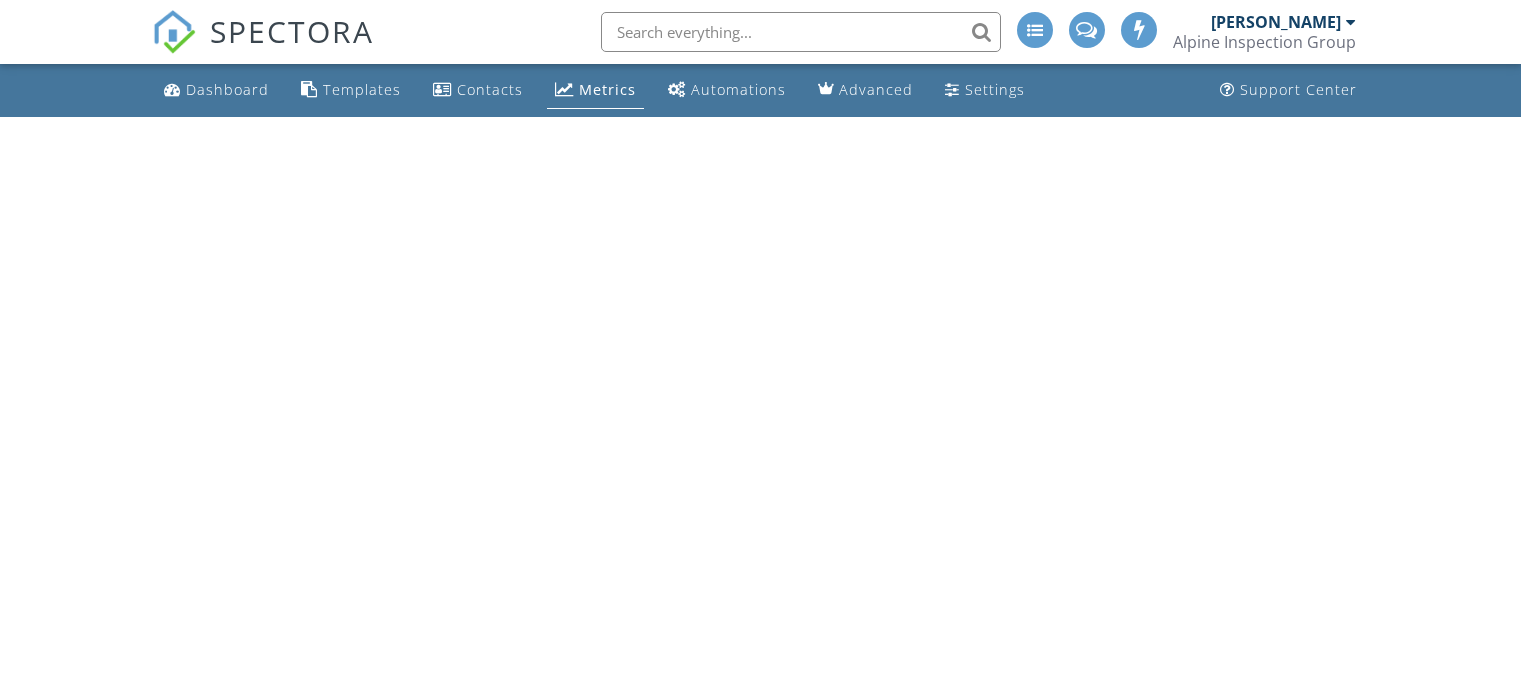 scroll, scrollTop: 0, scrollLeft: 0, axis: both 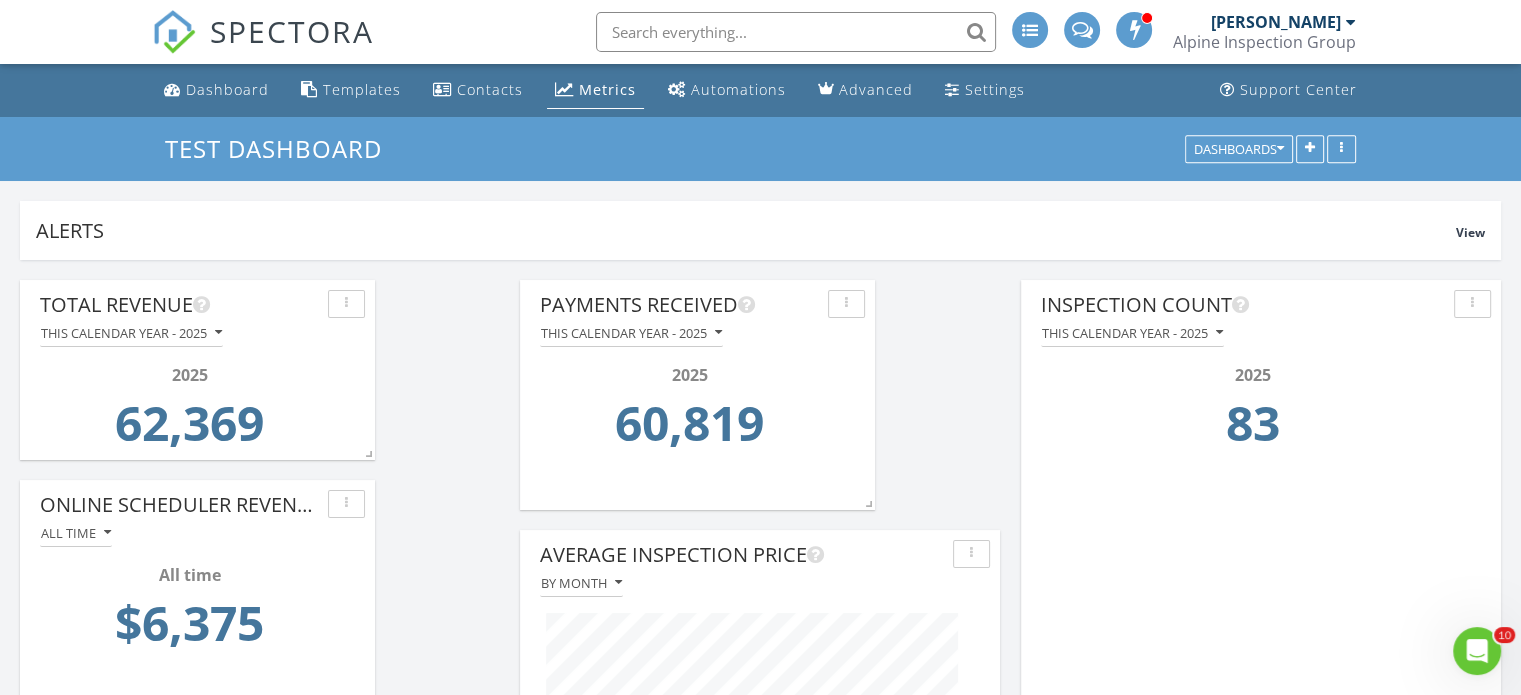 click on "SPECTORA" at bounding box center (292, 31) 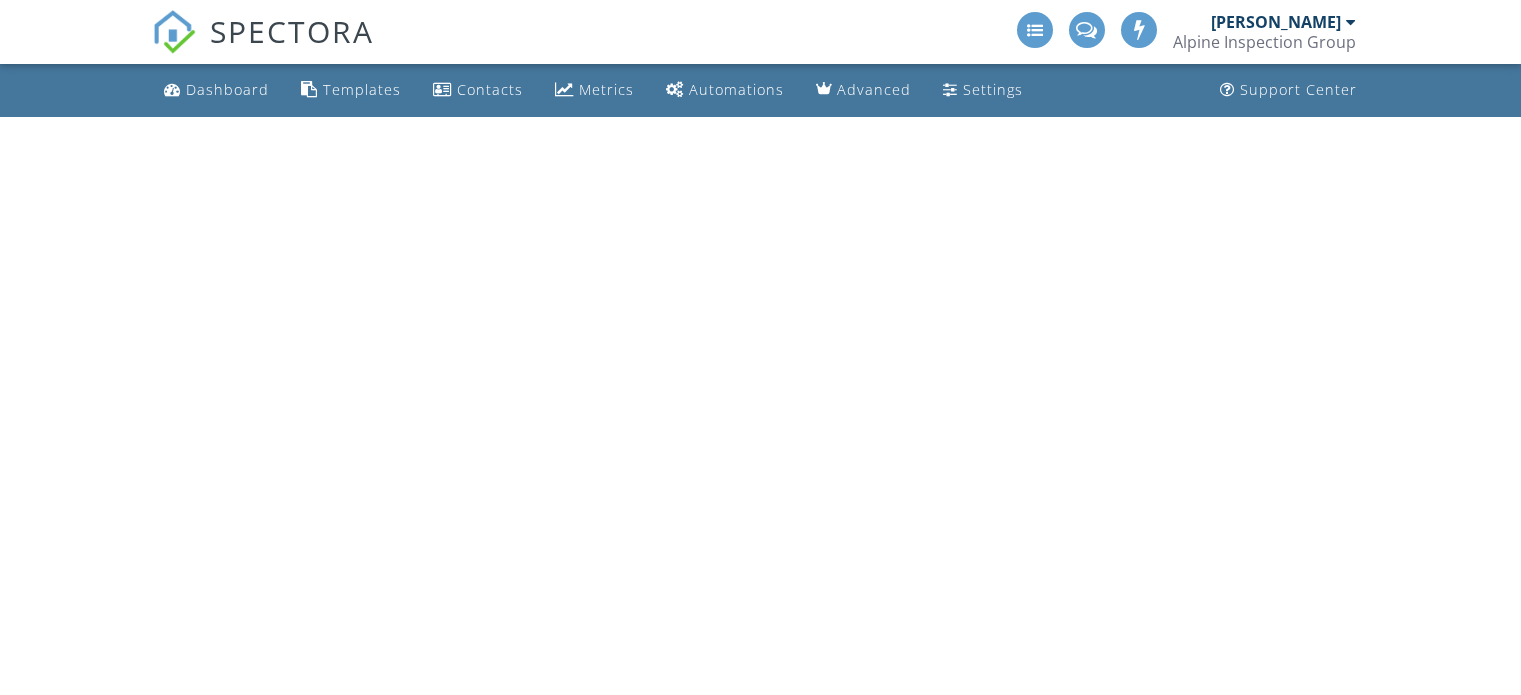 scroll, scrollTop: 0, scrollLeft: 0, axis: both 